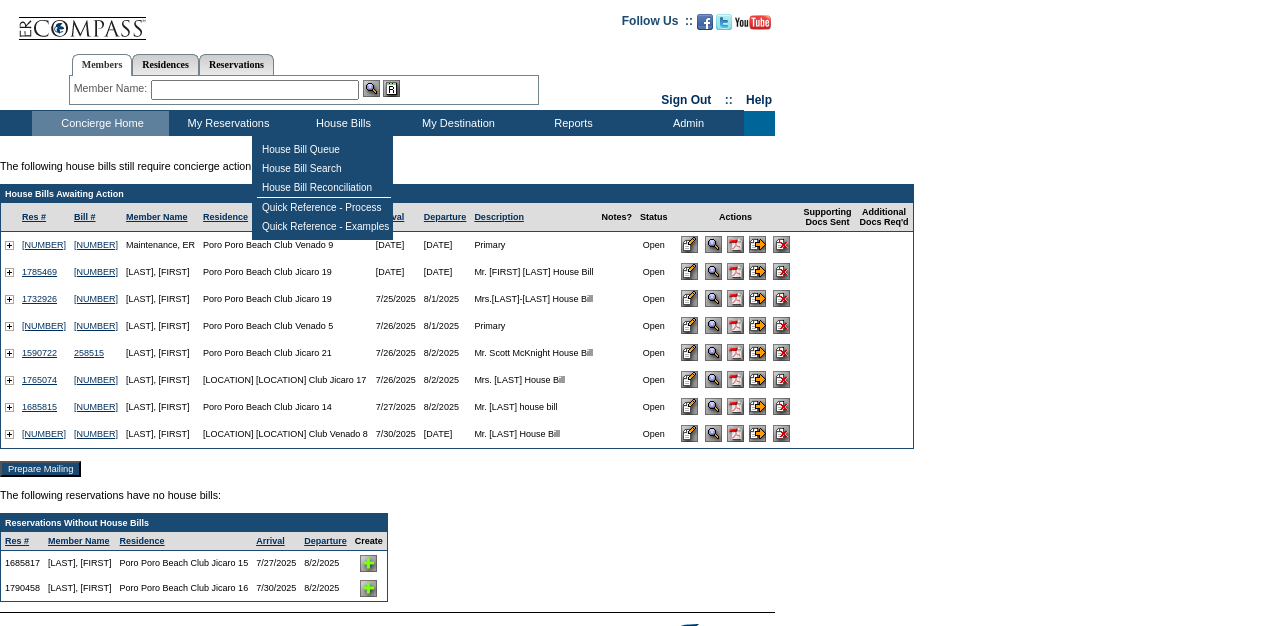 scroll, scrollTop: 0, scrollLeft: 0, axis: both 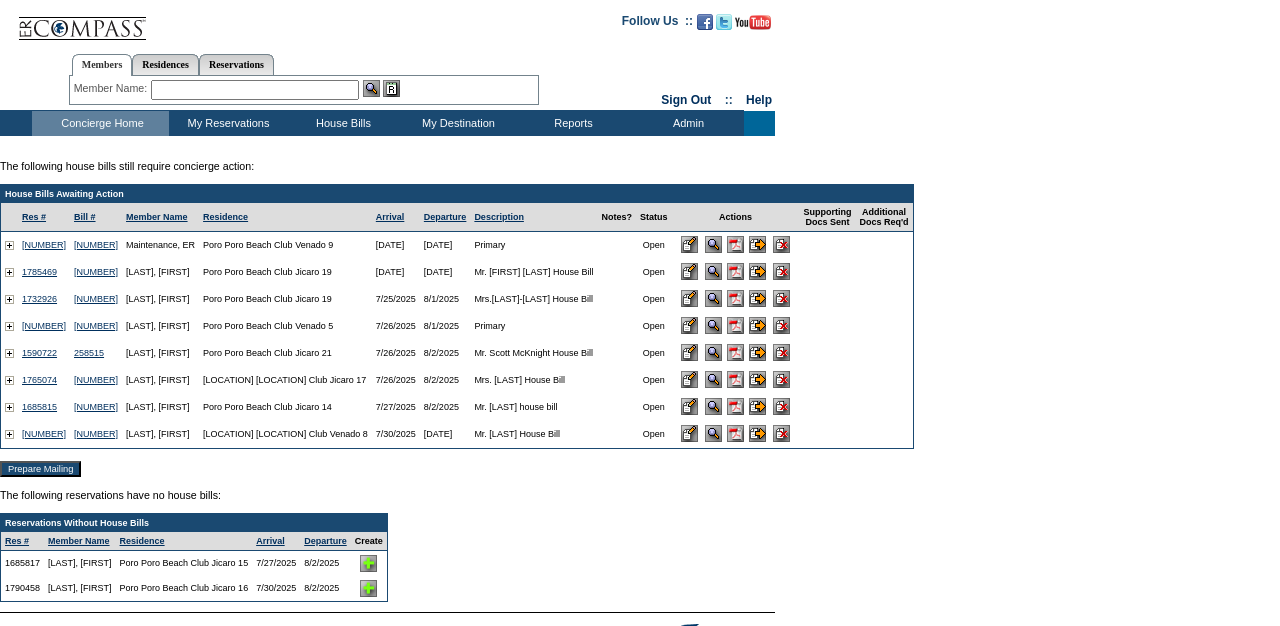 click at bounding box center (689, 325) 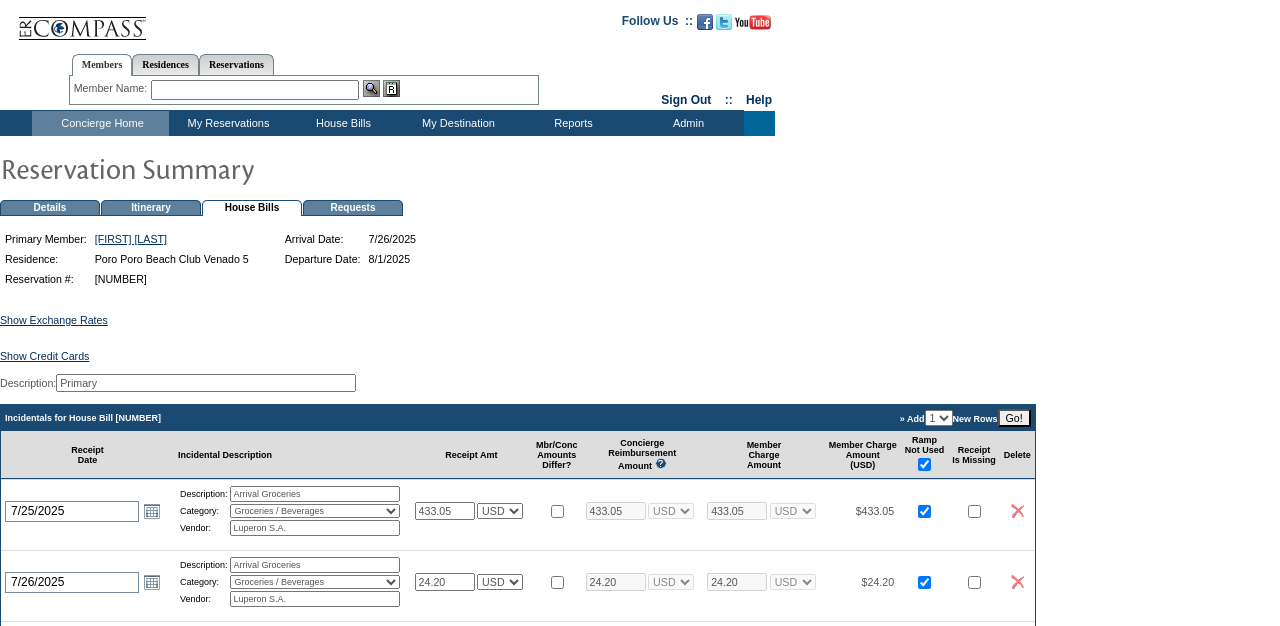 scroll, scrollTop: 0, scrollLeft: 0, axis: both 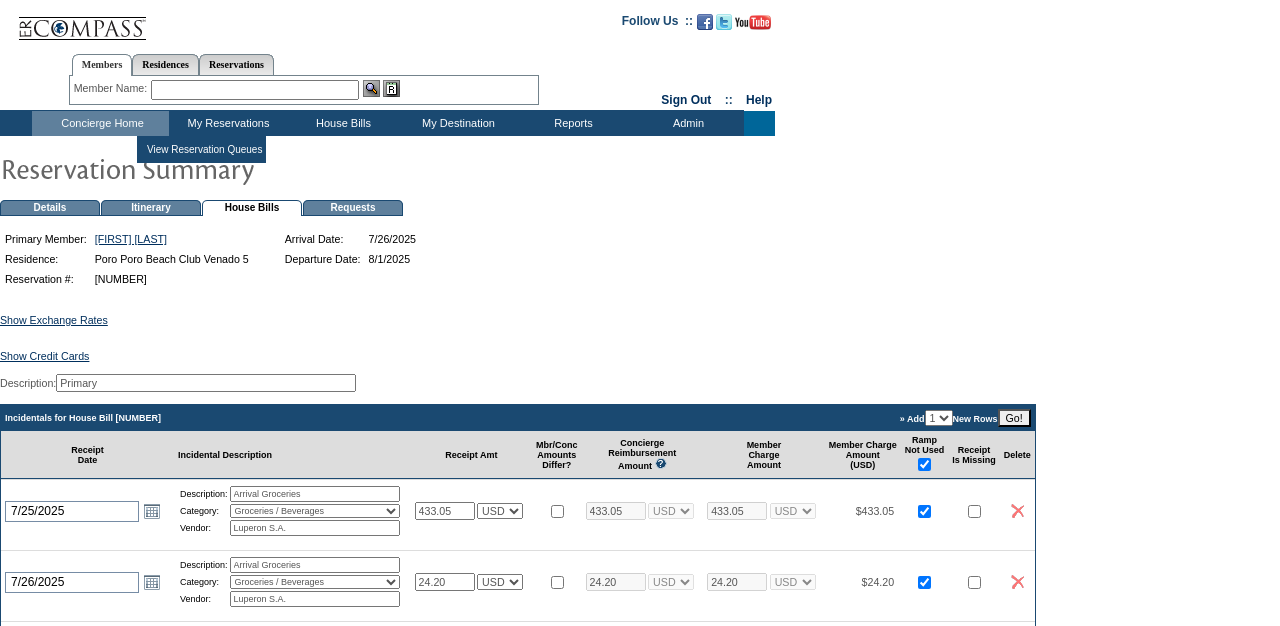 click at bounding box center [82, 20] 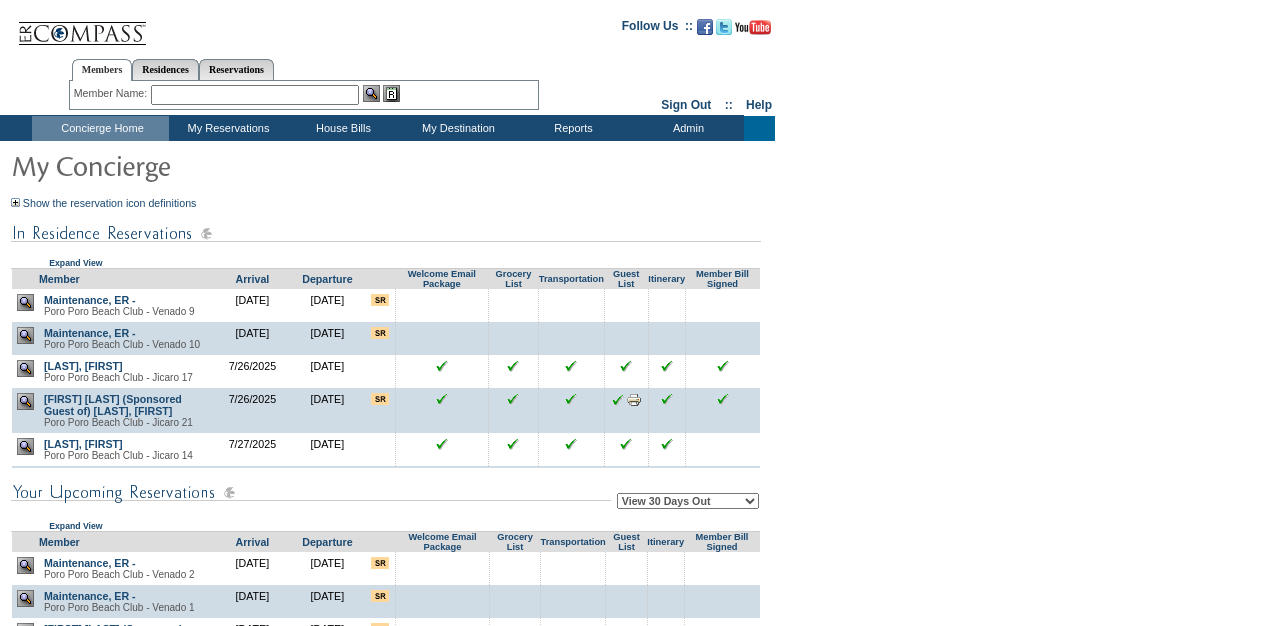 scroll, scrollTop: 0, scrollLeft: 0, axis: both 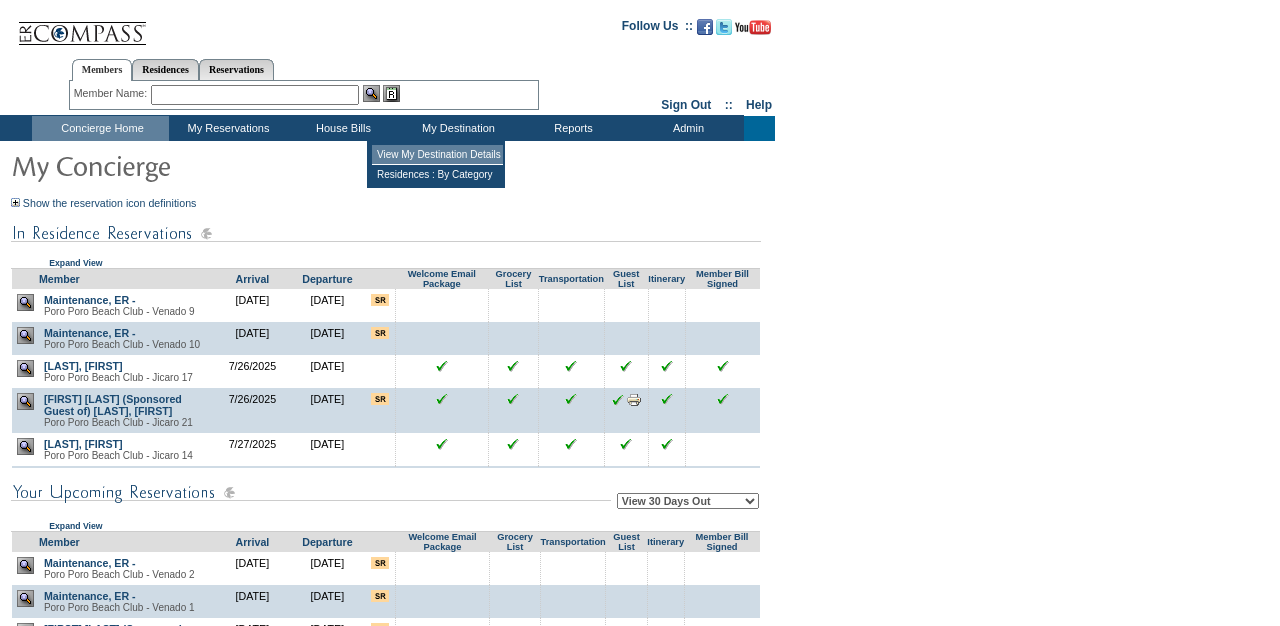 click on "View My Destination Details" at bounding box center (437, 155) 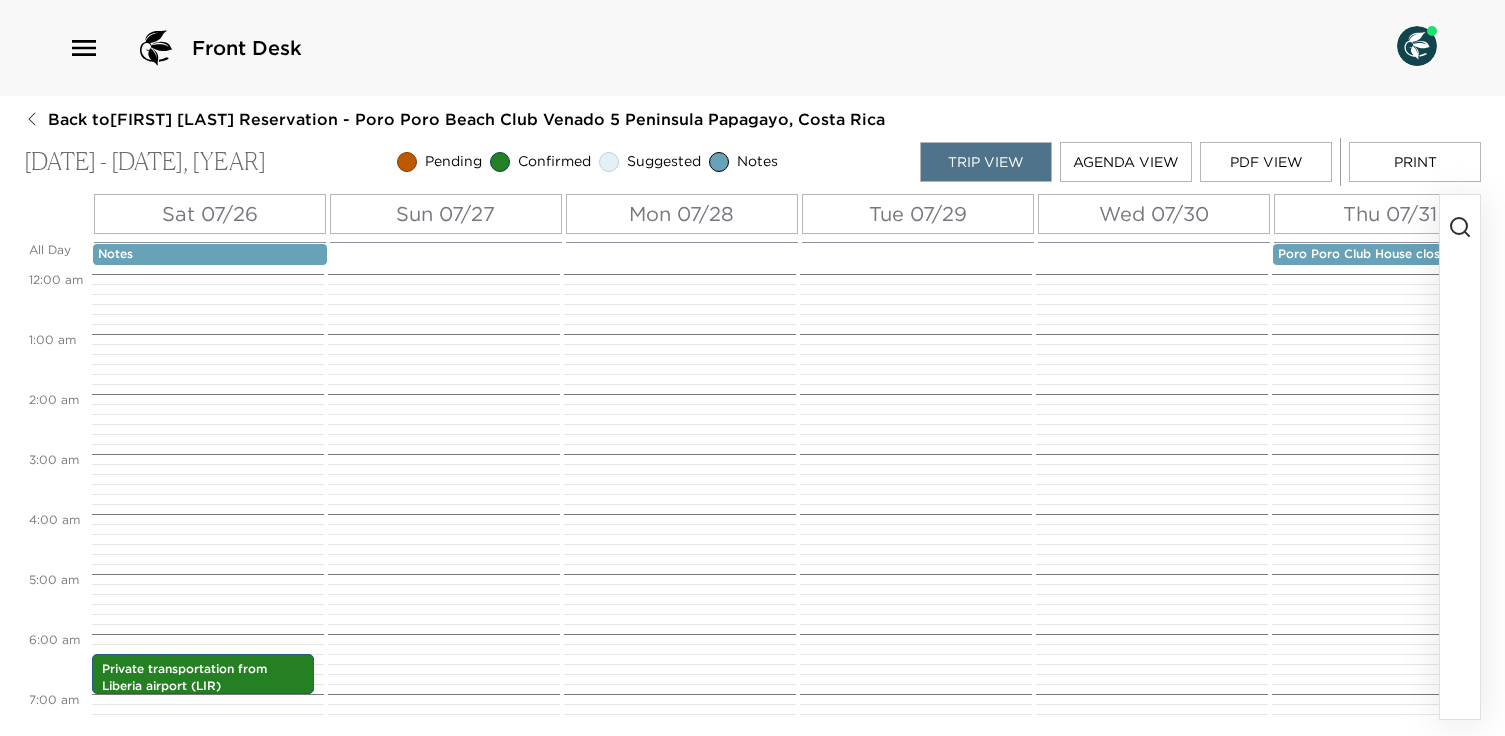scroll, scrollTop: 0, scrollLeft: 0, axis: both 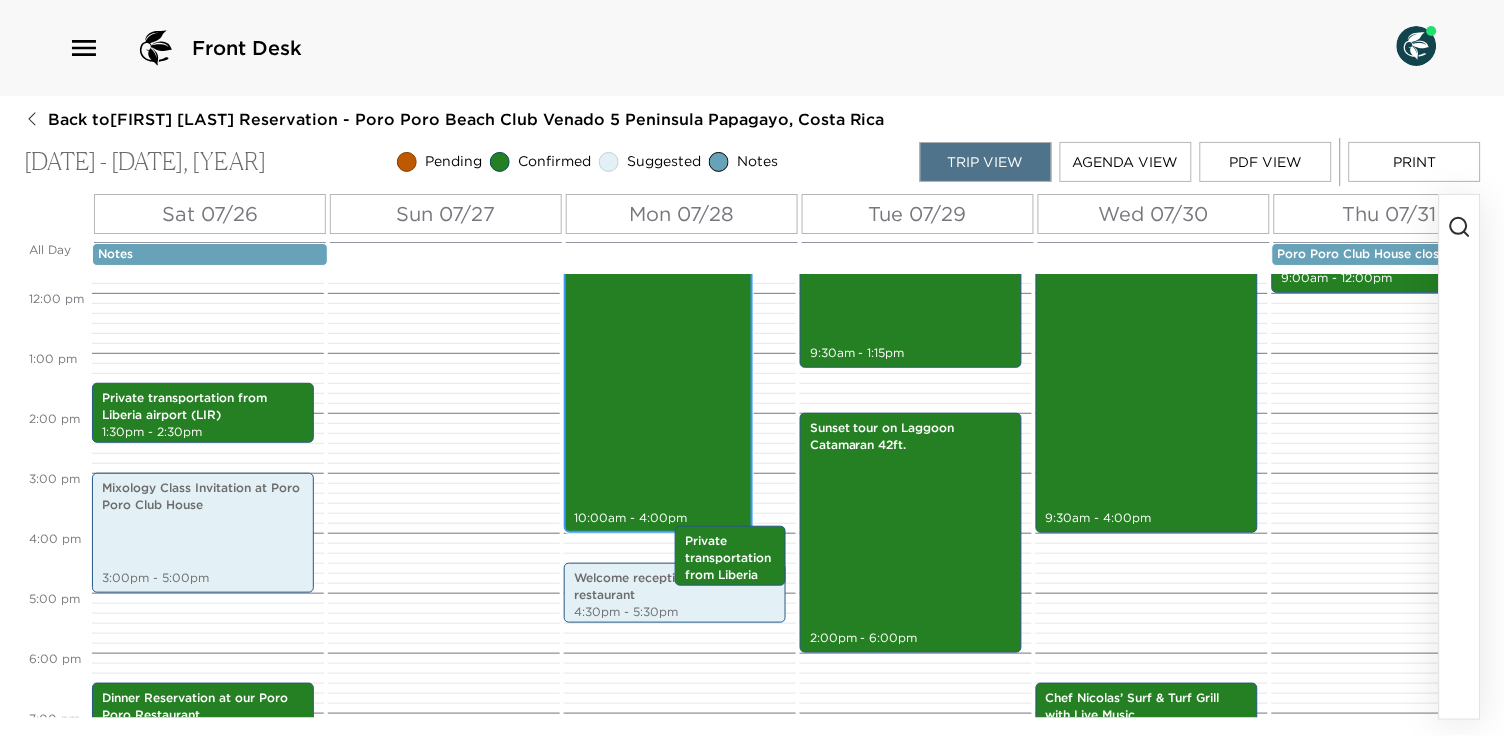 click on "Private Transportation to Coco beach (round trip) 10:00am - 4:00pm" at bounding box center (658, 353) 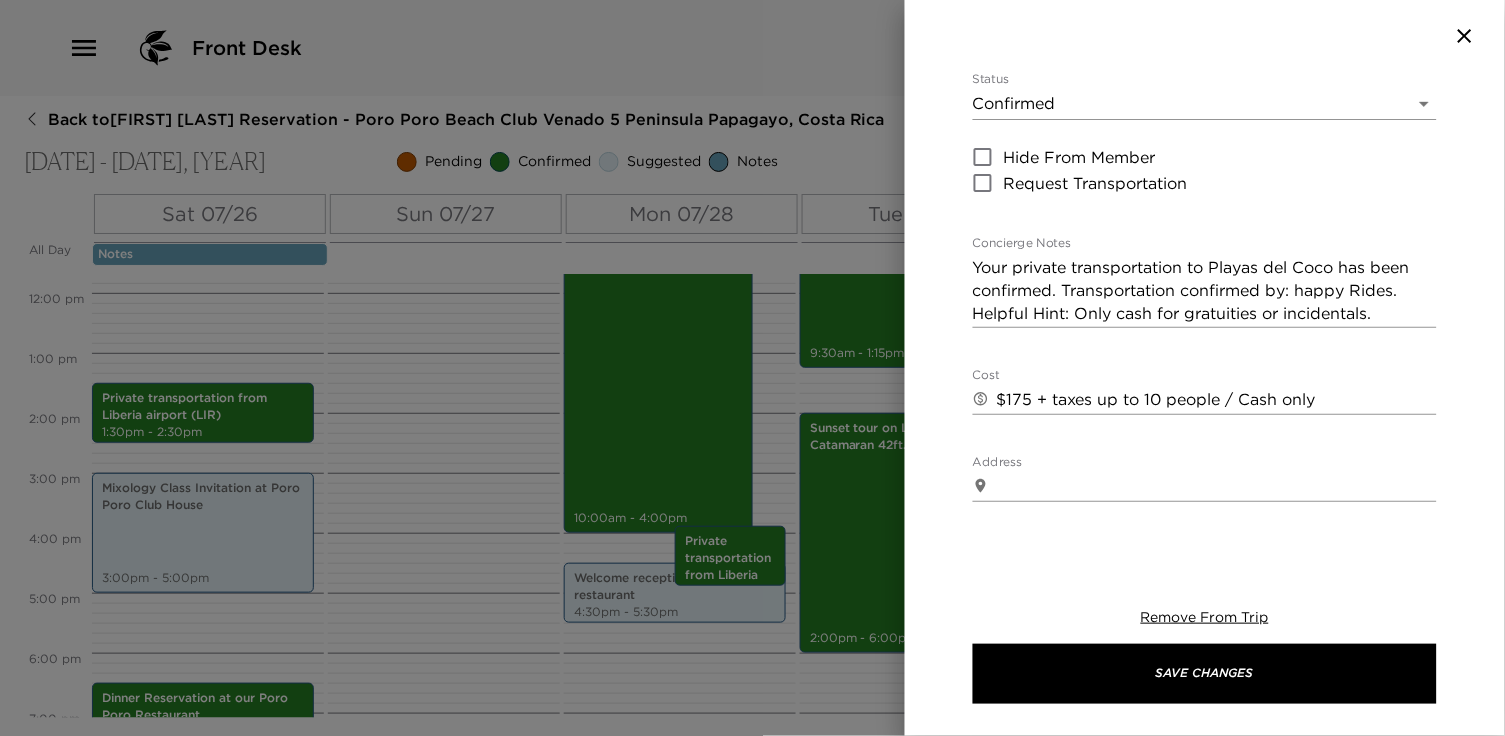 scroll, scrollTop: 329, scrollLeft: 0, axis: vertical 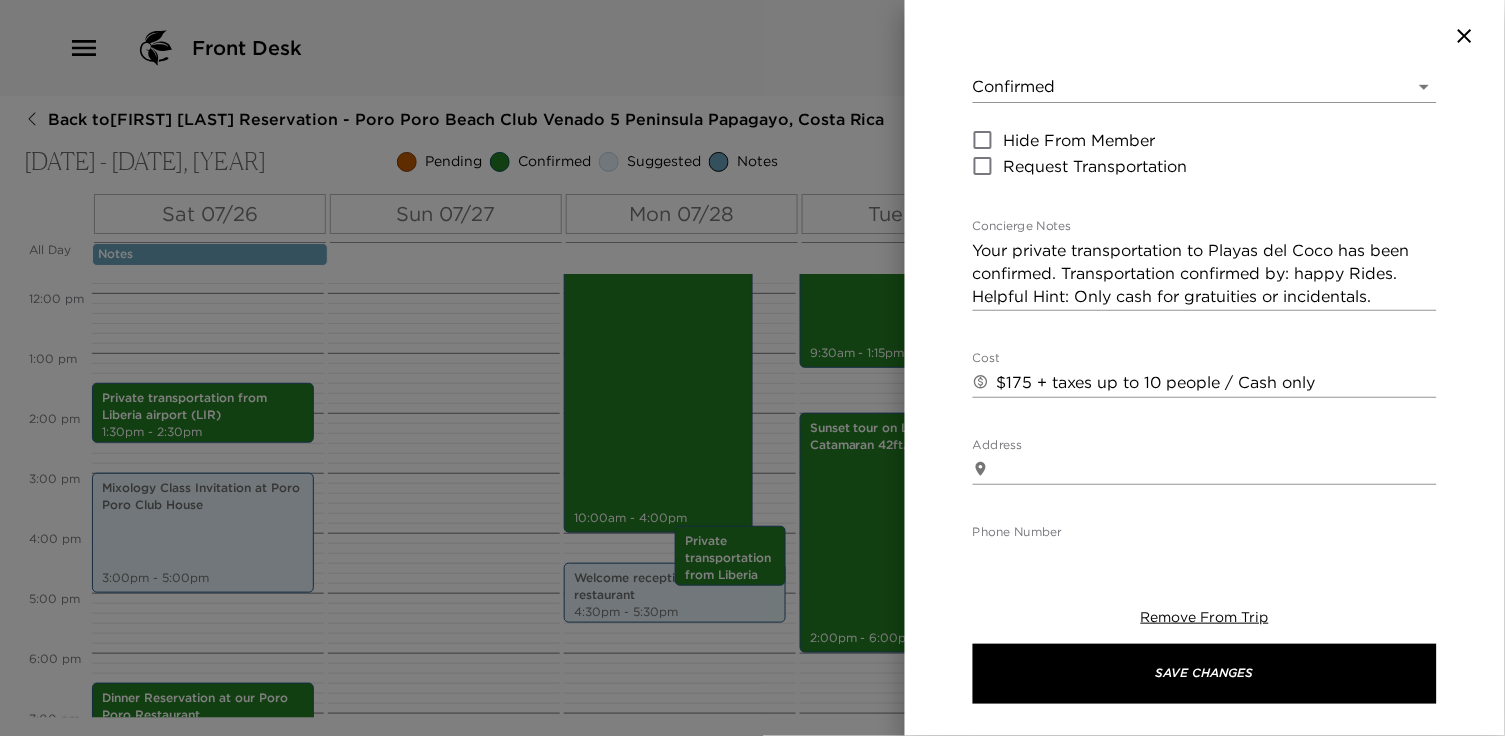 click at bounding box center [752, 368] 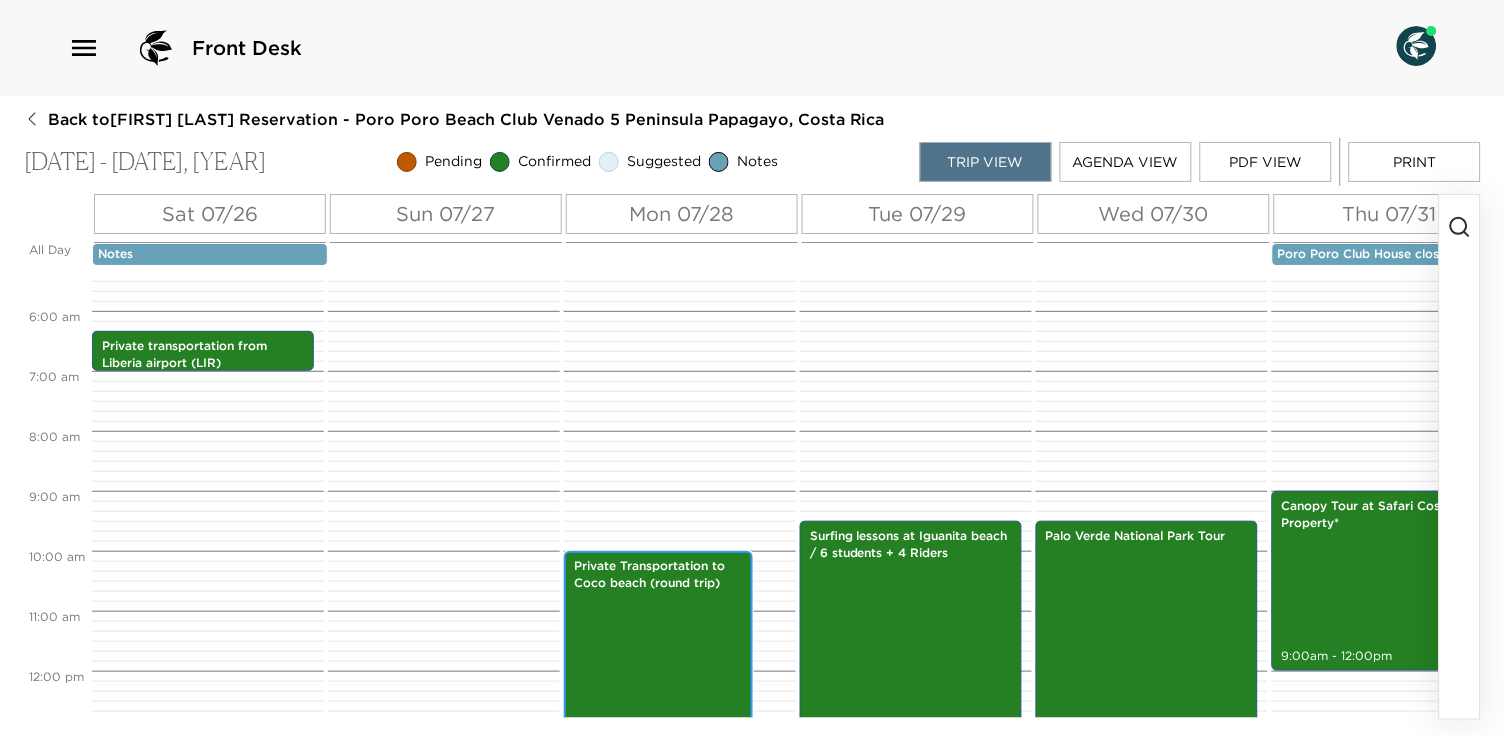 scroll, scrollTop: 401, scrollLeft: 0, axis: vertical 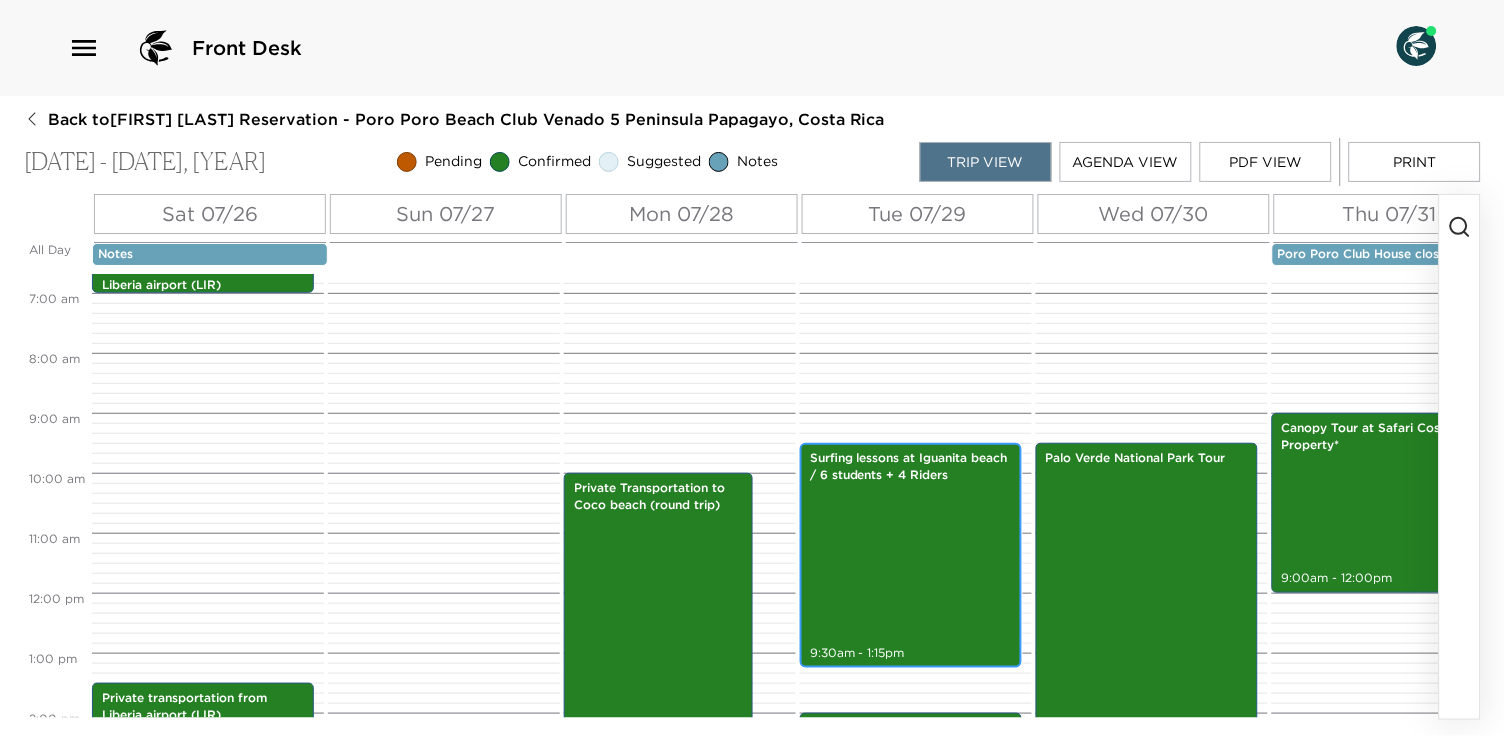 click on "Surfing lessons at Iguanita beach / 6 students + 4 Riders 9:30am - 1:15pm" at bounding box center (911, 555) 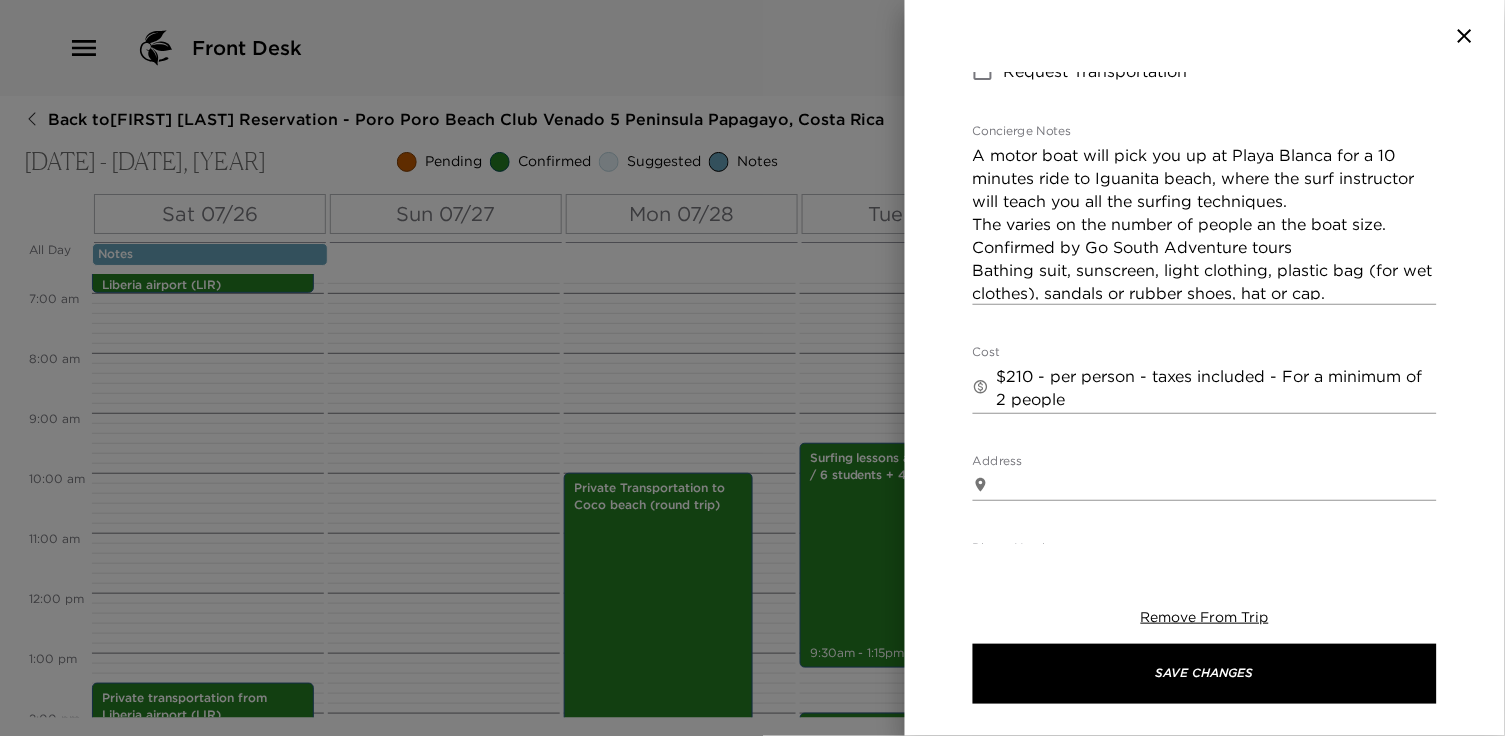 scroll, scrollTop: 463, scrollLeft: 0, axis: vertical 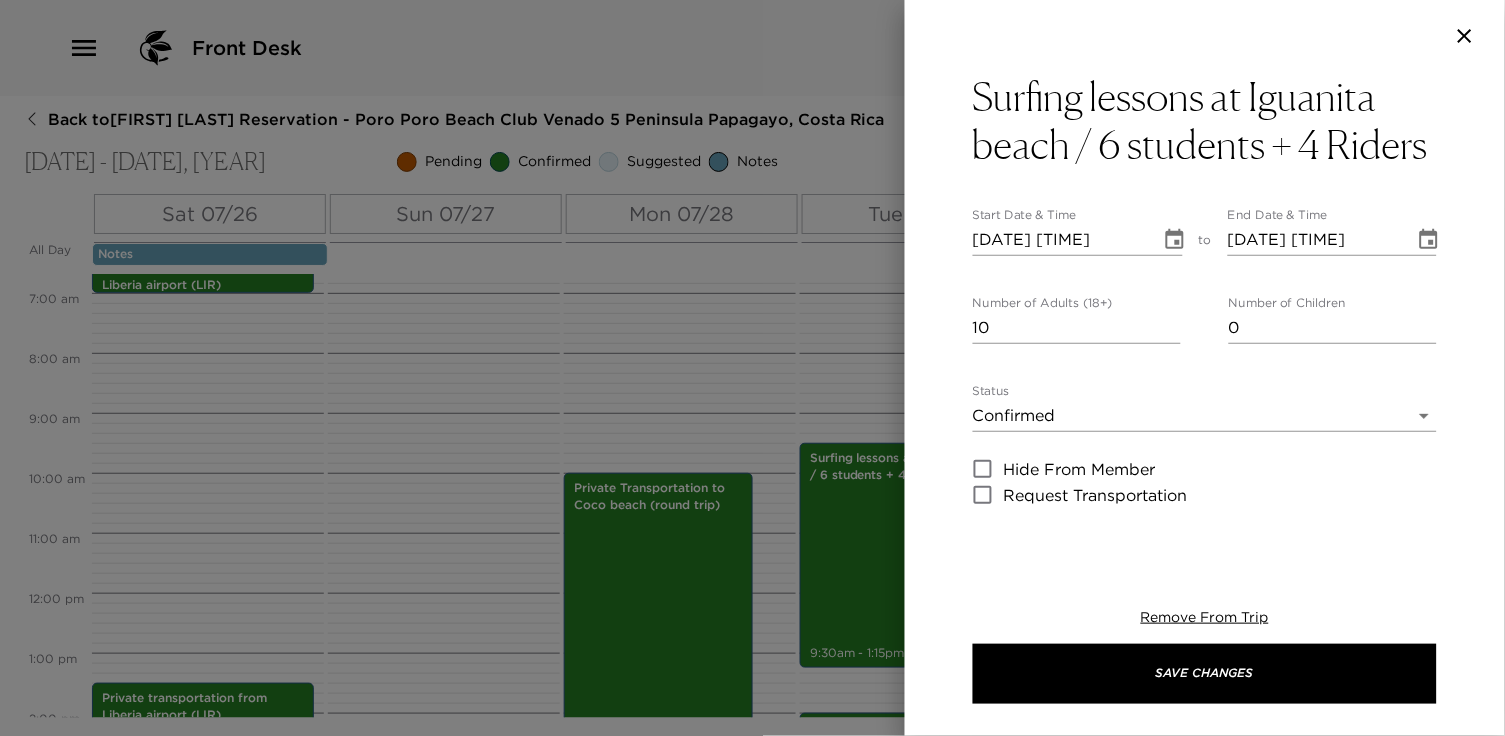 click at bounding box center (752, 368) 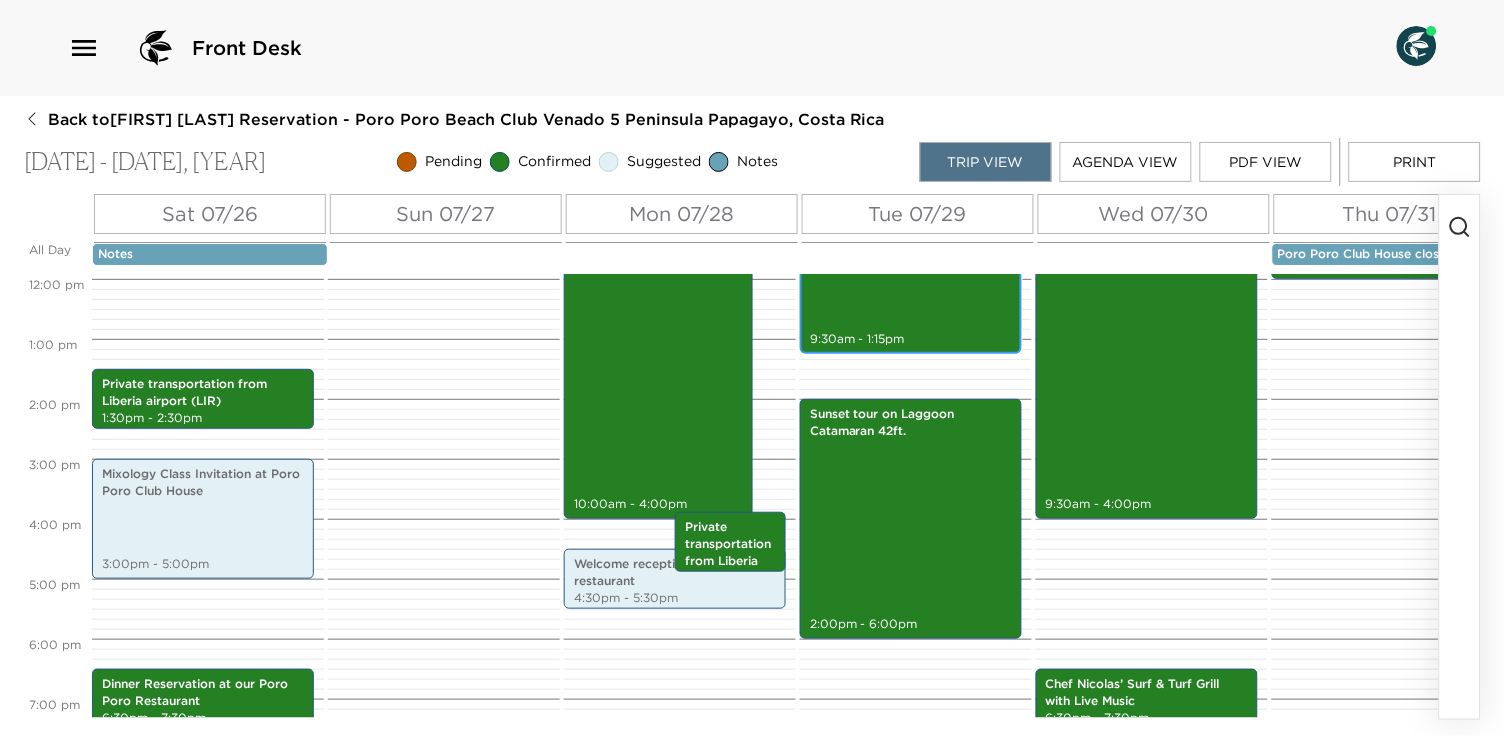 scroll, scrollTop: 717, scrollLeft: 0, axis: vertical 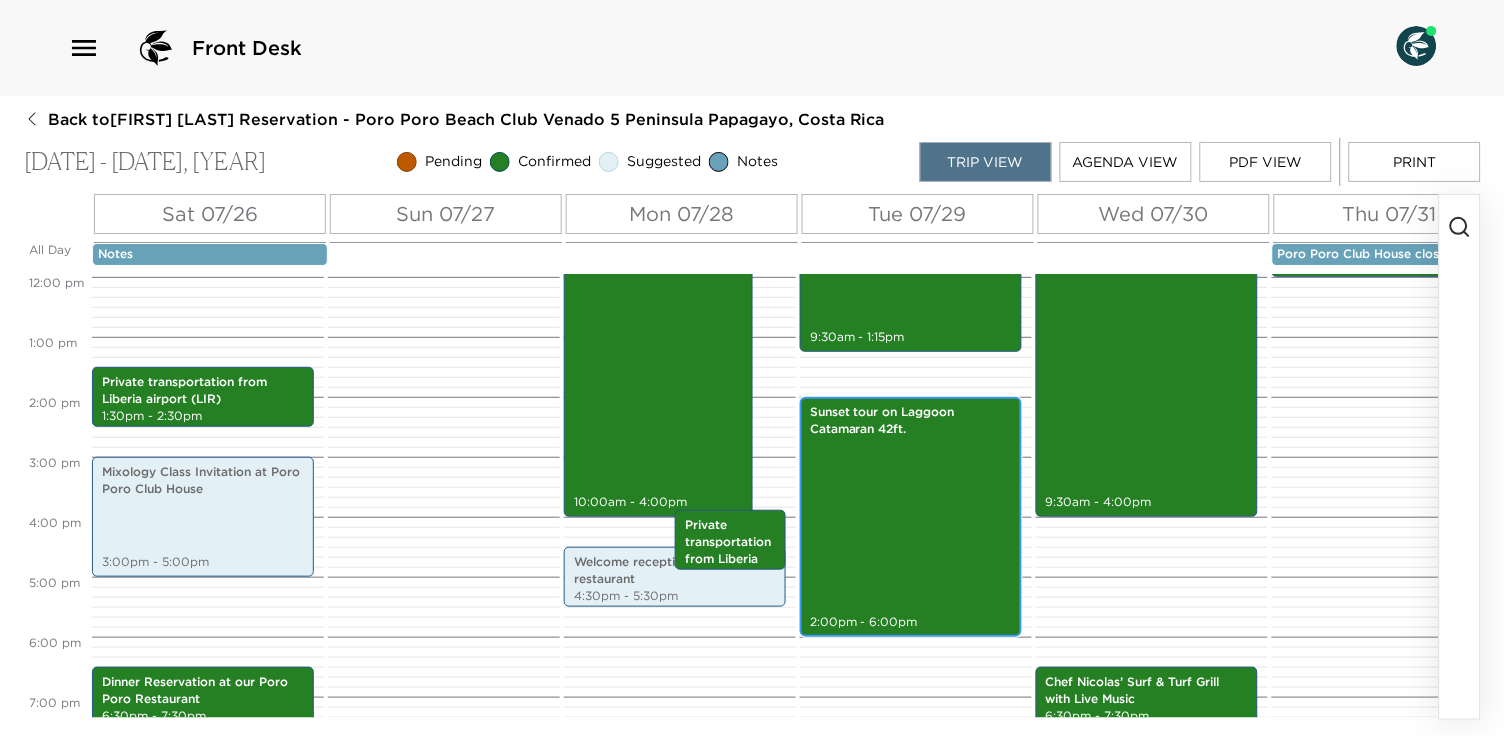 click on "Sunset tour on Laggoon Catamaran 42ft. 2:00pm - 6:00pm" at bounding box center (911, 517) 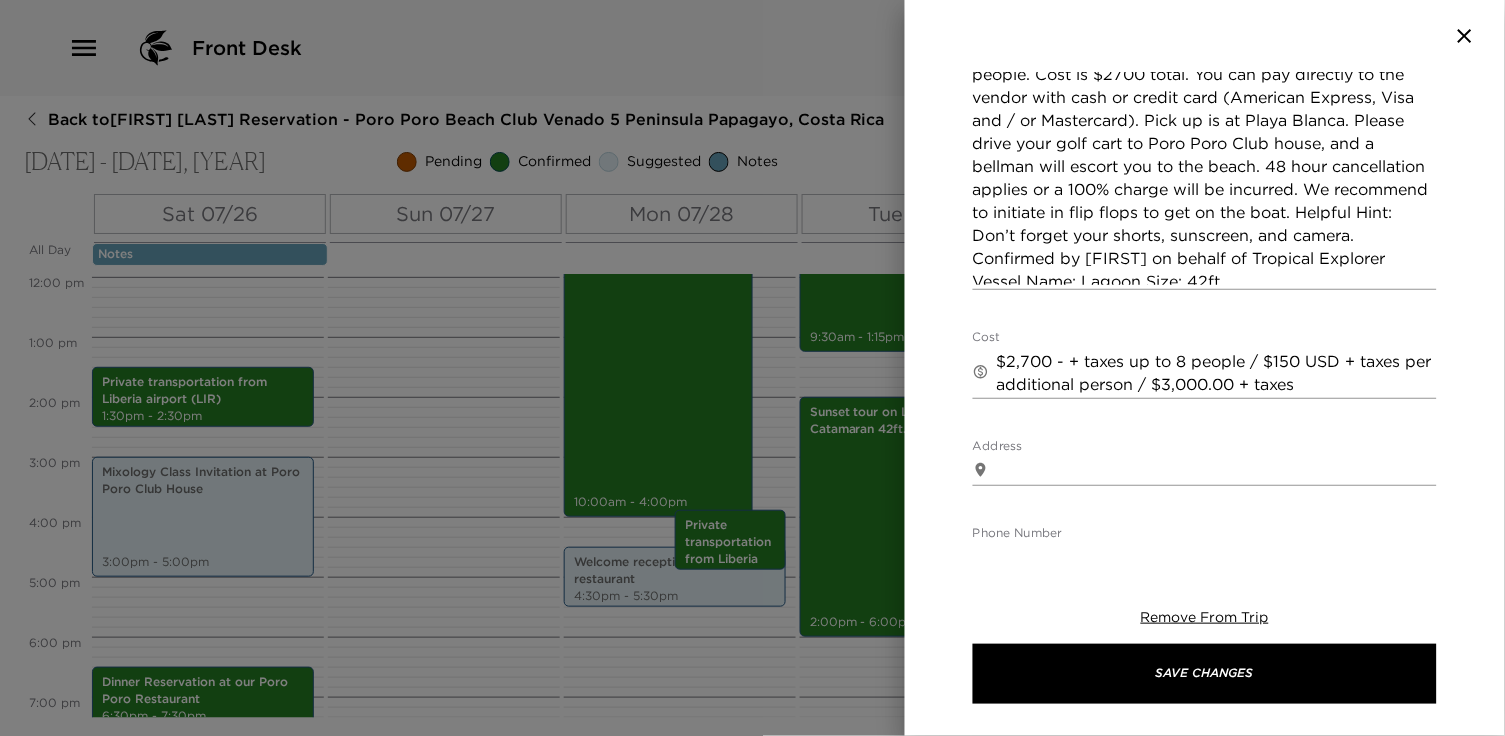 scroll, scrollTop: 531, scrollLeft: 0, axis: vertical 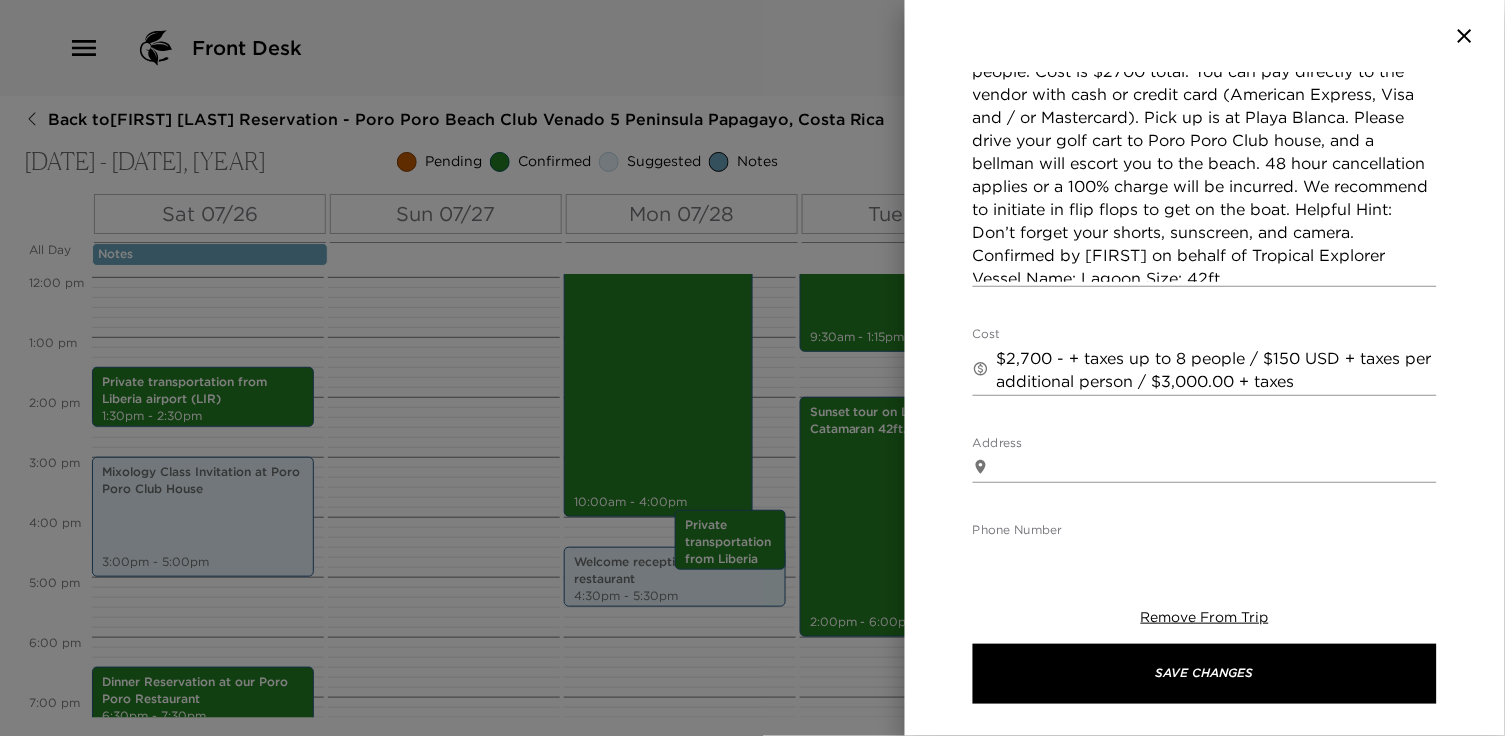 click at bounding box center (752, 368) 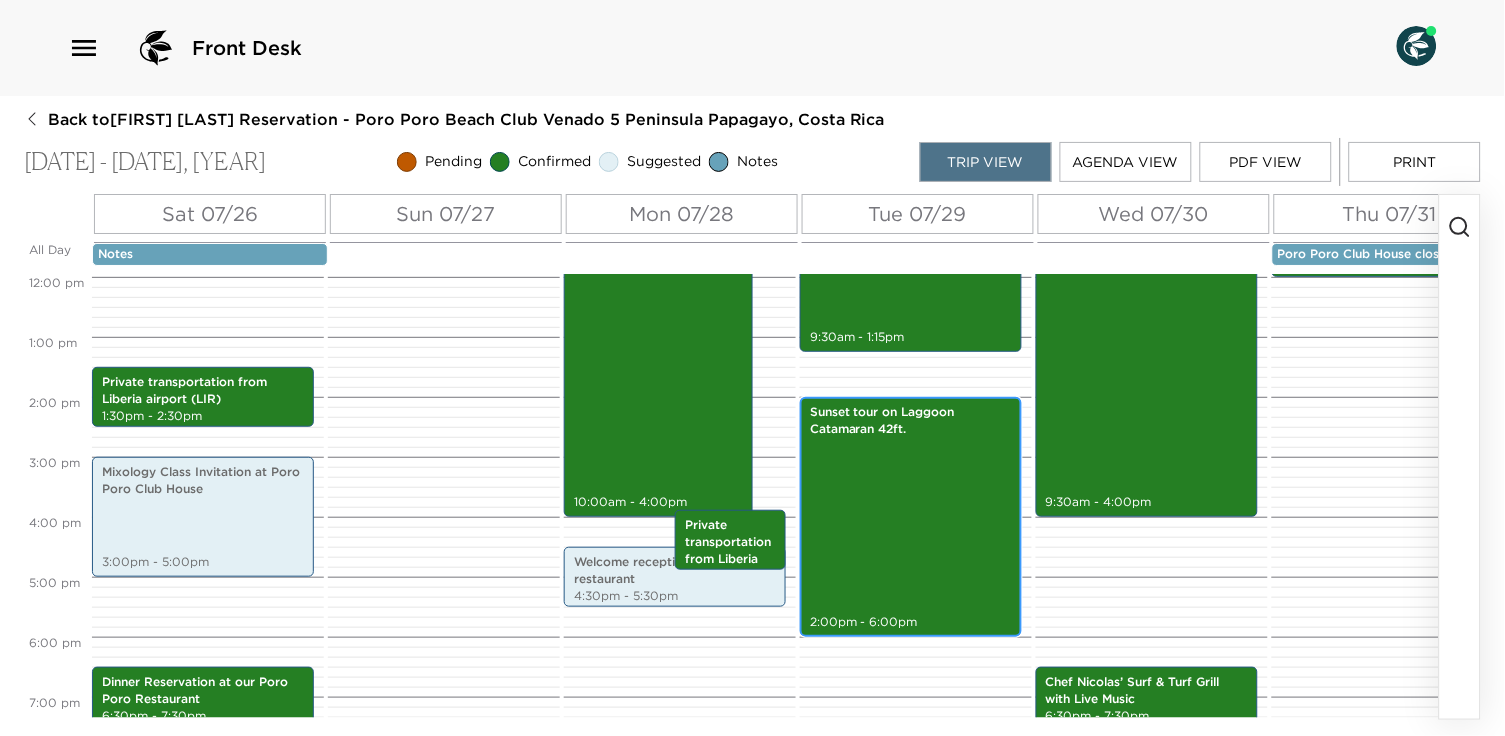 scroll, scrollTop: 0, scrollLeft: 49, axis: horizontal 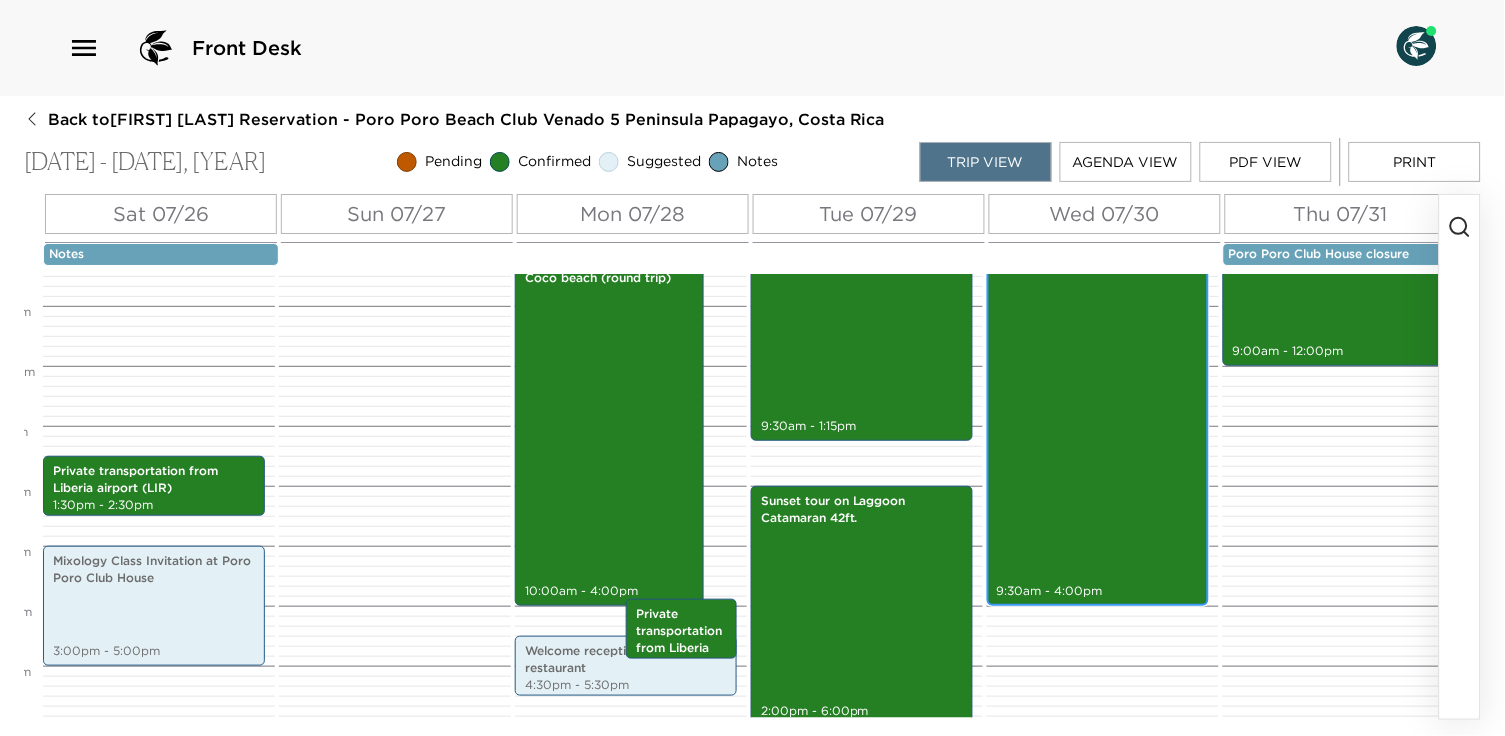 click on "Palo Verde National Park Tour 9:30am - 4:00pm" at bounding box center (1098, 411) 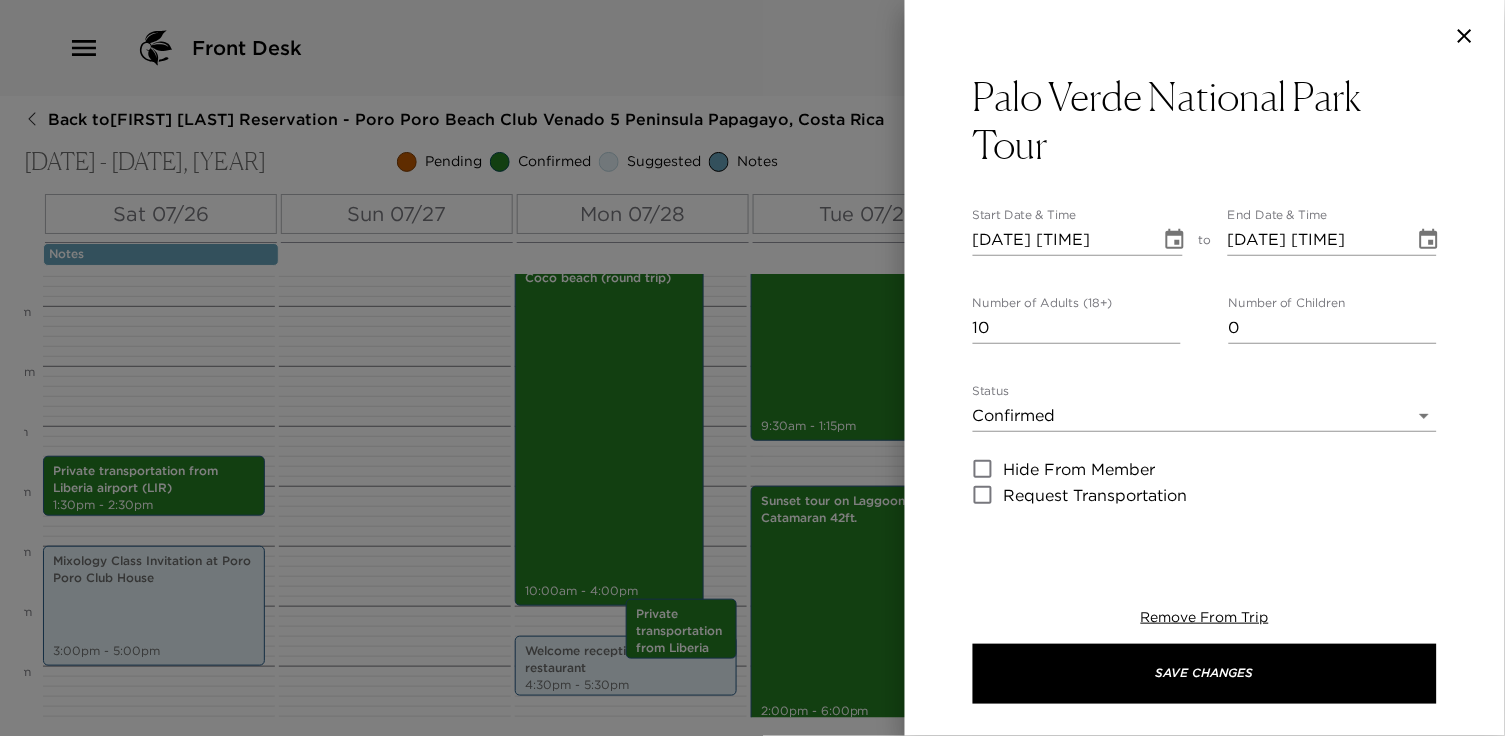 click at bounding box center [752, 368] 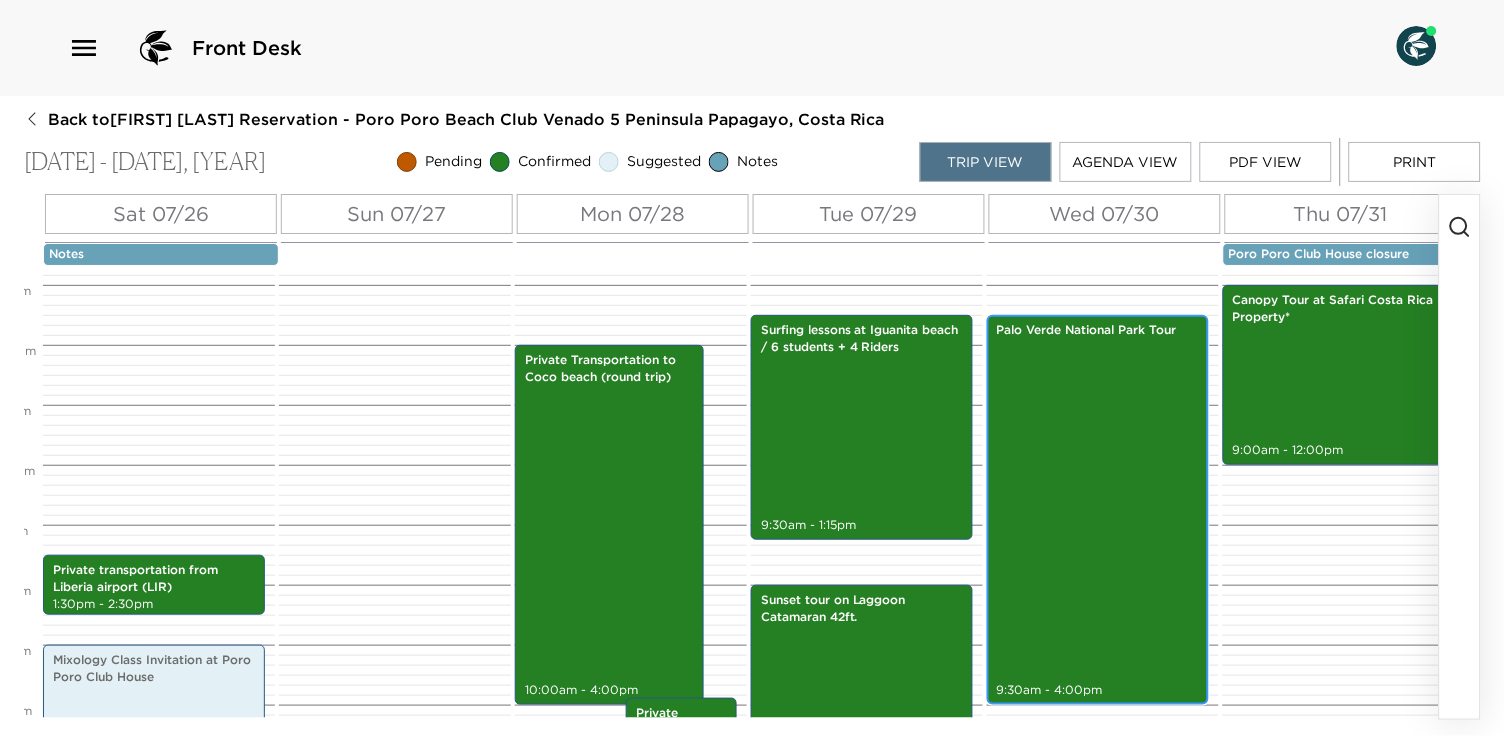 scroll, scrollTop: 534, scrollLeft: 0, axis: vertical 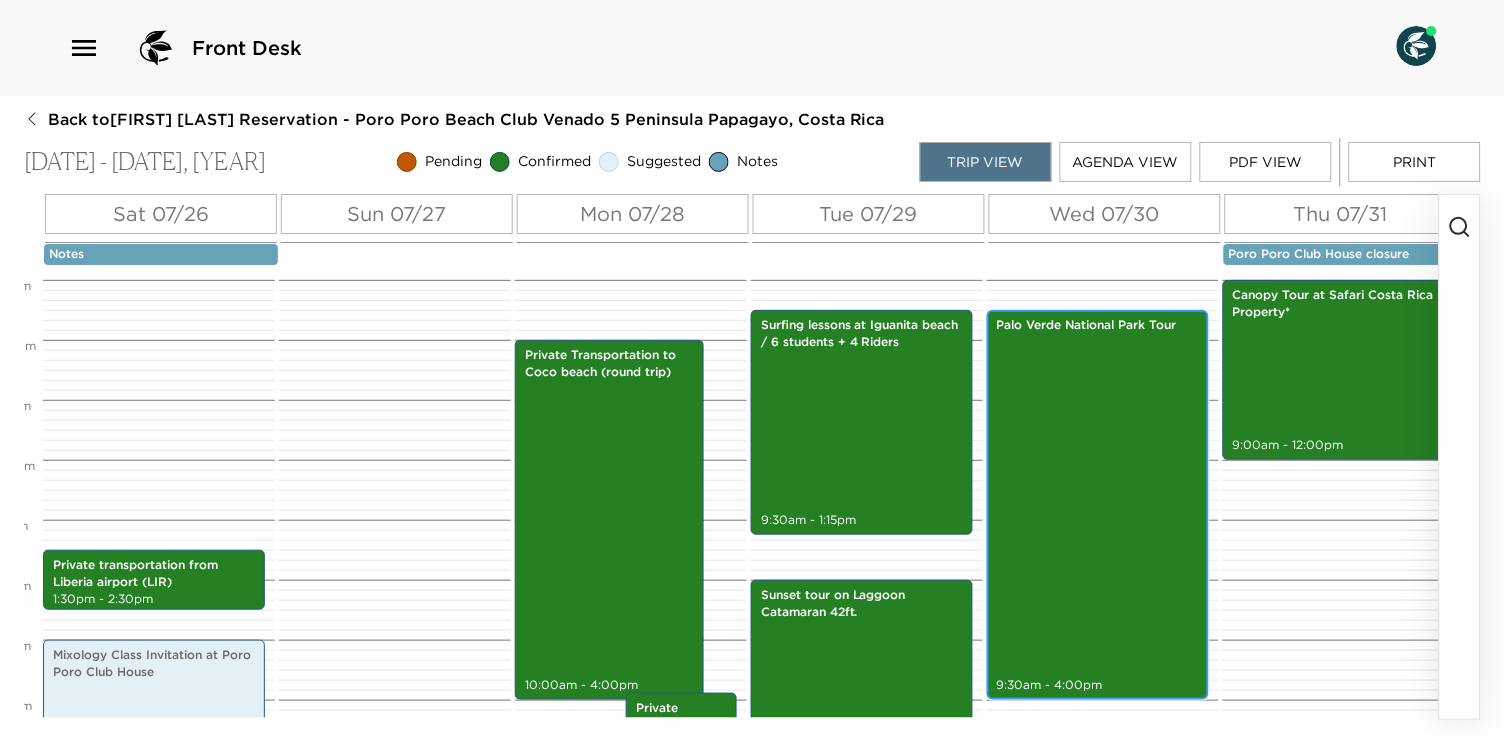 click on "Palo Verde National Park Tour 9:30am - 4:00pm" at bounding box center [1098, 505] 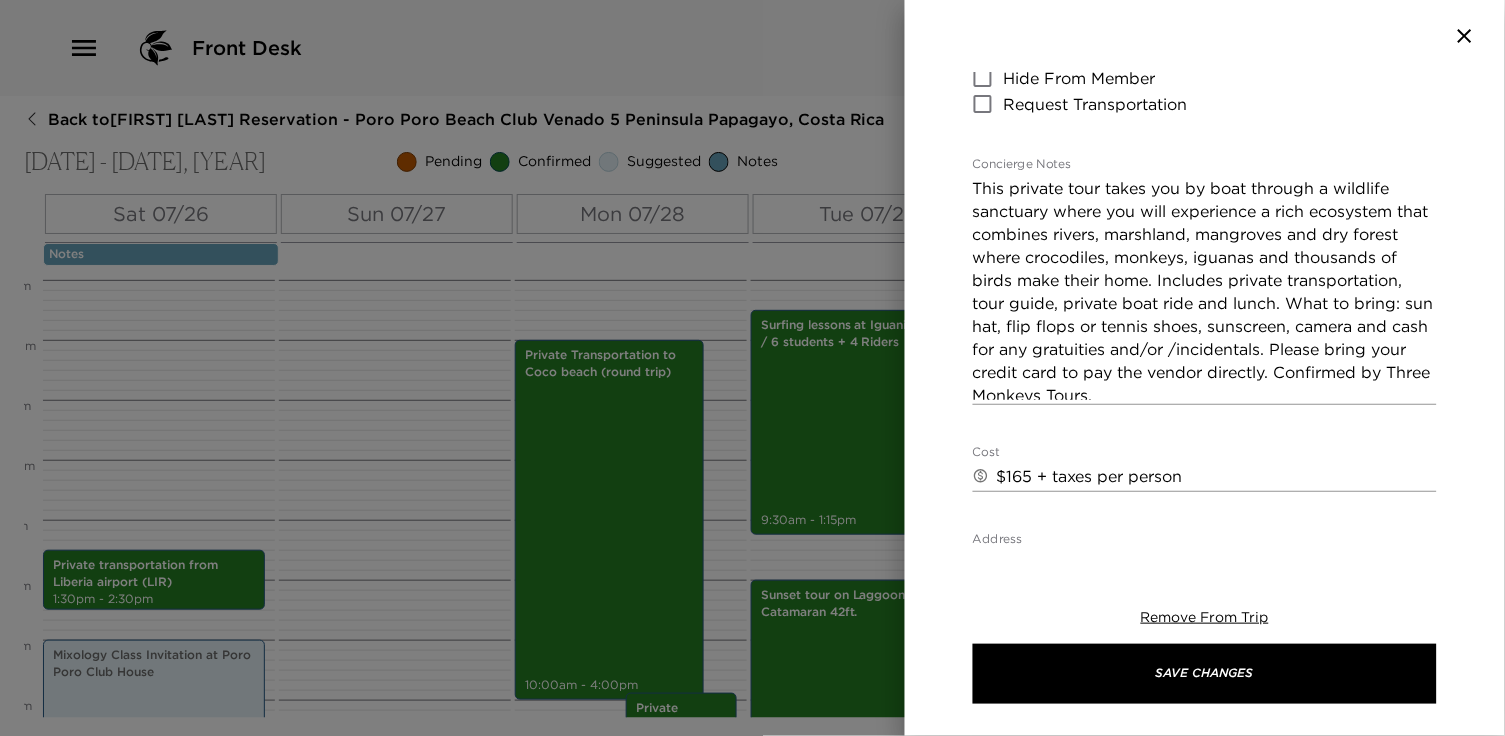scroll, scrollTop: 74, scrollLeft: 0, axis: vertical 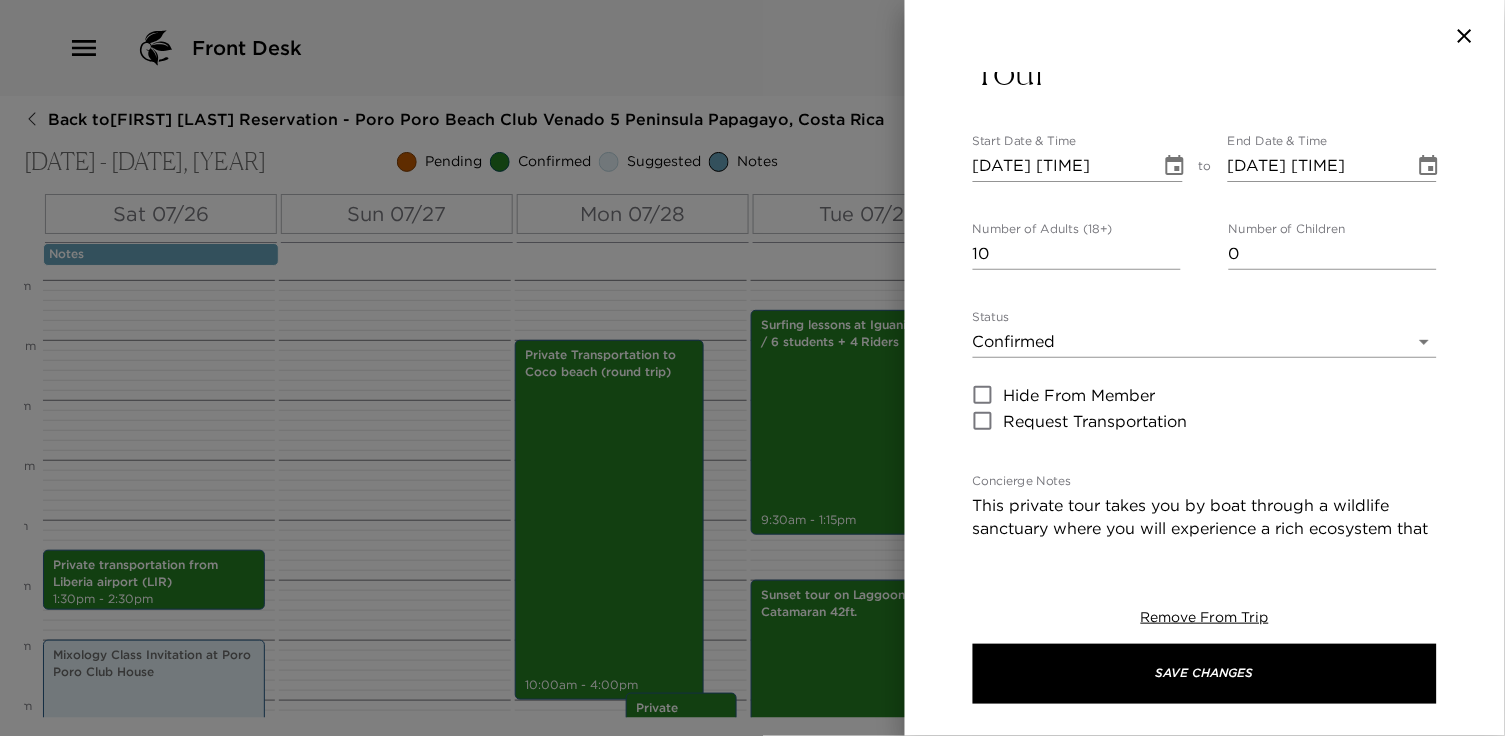 click at bounding box center [752, 368] 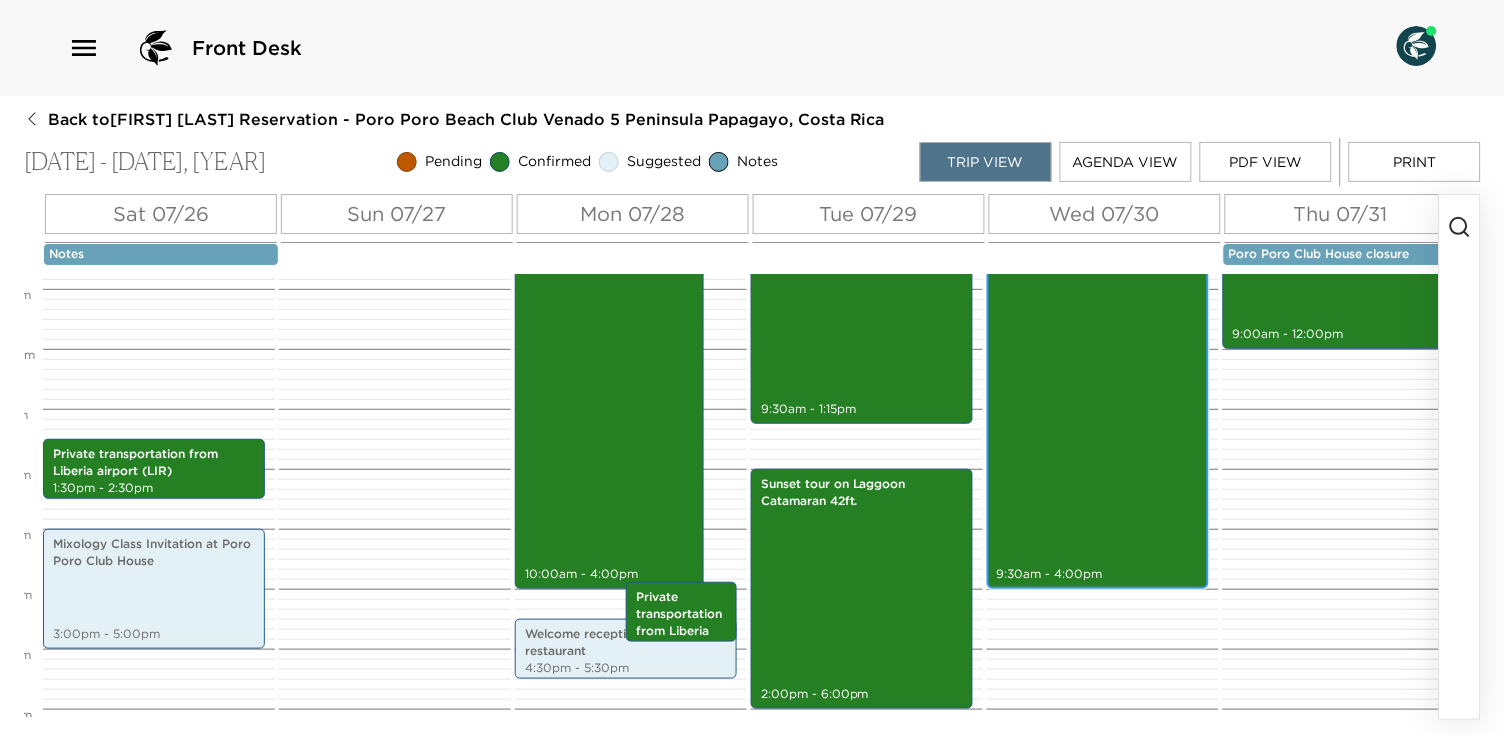scroll, scrollTop: 638, scrollLeft: 0, axis: vertical 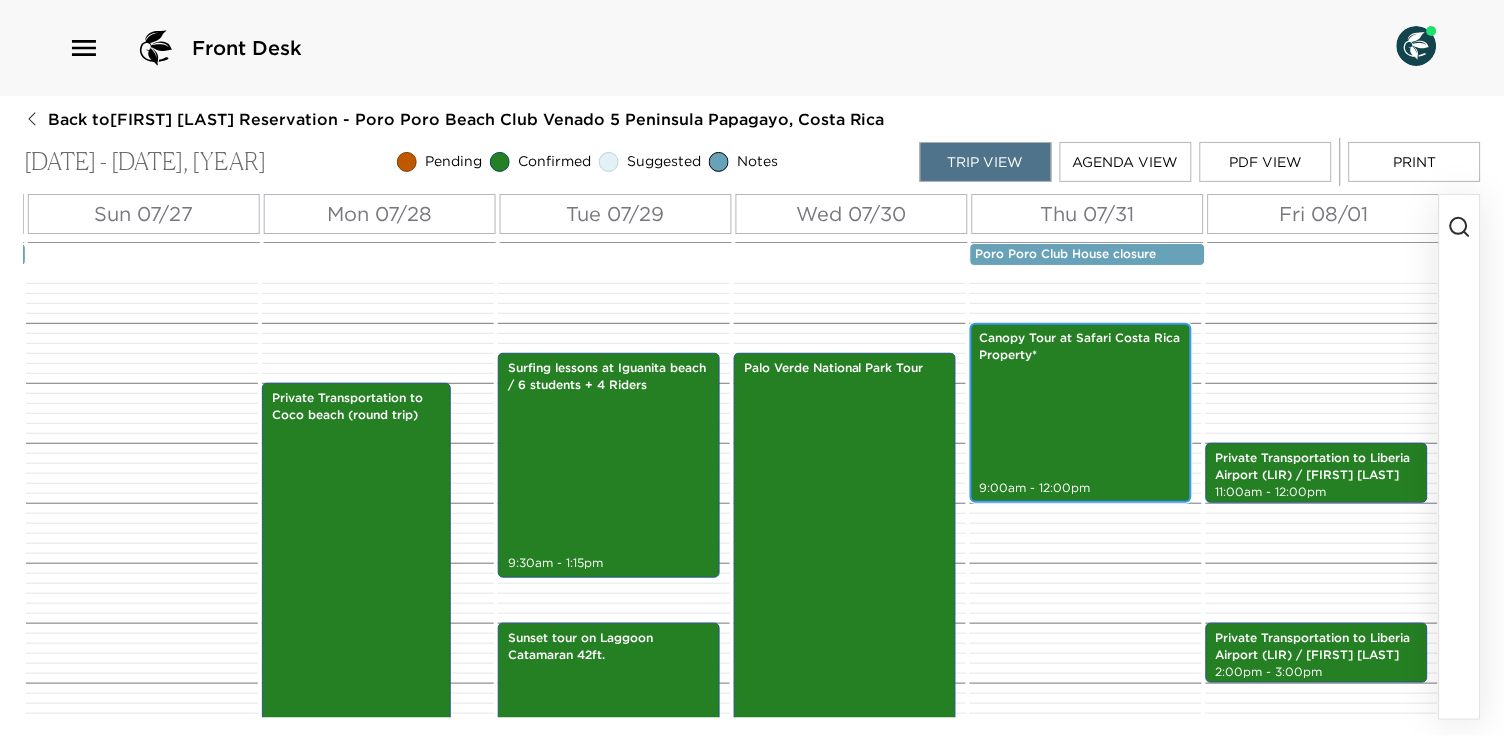 click on "Canopy Tour at Safari Costa Rica Property* 9:00am - 12:00pm" at bounding box center (1081, 413) 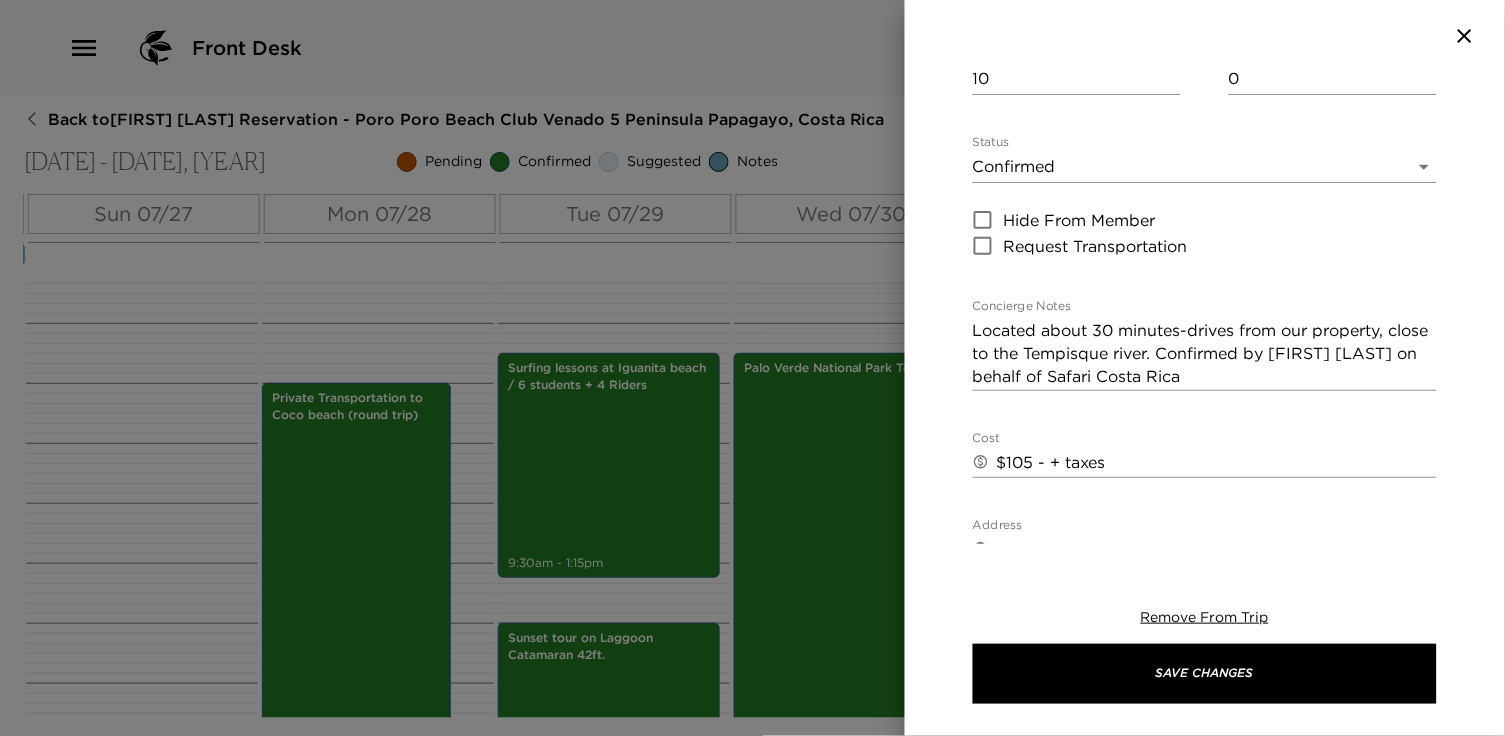 scroll, scrollTop: 274, scrollLeft: 0, axis: vertical 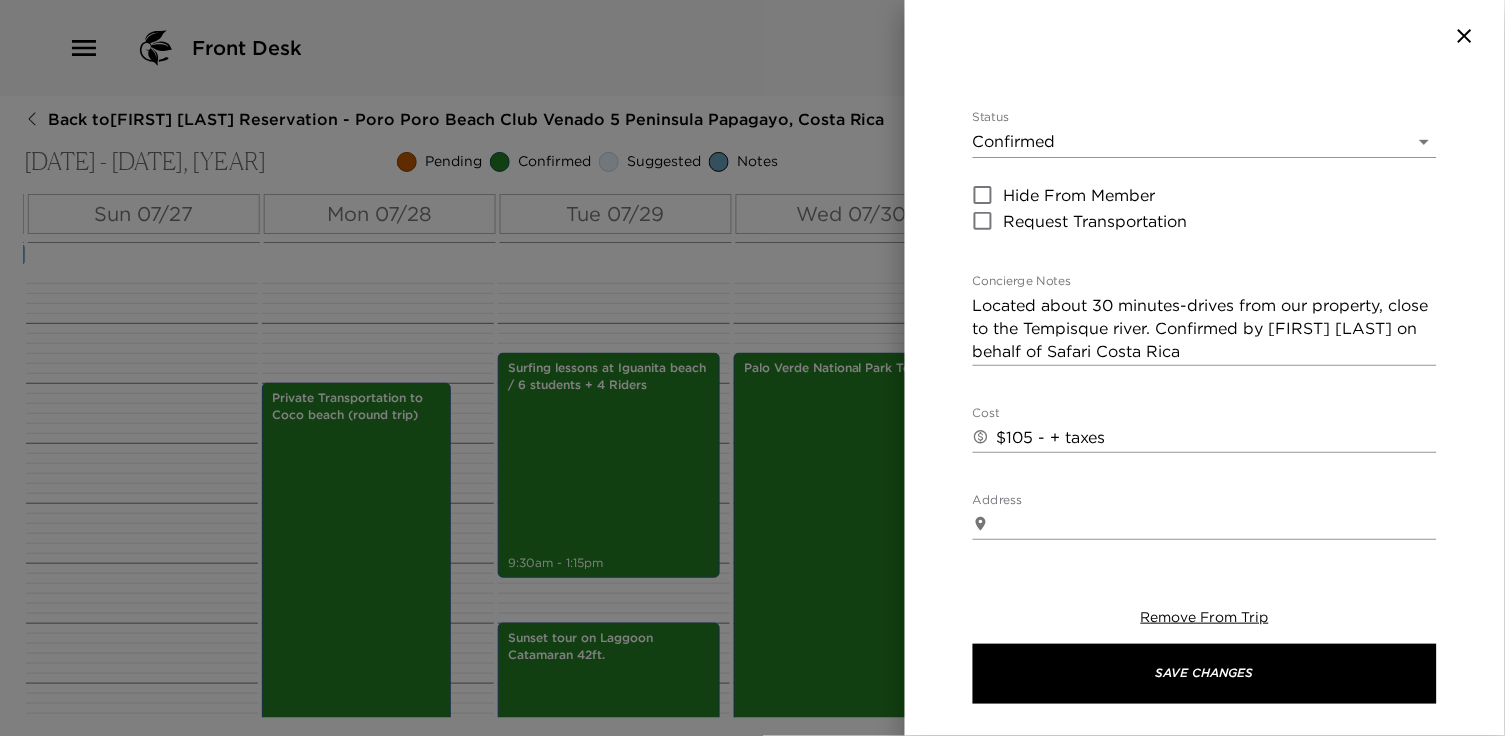 click at bounding box center (752, 368) 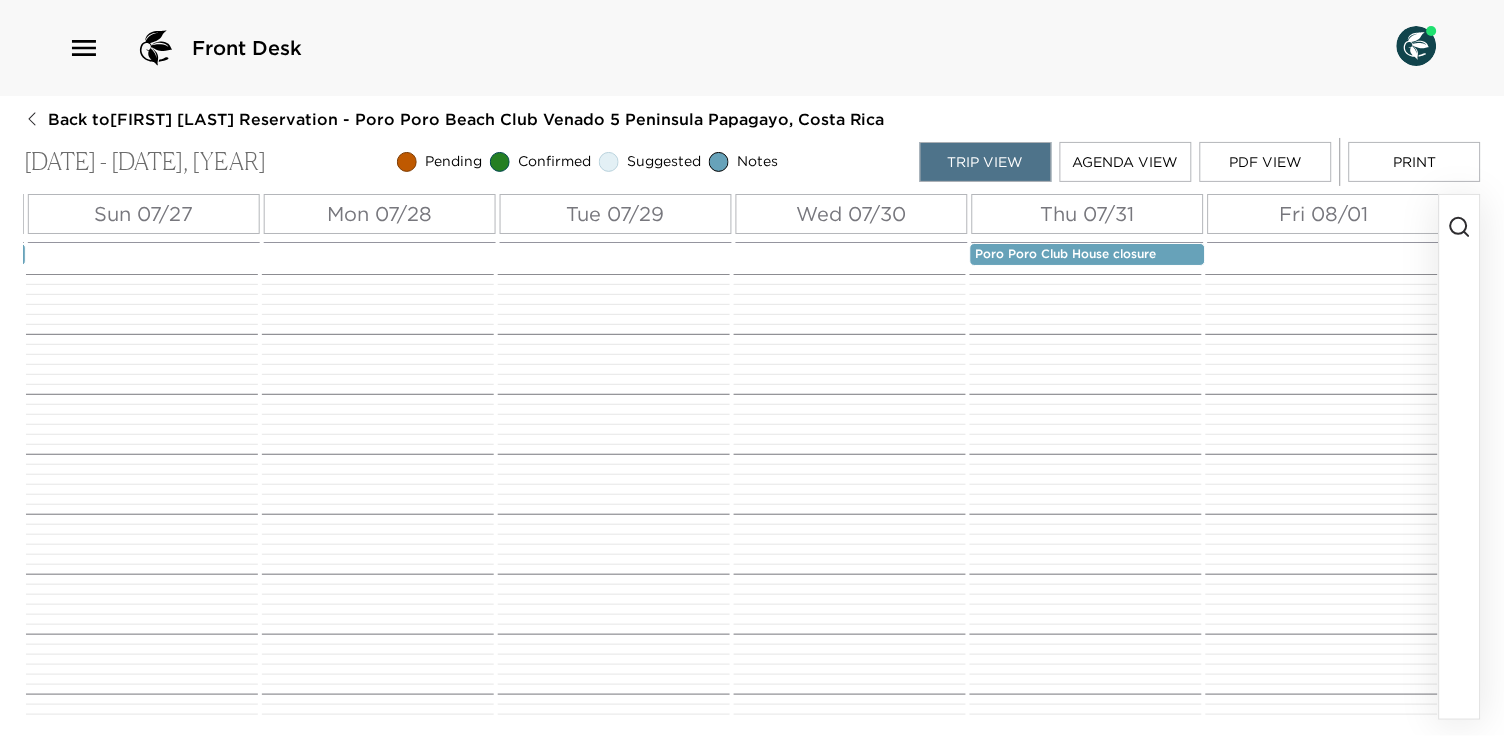 scroll, scrollTop: 0, scrollLeft: 0, axis: both 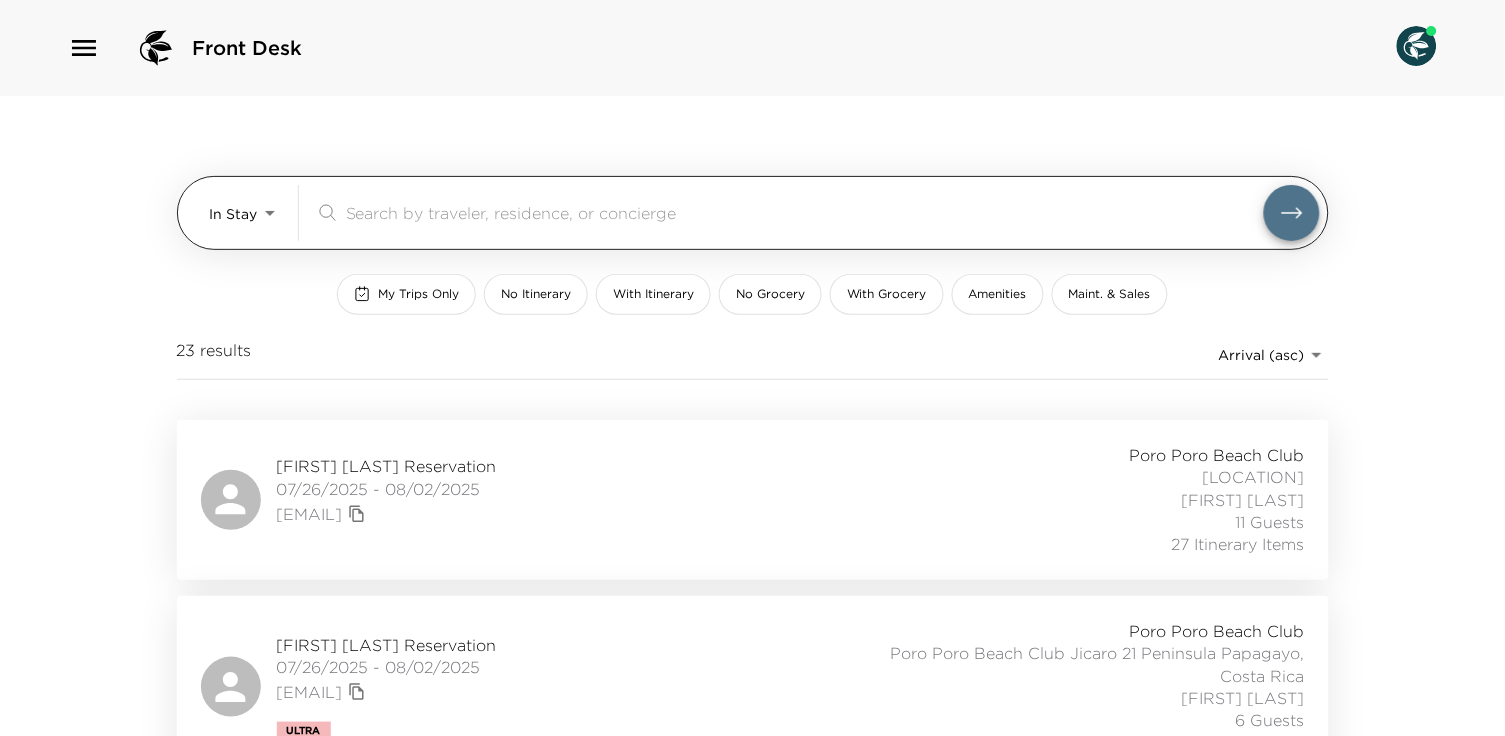 click on "Front Desk In Stay In-Stay ​ My Trips Only No Itinerary With Itinerary No Grocery With Grocery Amenities Maint. & Sales [NUMBER] results Arrival (asc) reservations_prod_arrival_asc [FIRST] [LAST] Reservation [DATE] - [DATE] [EMAIL] [LOCATION] [LOCATION] [LOCATION] [FIRST] [LAST] [NUMBER] Itinerary Items [FIRST] [LAST] Reservation [DATE] - [DATE] [EMAIL] Ultra [LOCATION] [LOCATION] [LOCATION] [FIRST] [LAST] [NUMBER] Itinerary Items [FIRST] [LAST] Reservation [DATE] - [DATE] [EMAIL] [PHONE] [LOCATION] [LOCATION] [LOCATION] [FIRST] [LAST] [NUMBER] Itinerary Items [FIRST] [LAST] Reservation [DATE] - [DATE] [EMAIL] [PHONE] [LOCATION] [LOCATION] [LOCATION] [FIRST] [LAST] [NUMBER] Itinerary Items [FIRST] [LAST] Reservation [DATE] - [DATE] [EMAIL] [PHONE] [LOCATION] [LOCATION] [LOCATION] [FIRST] [LAST] [NUMBER] Itinerary Items" at bounding box center (752, 368) 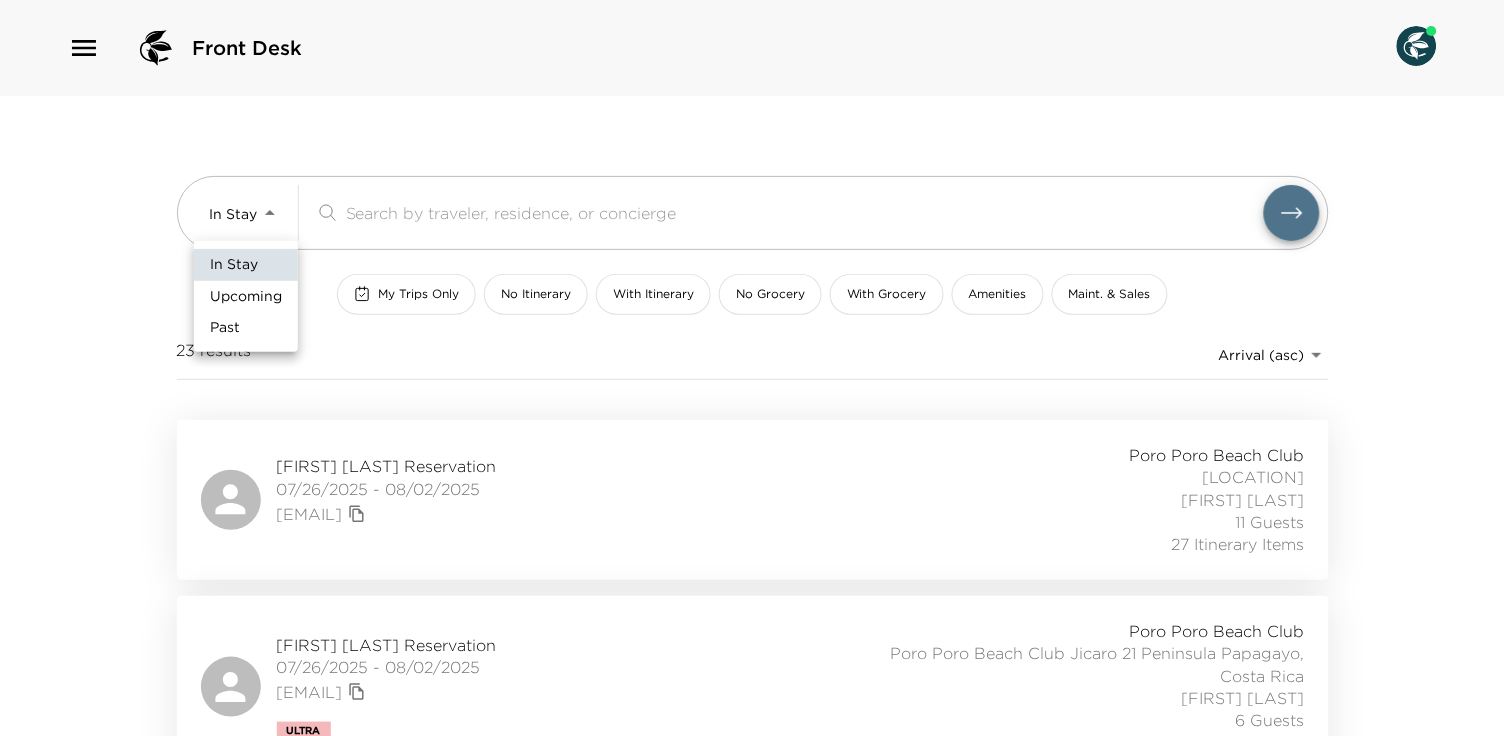 click on "Past" at bounding box center (246, 328) 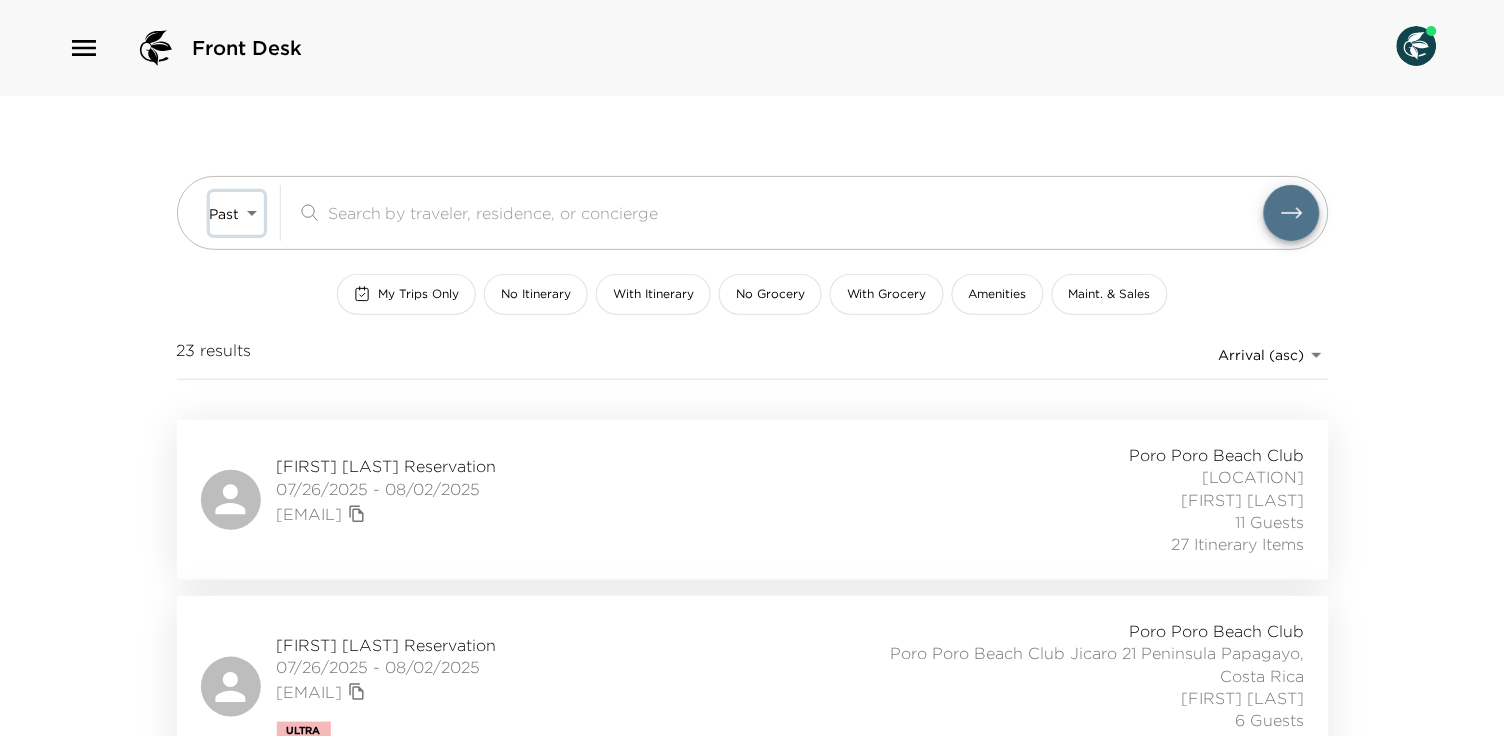 type on "Past" 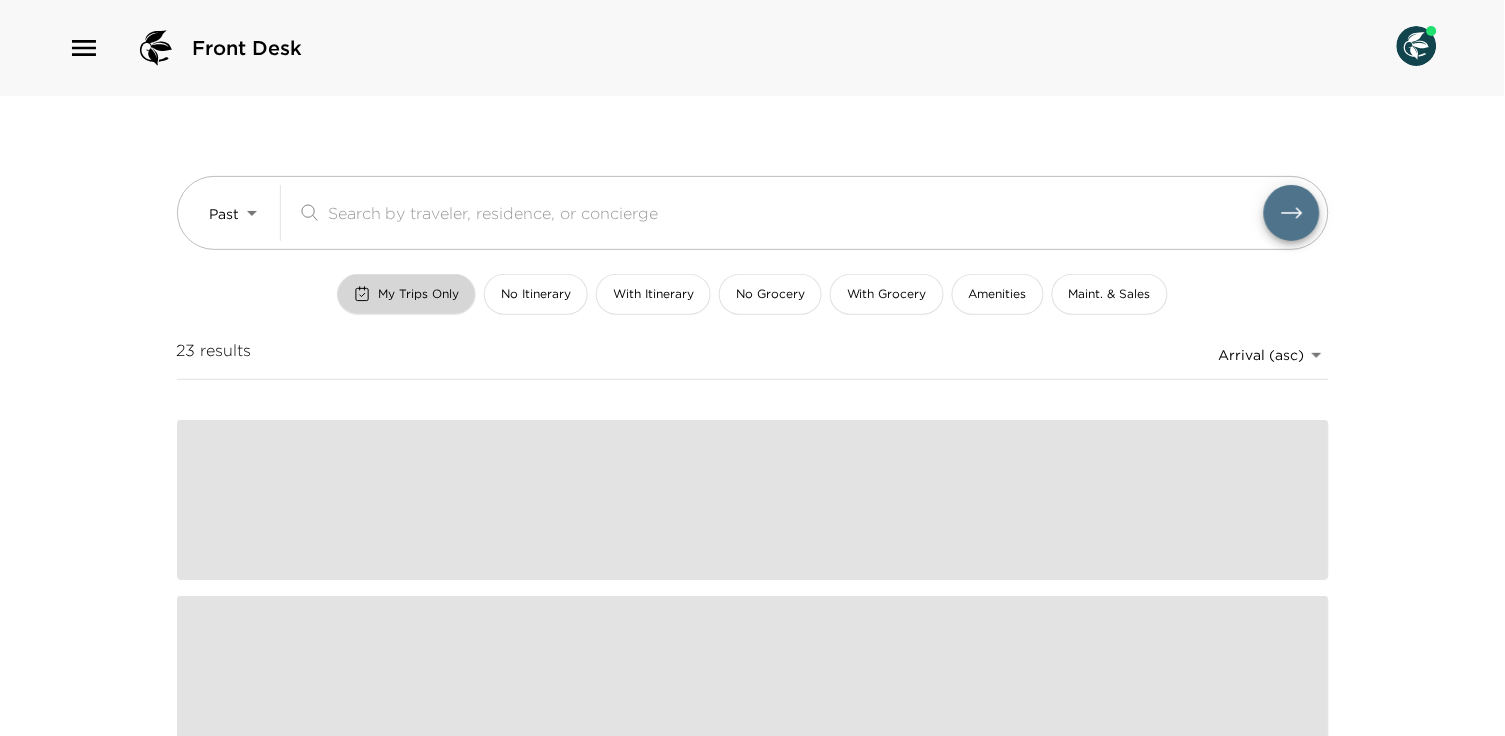 click on "My Trips Only" at bounding box center (418, 294) 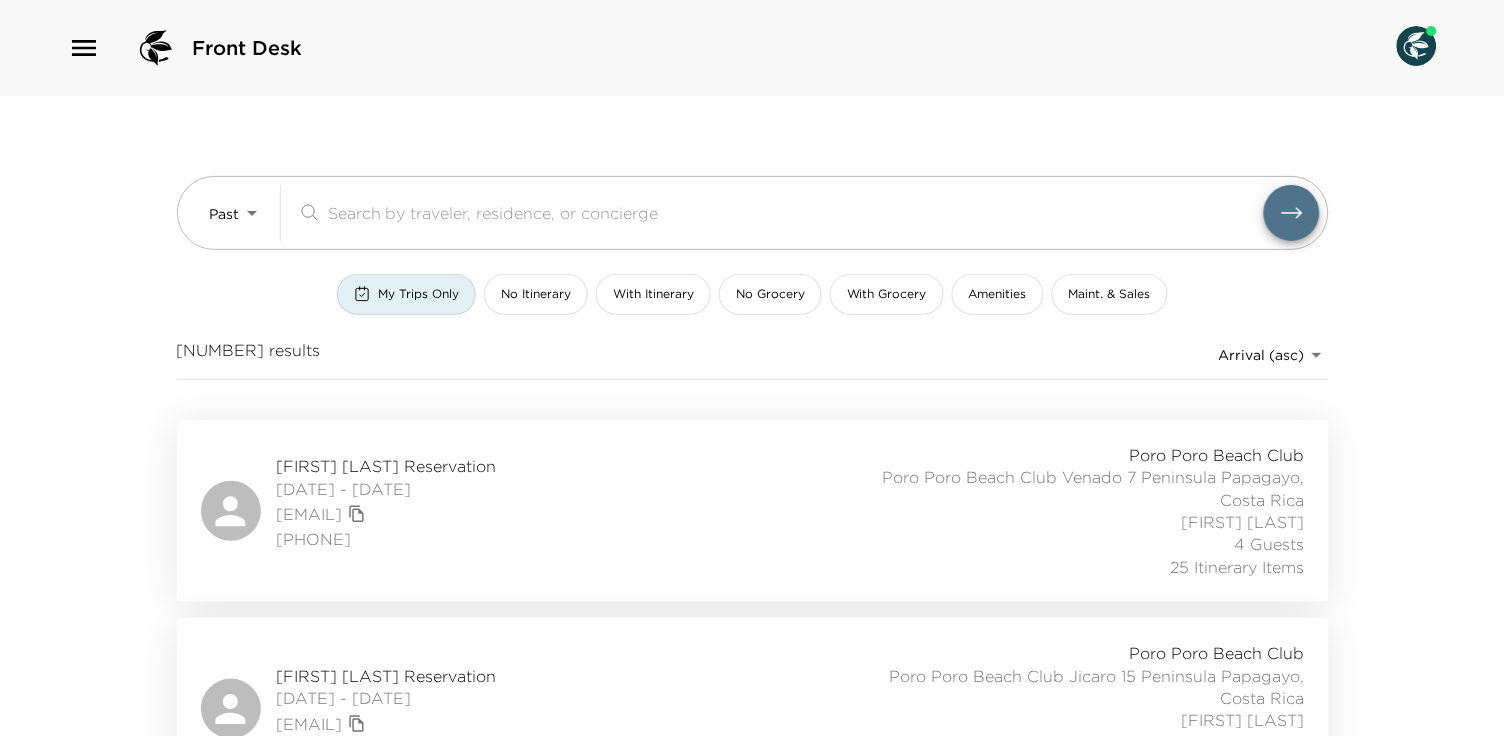 click on "Front Desk Past Past ​ My Trips Only No Itinerary With Itinerary No Grocery With Grocery Amenities Maint. & Sales 241 results Arrival (asc) reservations_prod_arrival_asc Tom Lawrence Reservation 08/03/2023 - 08/12/2023 tlawrence@theedenclub.com (441) 505-1175 Poro Poro Beach Club Poro Poro Beach Club Venado 7 Peninsula Papagayo, Costa Rica Marcos Rodriguez 4 Guests 25 Itinerary Items Neil Schekter Reservation 08/13/2023 - 08/17/2023 neils@dakotaprop.com Poro Poro Beach Club Poro Poro Beach Club Jicaro 15 Peninsula Papagayo, Costa Rica Marcos Rodriguez 1 Guest 10 Itinerary Items Tandy Widolff Reservation 08/13/2023 - 08/20/2023 mattjtandy@gmail.com Ultra Poro Poro Beach Club Poro Poro Beach Club Venado 8 Peninsula Papagayo, Costa Rica Marcos Rodriguez 8 Guests 13 Itinerary Items Laura Iaffaldano Reservation 08/15/2023 - 08/22/2023 laura.iaffaldano@gmail.com (914) 924-4053 Poro Poro Beach Club Poro Poro Beach Club Jicaro 11 Peninsula Papagayo, Costa Rica Marcos Rodriguez 2 Guests 12 Itinerary Items 2 Guests" at bounding box center [752, 368] 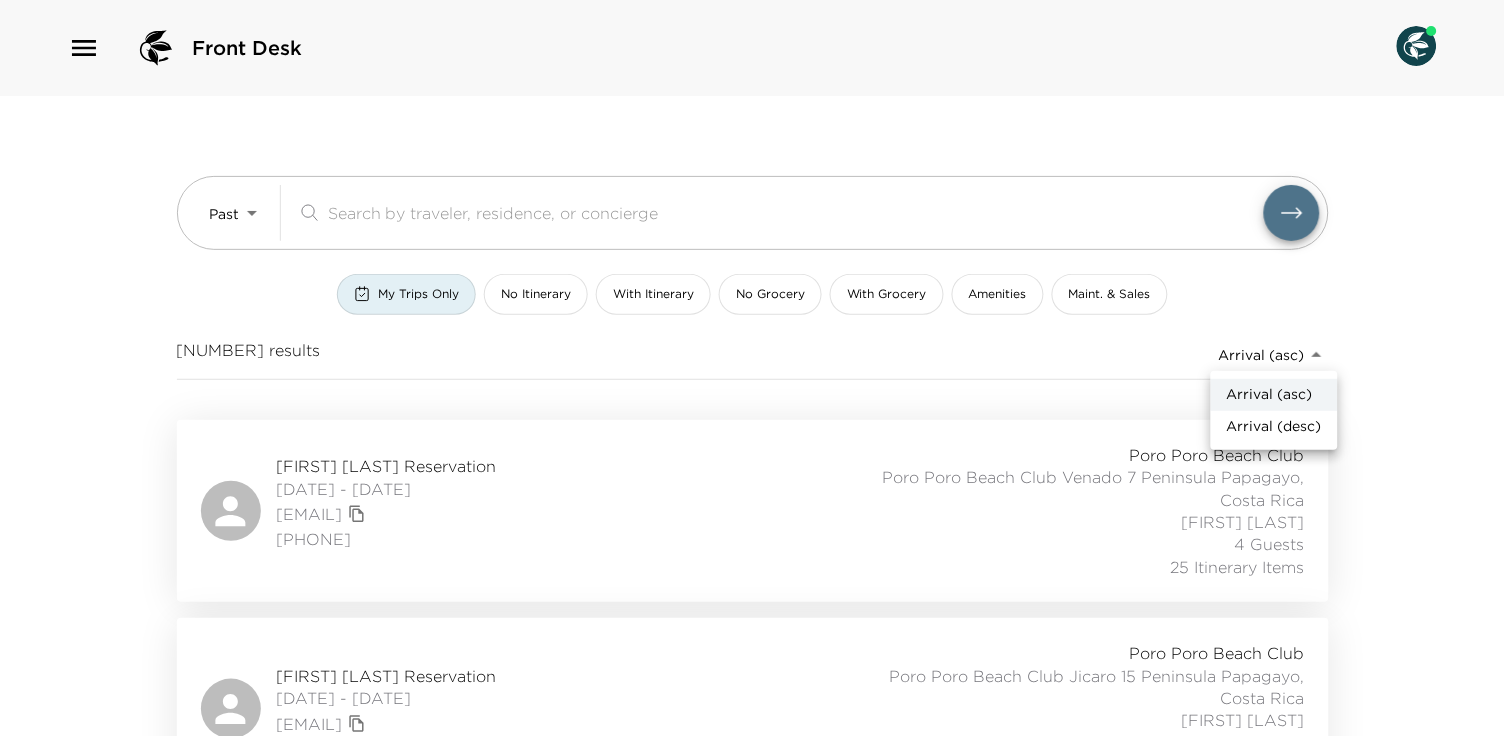 click on "Arrival (desc)" at bounding box center (1274, 427) 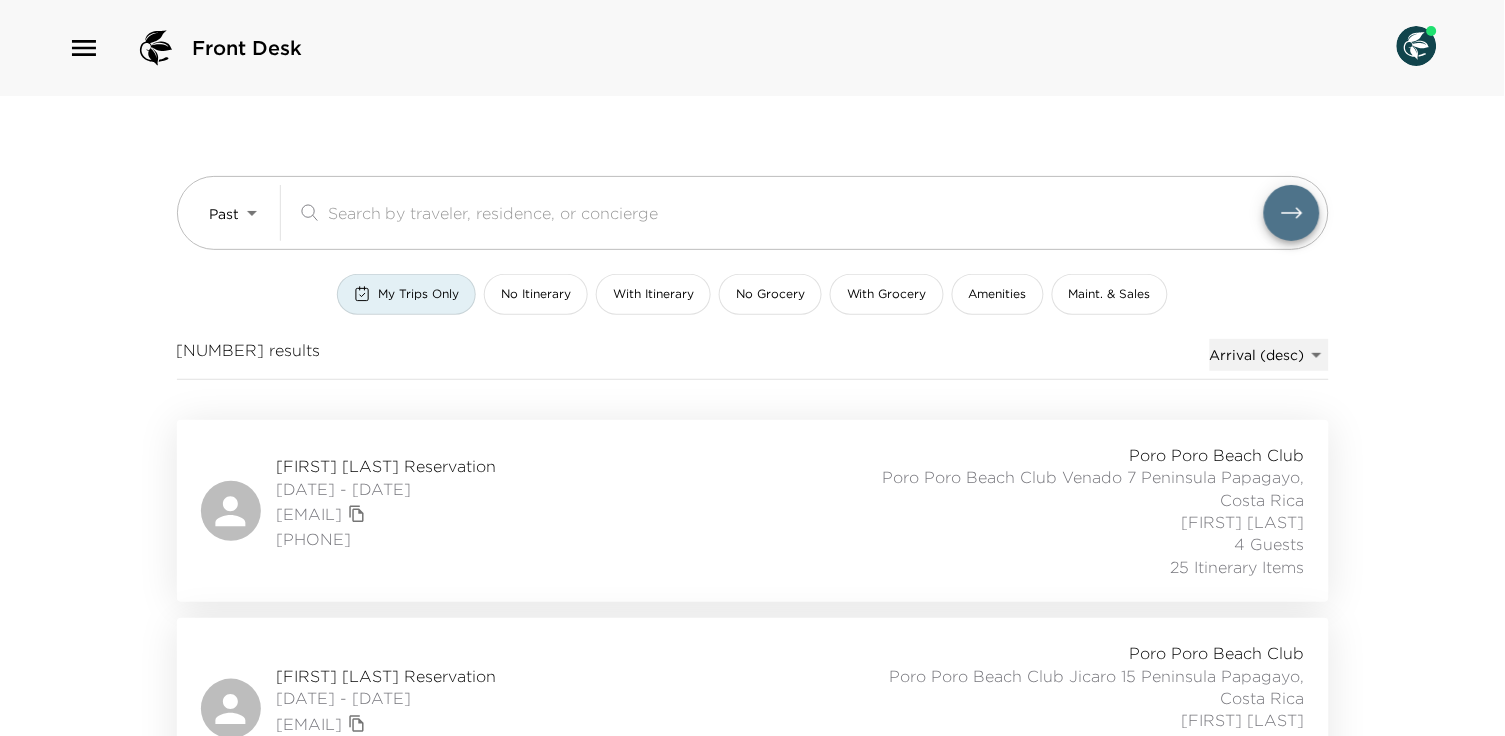 type on "reservations_prod_arrival_desc" 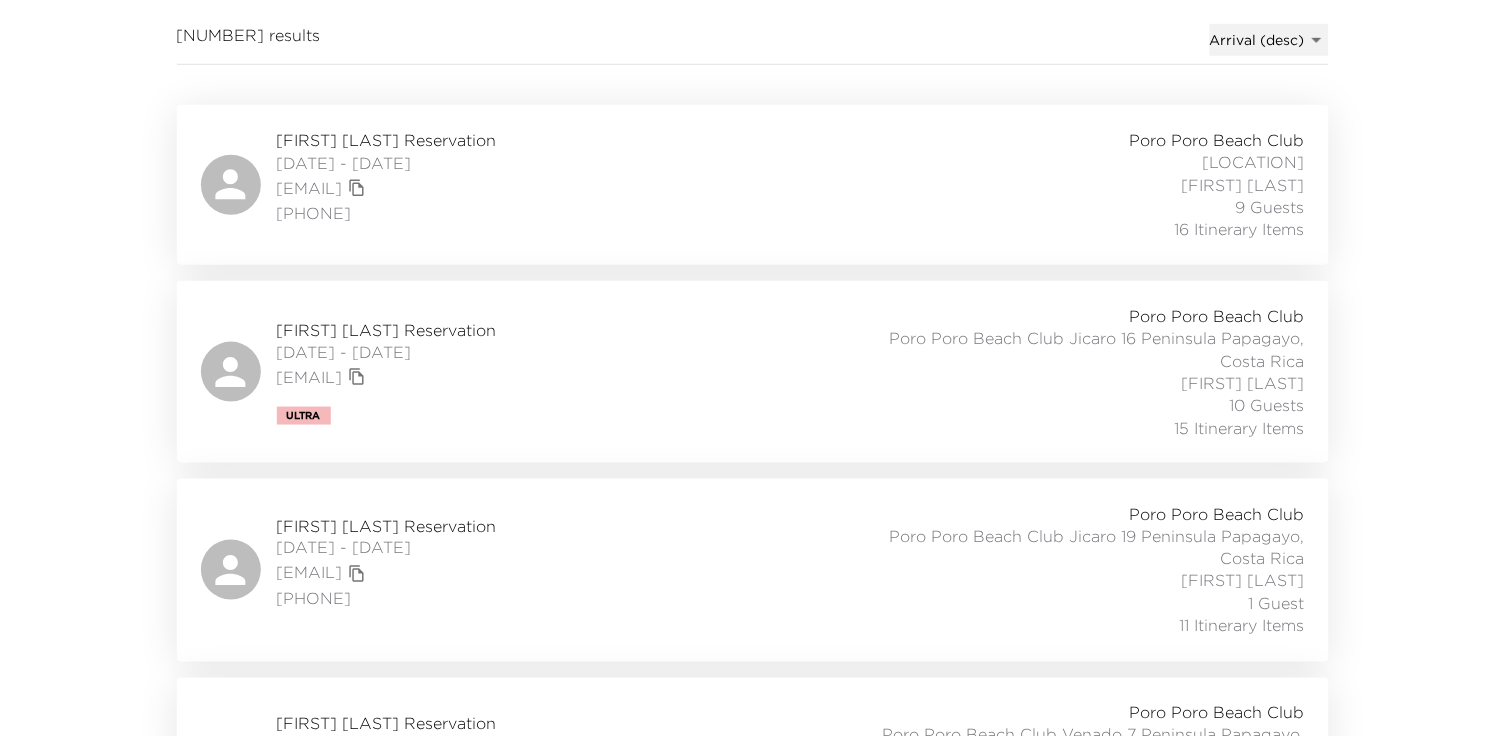 scroll, scrollTop: 307, scrollLeft: 0, axis: vertical 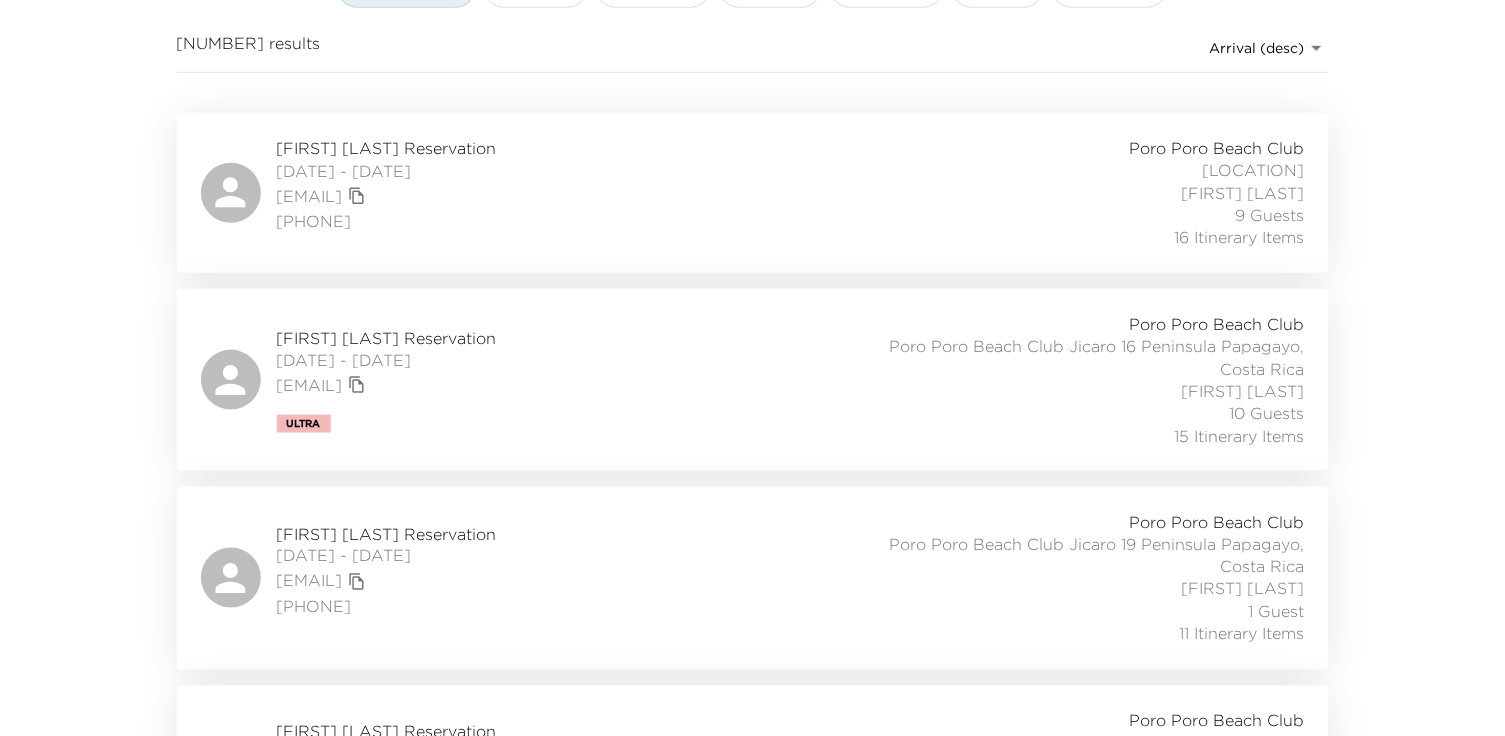 click on "Anna  Gonzalez Reservation 06/29/2025 - 07/06/2025 anagon85@aol.com Ultra Poro Poro Beach Club Poro Poro Beach Club Jicaro 16 Peninsula Papagayo, Costa Rica Marcos Rodriguez 10 Guests 15 Itinerary Items" at bounding box center [753, 380] 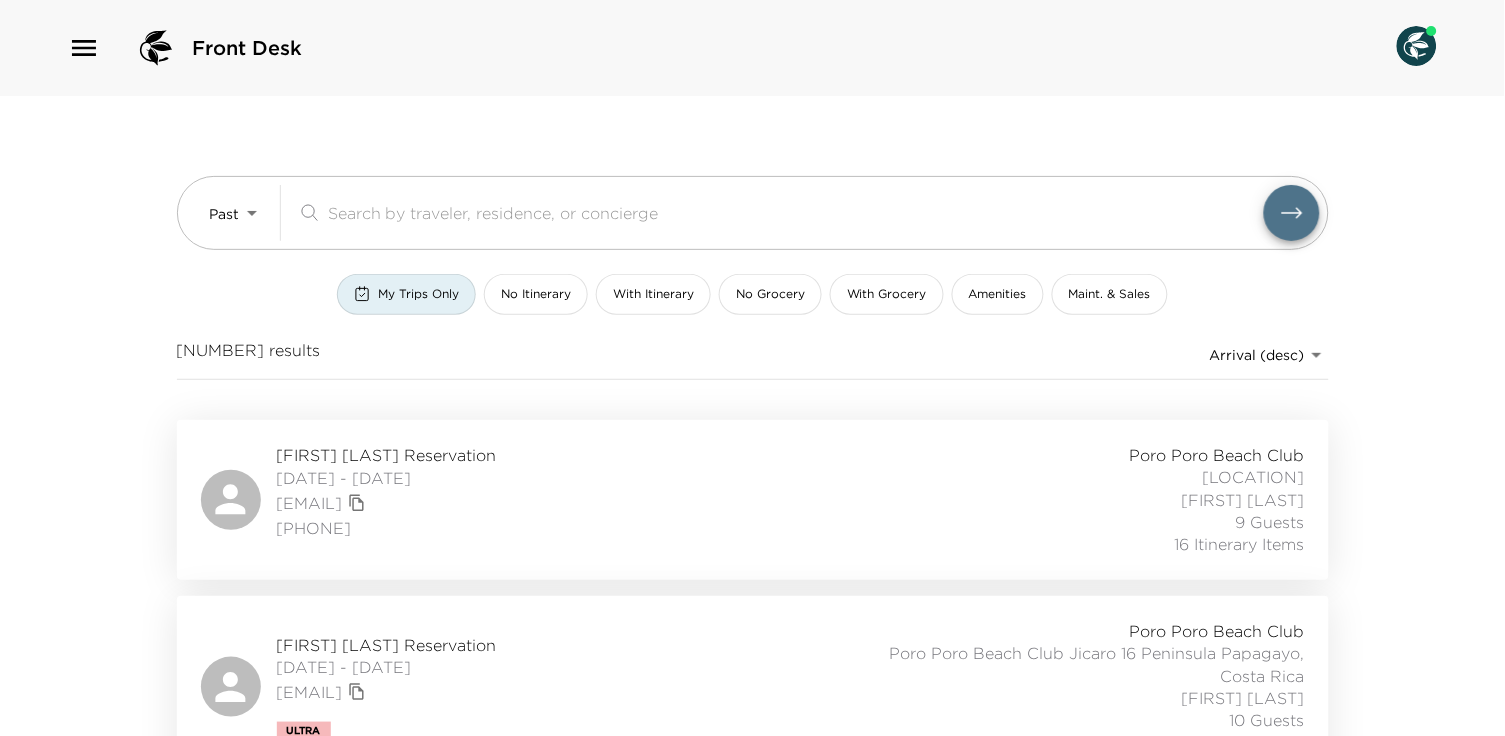 scroll, scrollTop: 0, scrollLeft: 0, axis: both 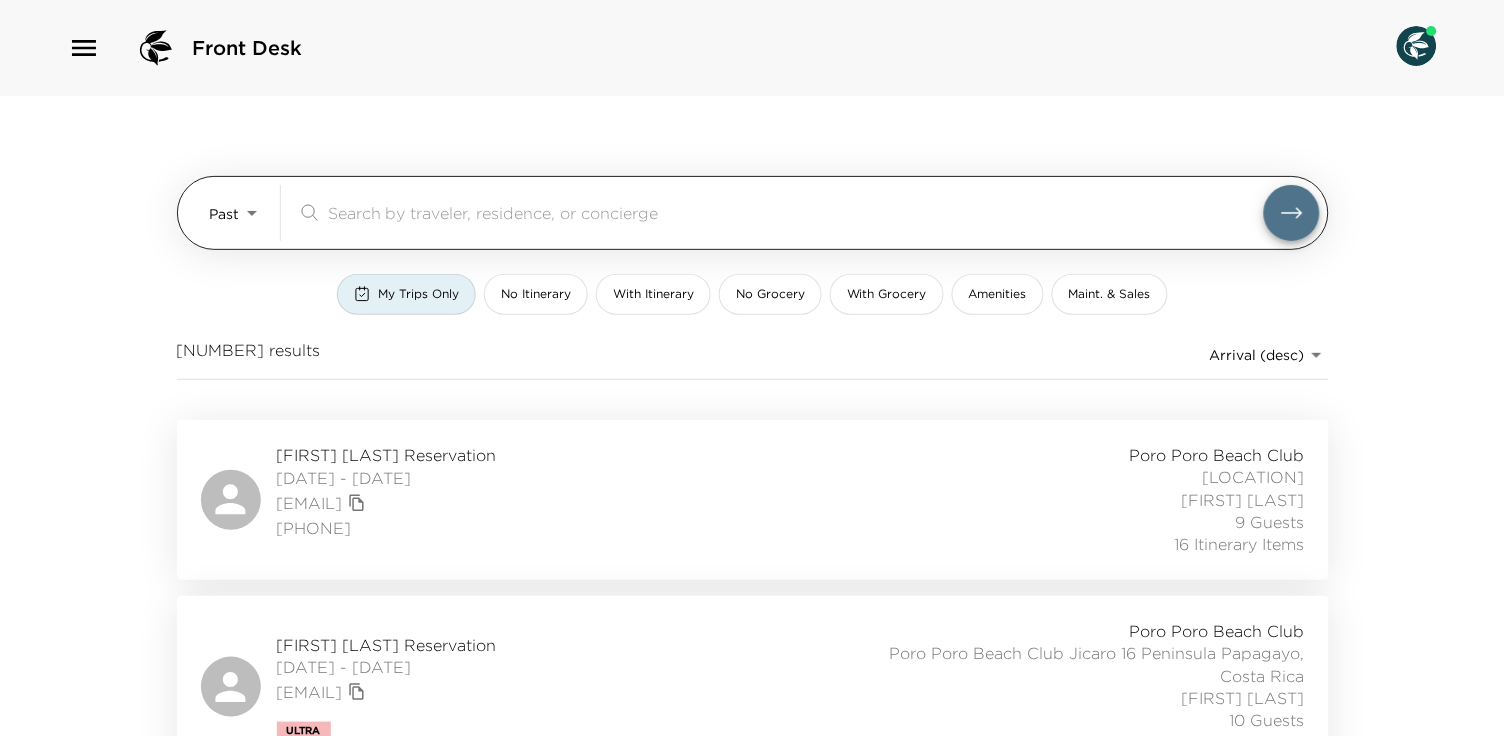 click on "Past Past ​" at bounding box center (753, 213) 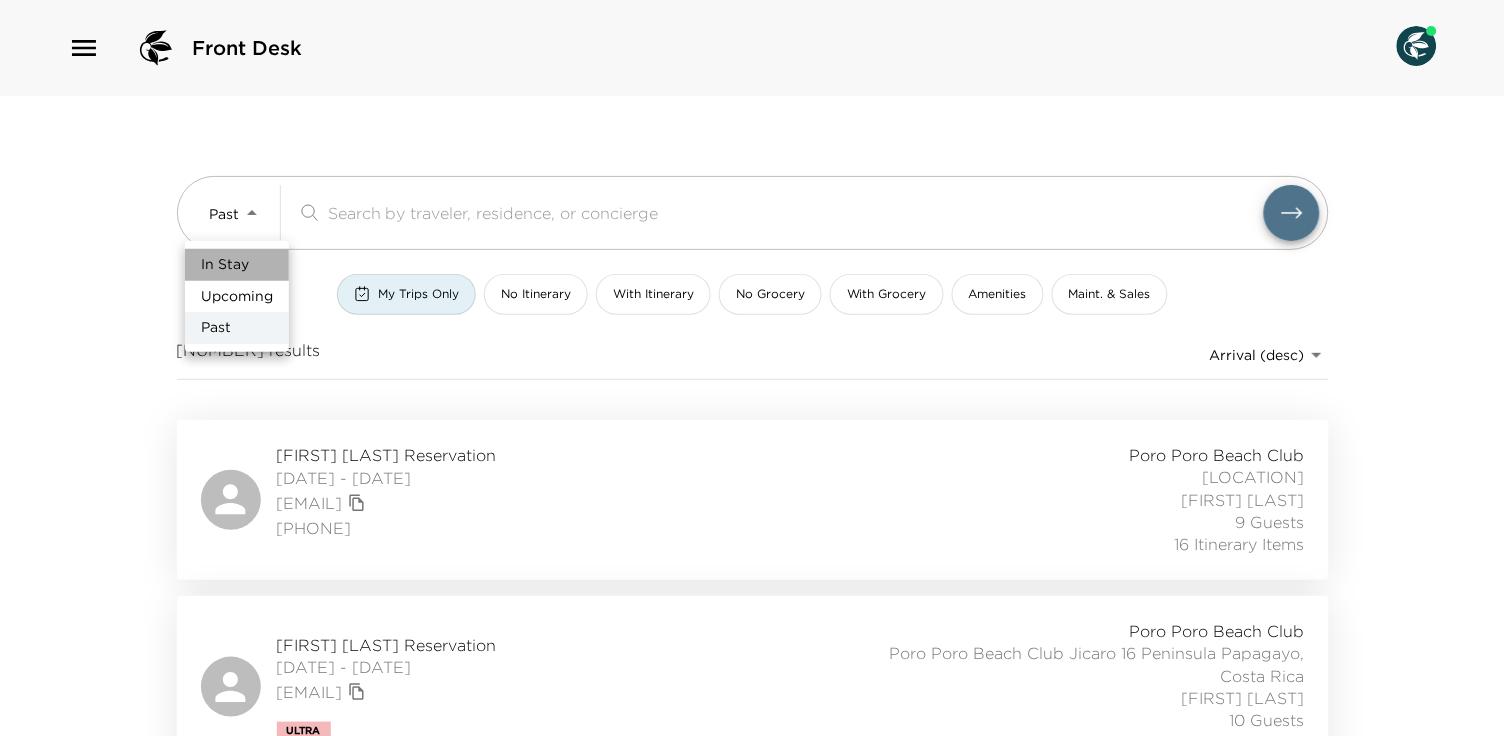 click on "In Stay" at bounding box center [225, 265] 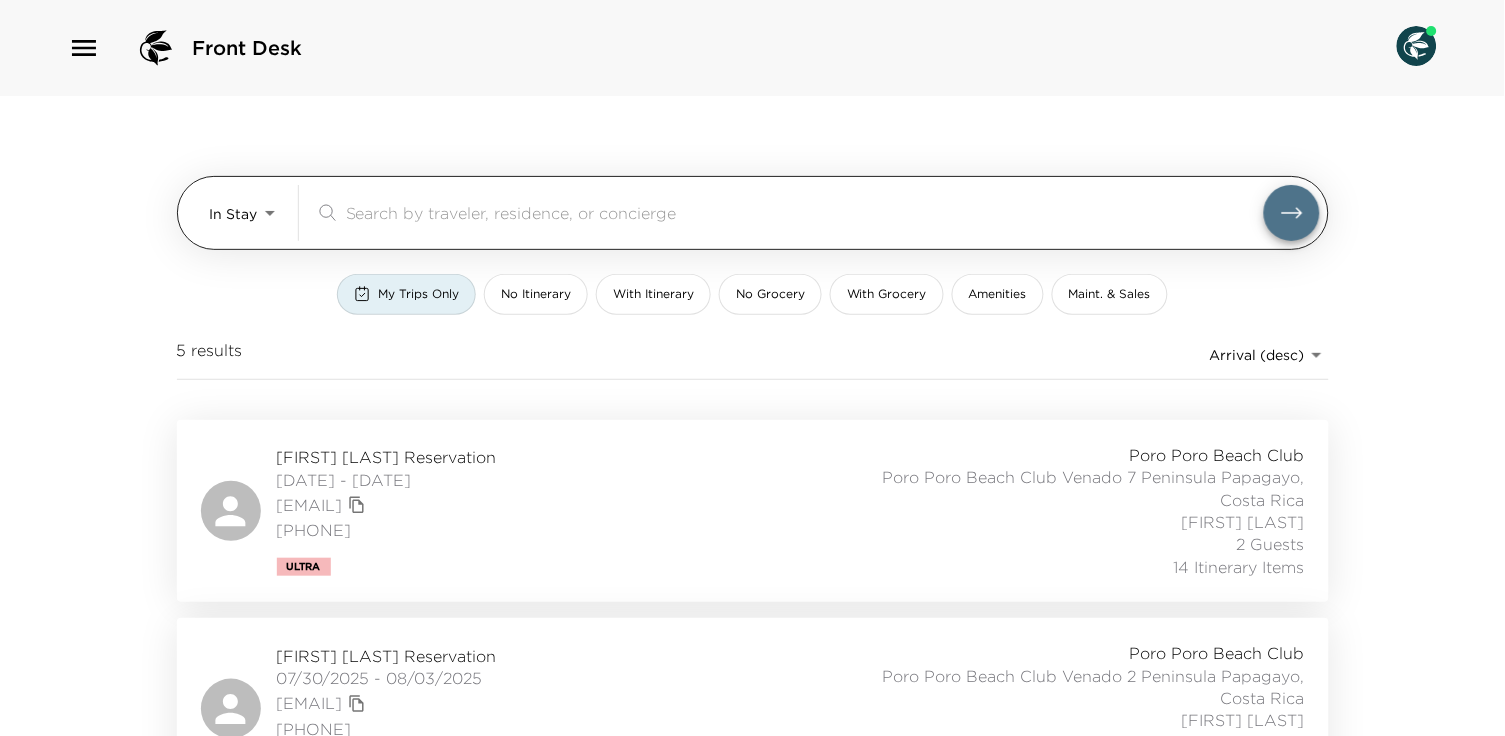 click on "Front Desk In Stay In-Stay ​ My Trips Only No Itinerary With Itinerary No Grocery With Grocery Amenities Maint. & Sales 5 results Arrival (desc) reservations_prod_arrival_desc Nickolas Mamula Reservation 07/31/2025 - 08/06/2025 nmamula@tnickolas.com (702) 739-1416 Ultra Poro Poro Beach Club Poro Poro Beach Club Venado 7 Peninsula Papagayo, Costa Rica Marcos Rodriguez 2 Guests 14 Itinerary Items Nickolas Mamula Reservation 07/30/2025 - 08/03/2025 nmamula@tnickolas.com (702) 739-1416 Ultra Poro Poro Beach Club Poro Poro Beach Club Venado 2 Peninsula Papagayo, Costa Rica Marcos Rodriguez 2 Guests 0 Itinerary Items Nickolas Mamula Reservation 07/30/2025 - 08/06/2025 nmamula@tnickolas.com (702) 739-1416 Ultra Poro Poro Beach Club Poro Poro Beach Club Venado 8 Peninsula Papagayo, Costa Rica Marcos Rodriguez 2 Guests 0 Itinerary Items Nickolas Mamula Reservation 07/30/2025 - 08/06/2025 nmamula@tnickolas.com (702) 739-1416 Ultra Poro Poro Beach Club Poro Poro Beach Club Venado 6 Peninsula Papagayo, Costa Rica" at bounding box center [752, 368] 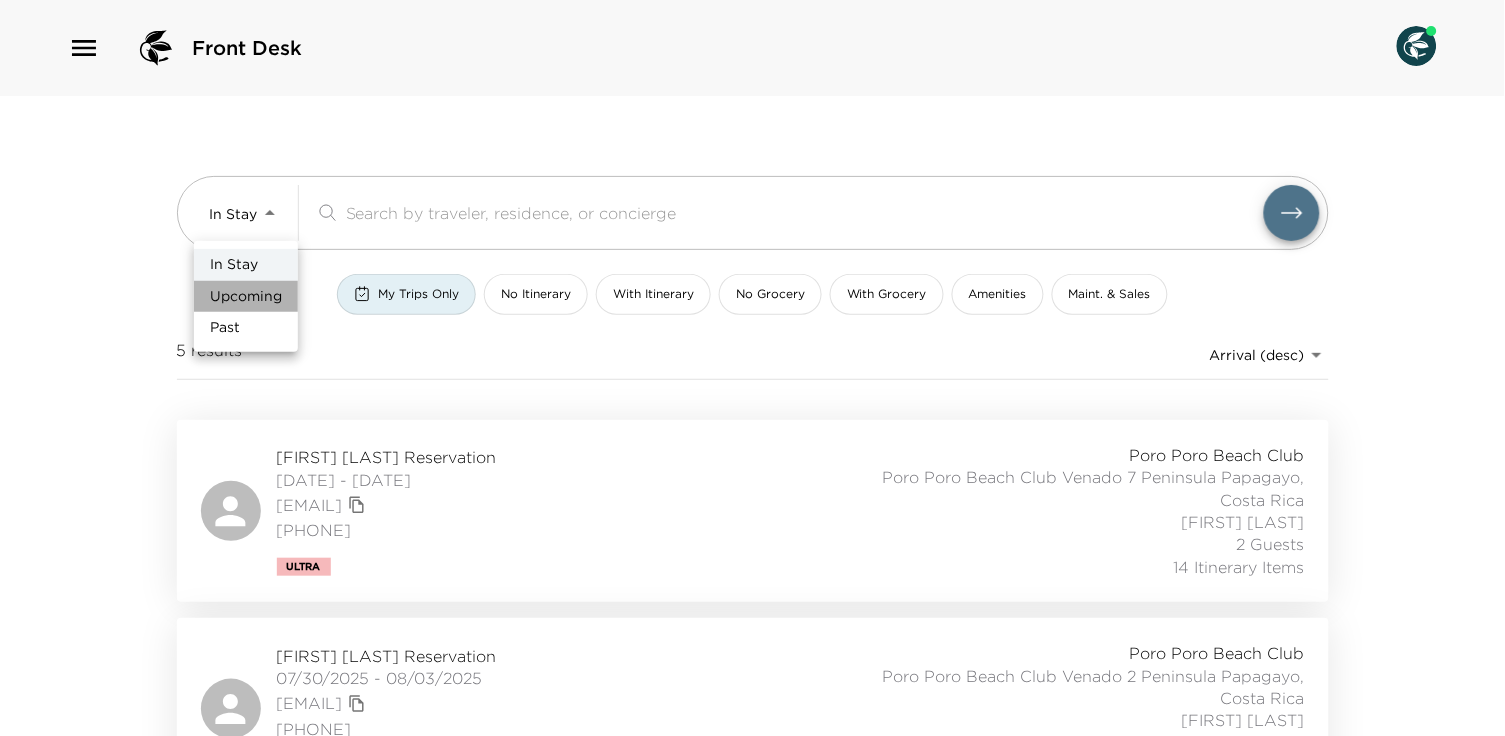 click on "Upcoming" at bounding box center [246, 297] 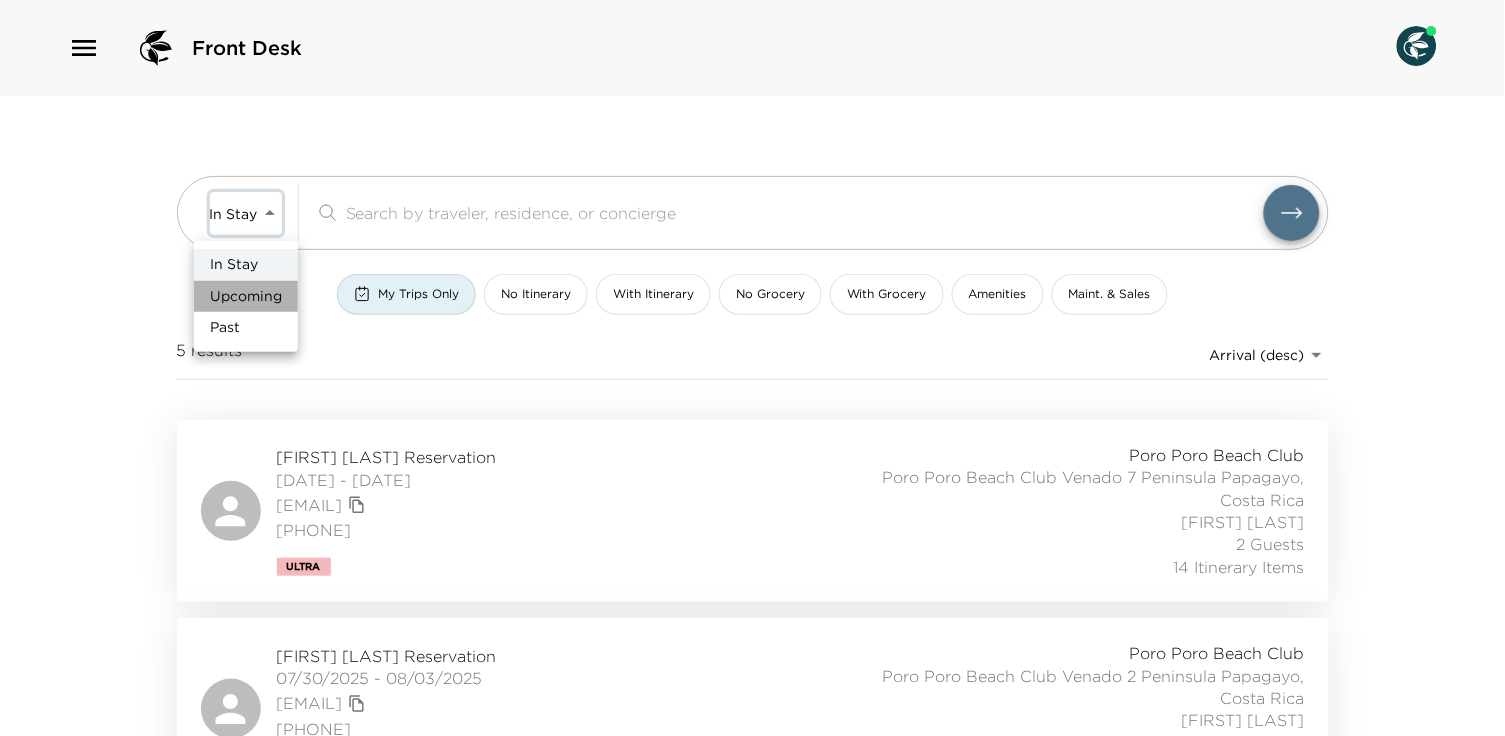type on "Upcoming" 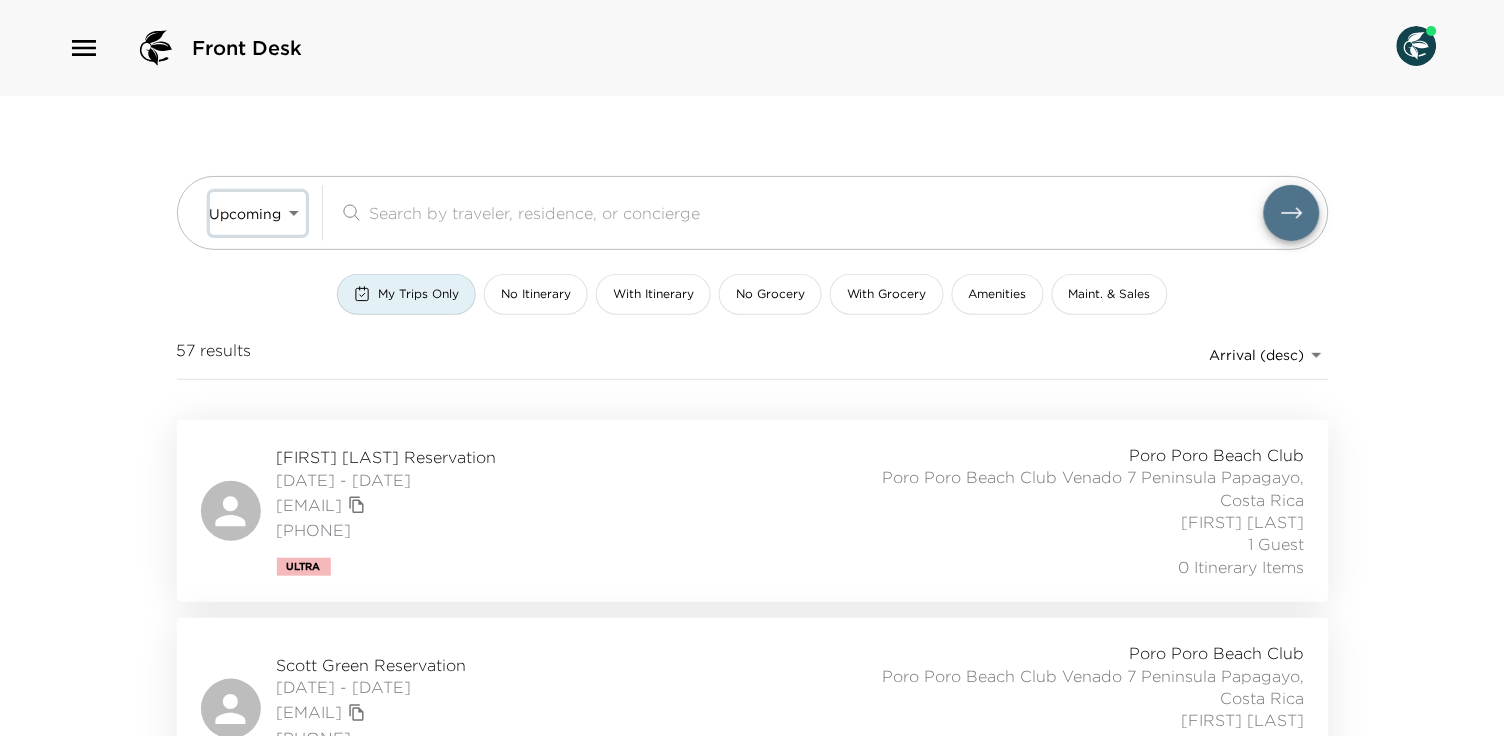 scroll, scrollTop: 0, scrollLeft: 0, axis: both 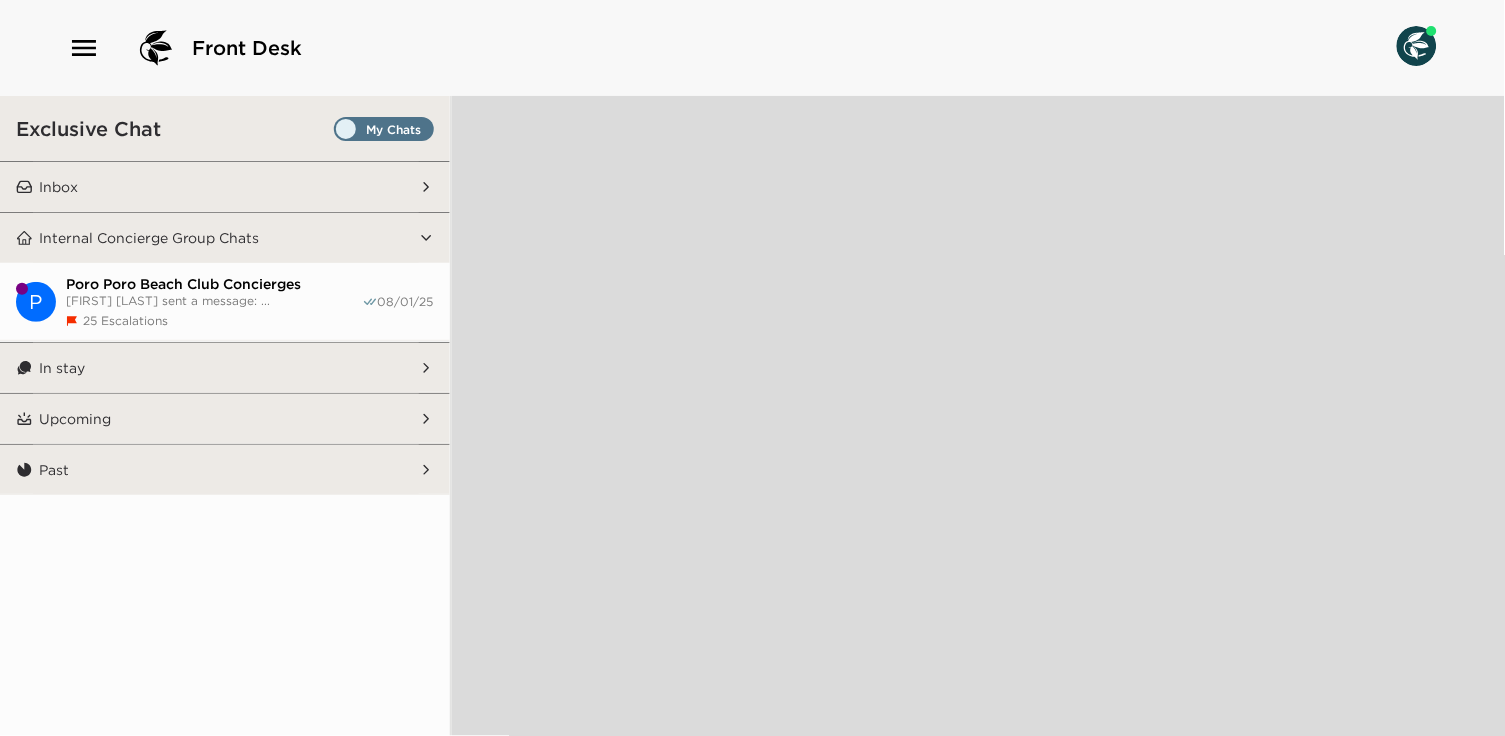 click on "Internal Concierge Group Chats" at bounding box center [226, 238] 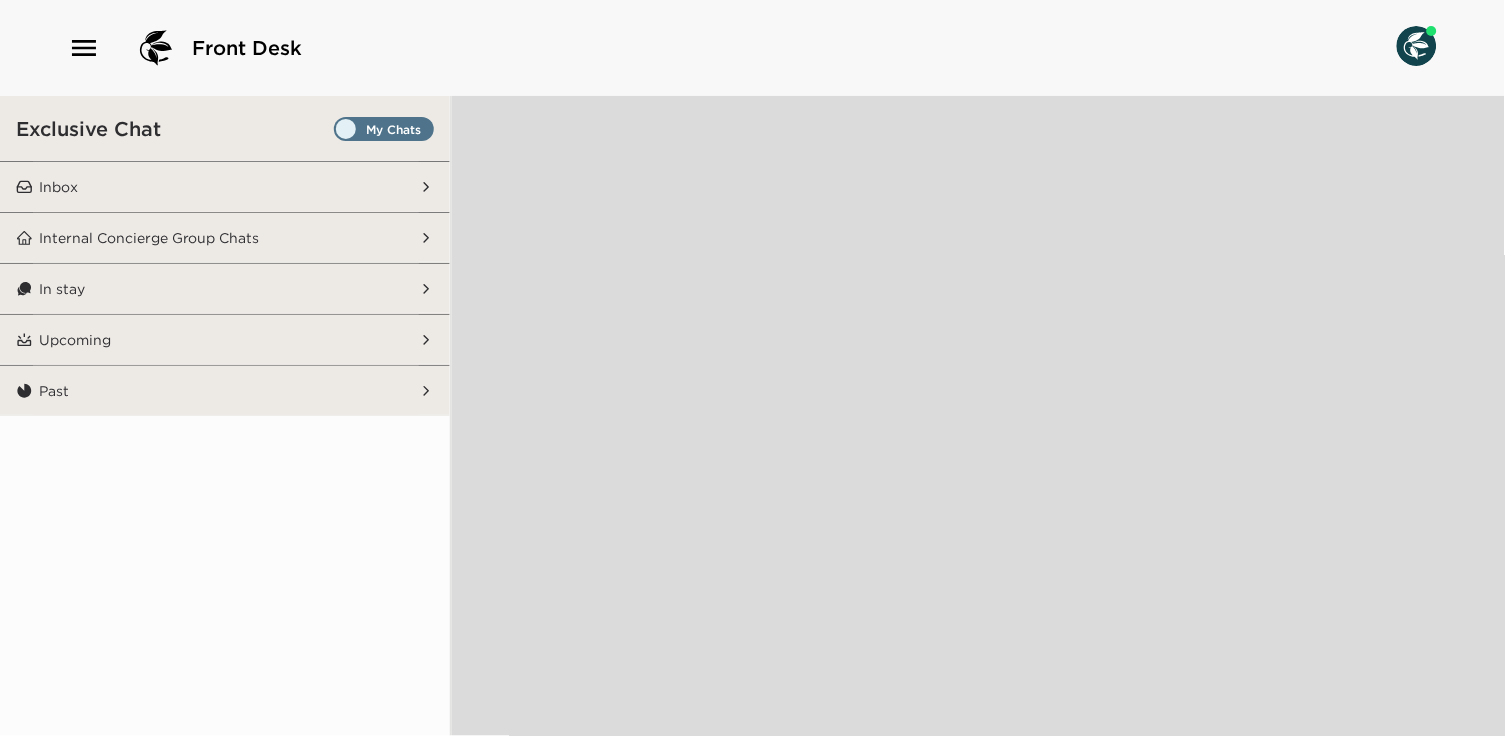 click on "Inbox" at bounding box center (226, 187) 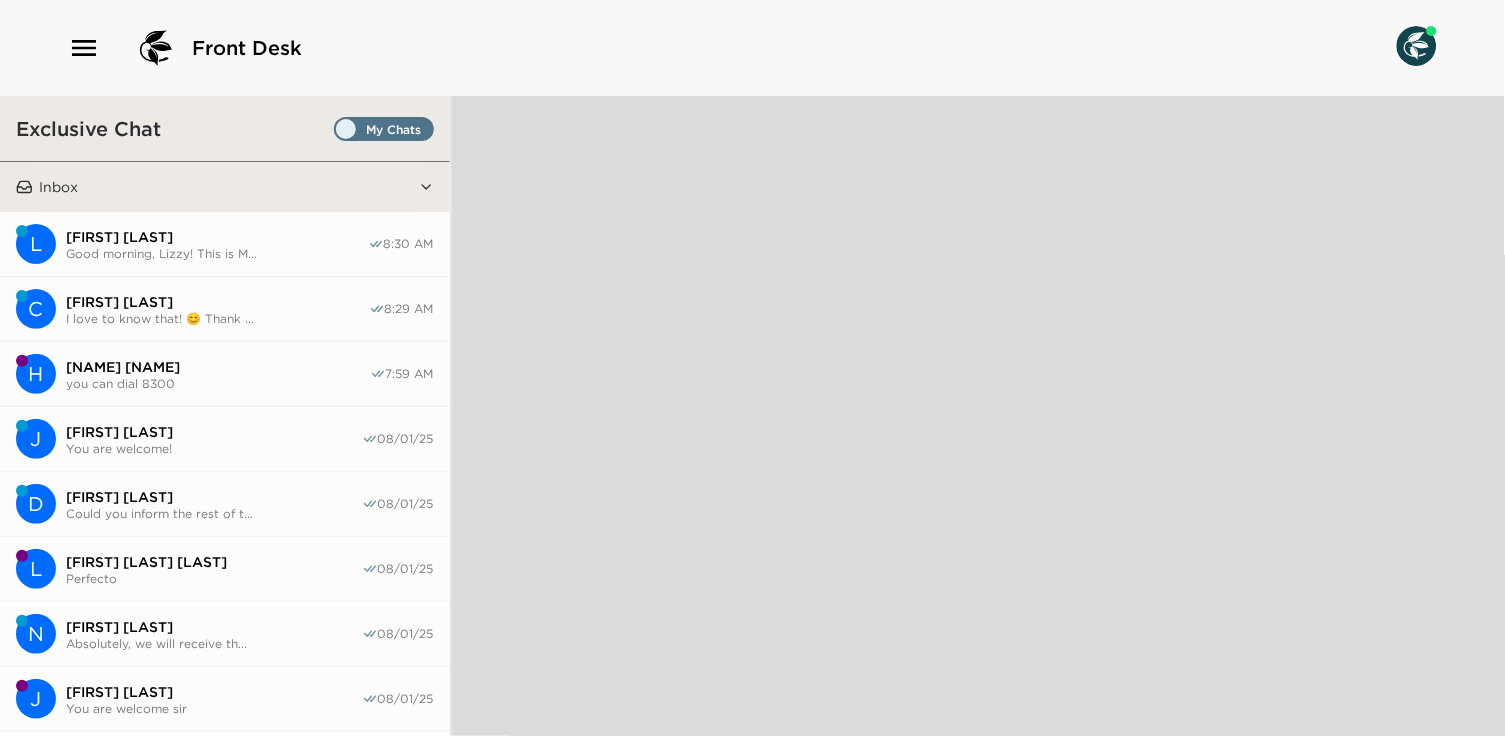 click on "[FIRST] [LAST]" at bounding box center [217, 237] 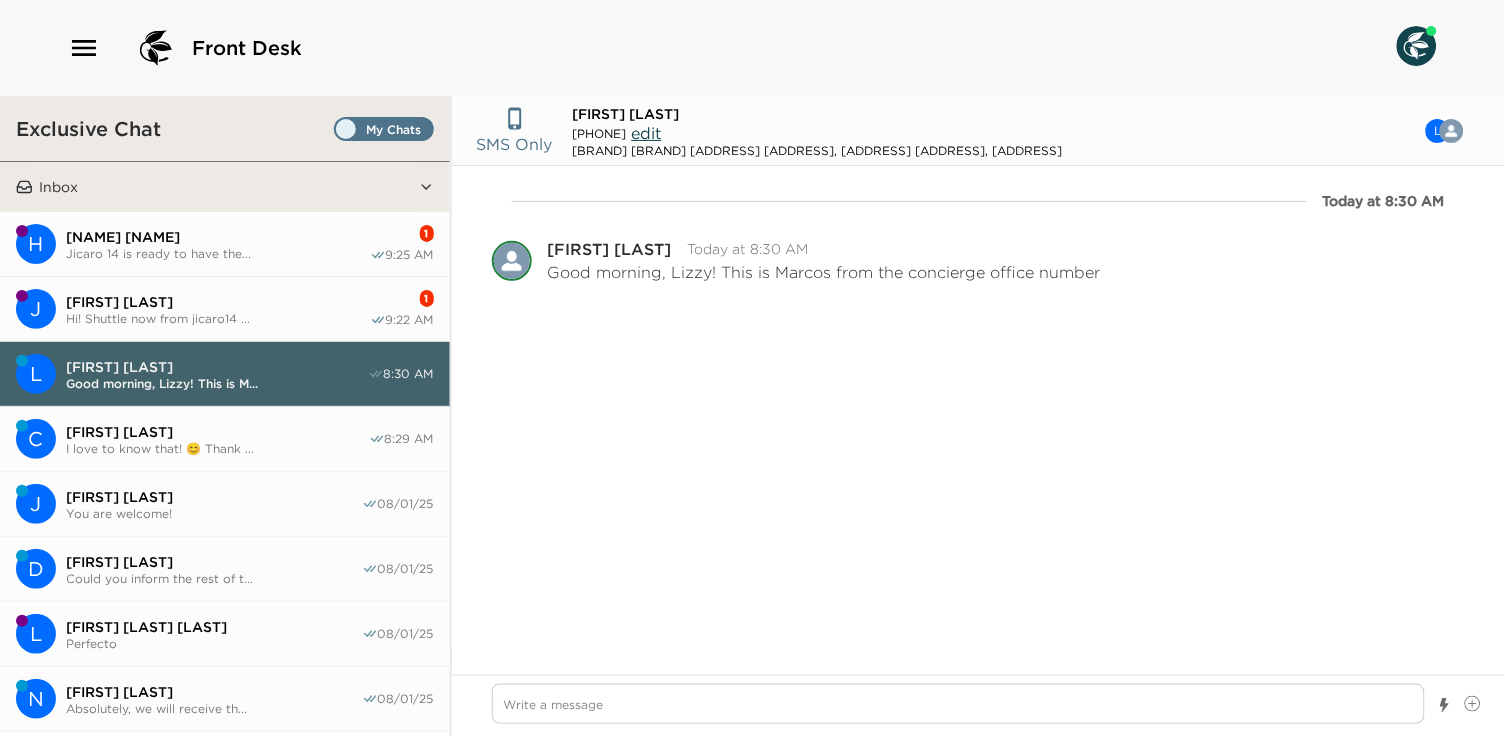 click on "Hi! Shuttle now from jicaro14 ..." at bounding box center (218, 318) 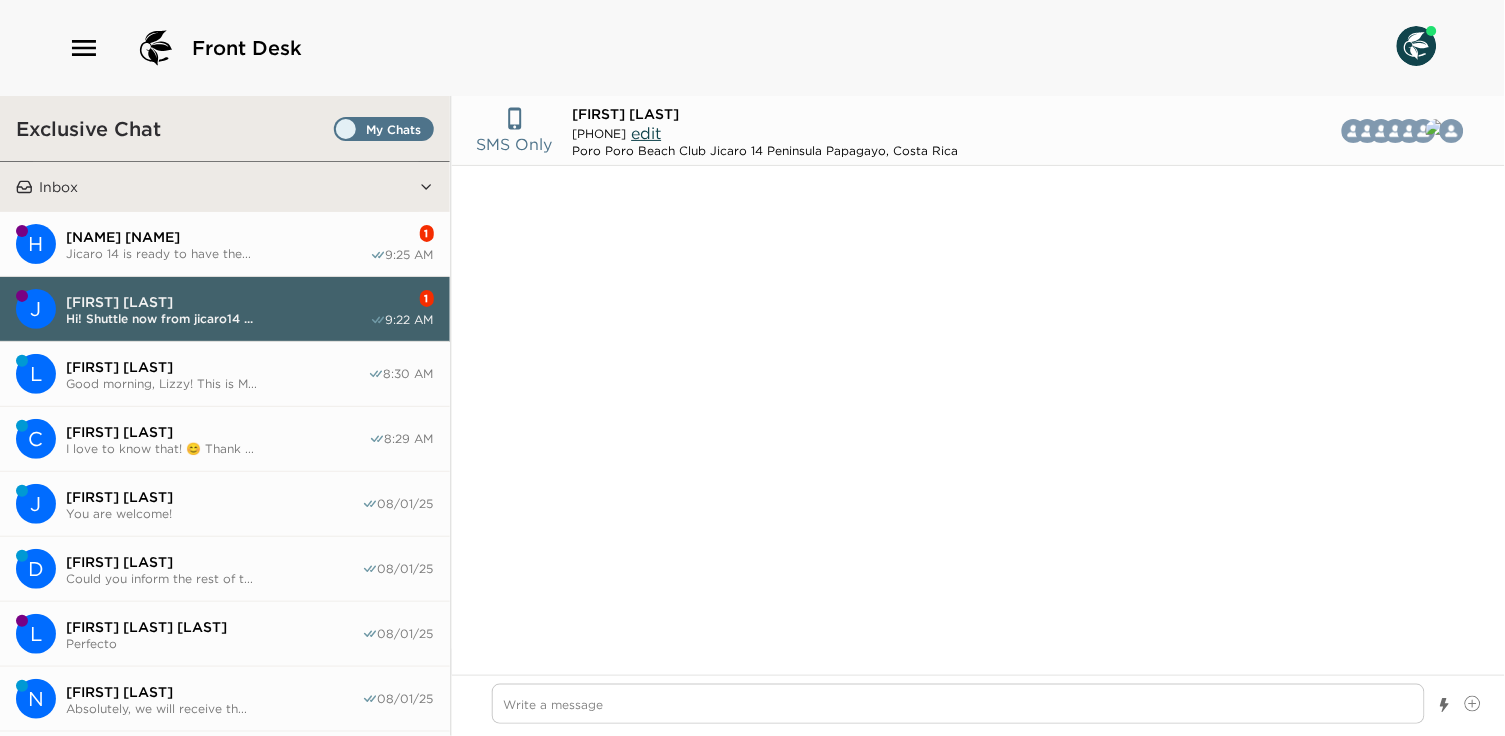type on "x" 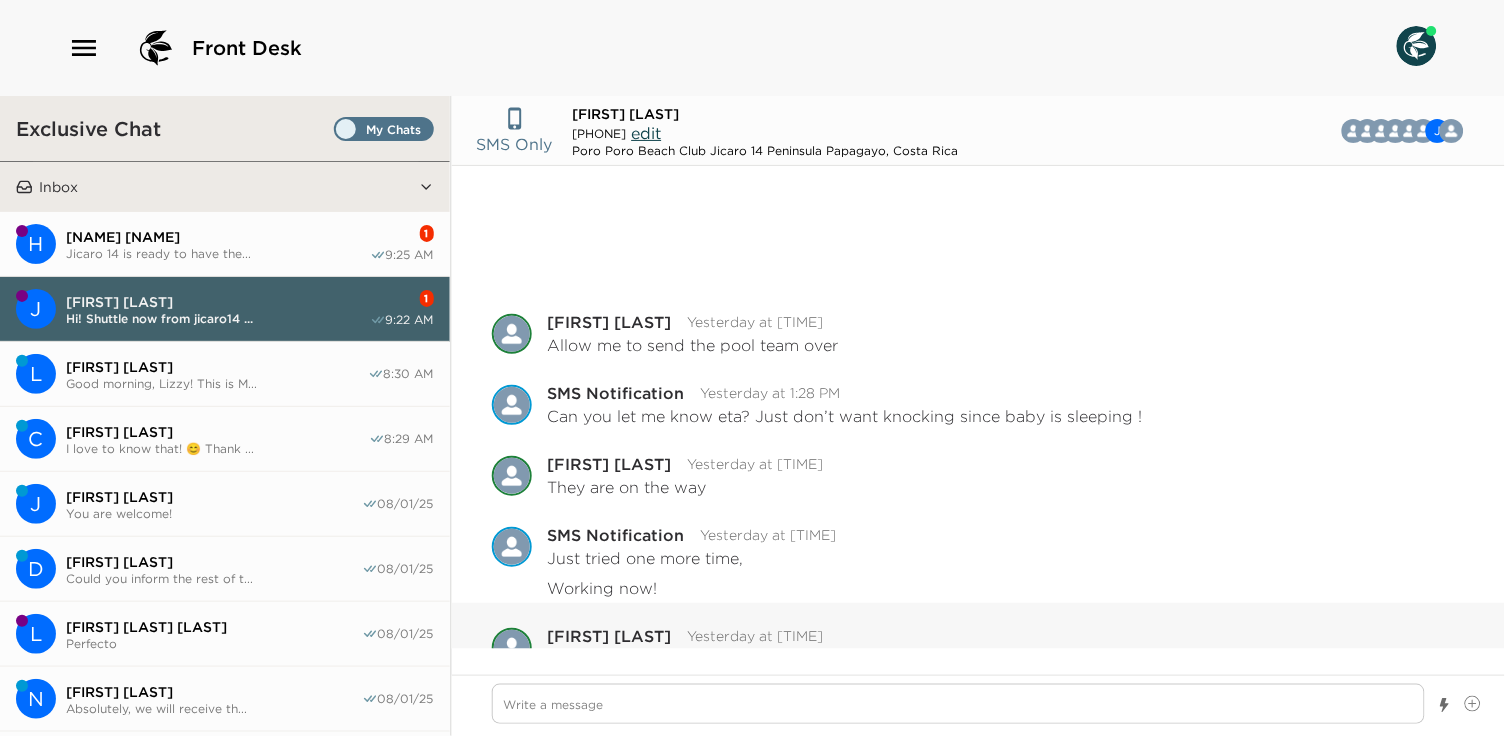 scroll, scrollTop: 1703, scrollLeft: 0, axis: vertical 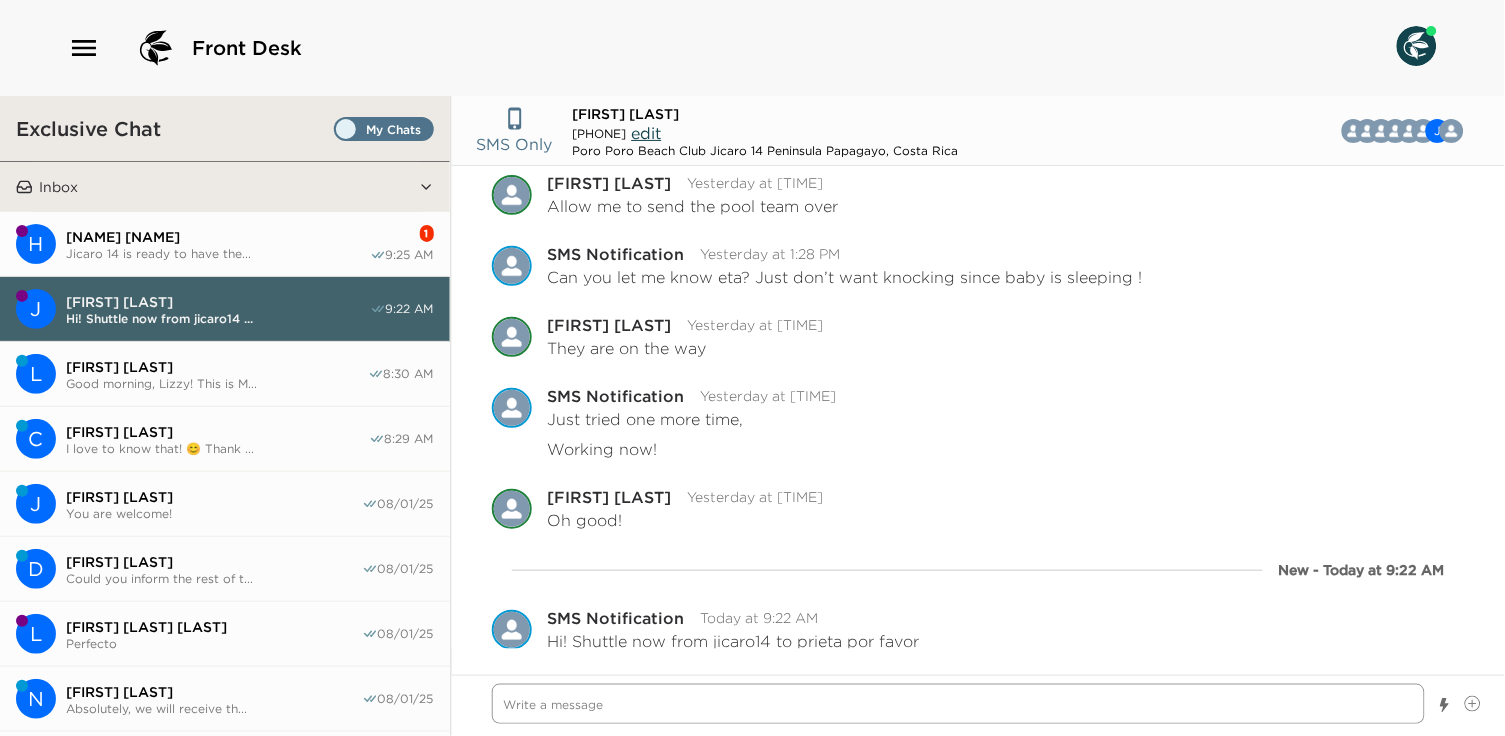 click at bounding box center (959, 704) 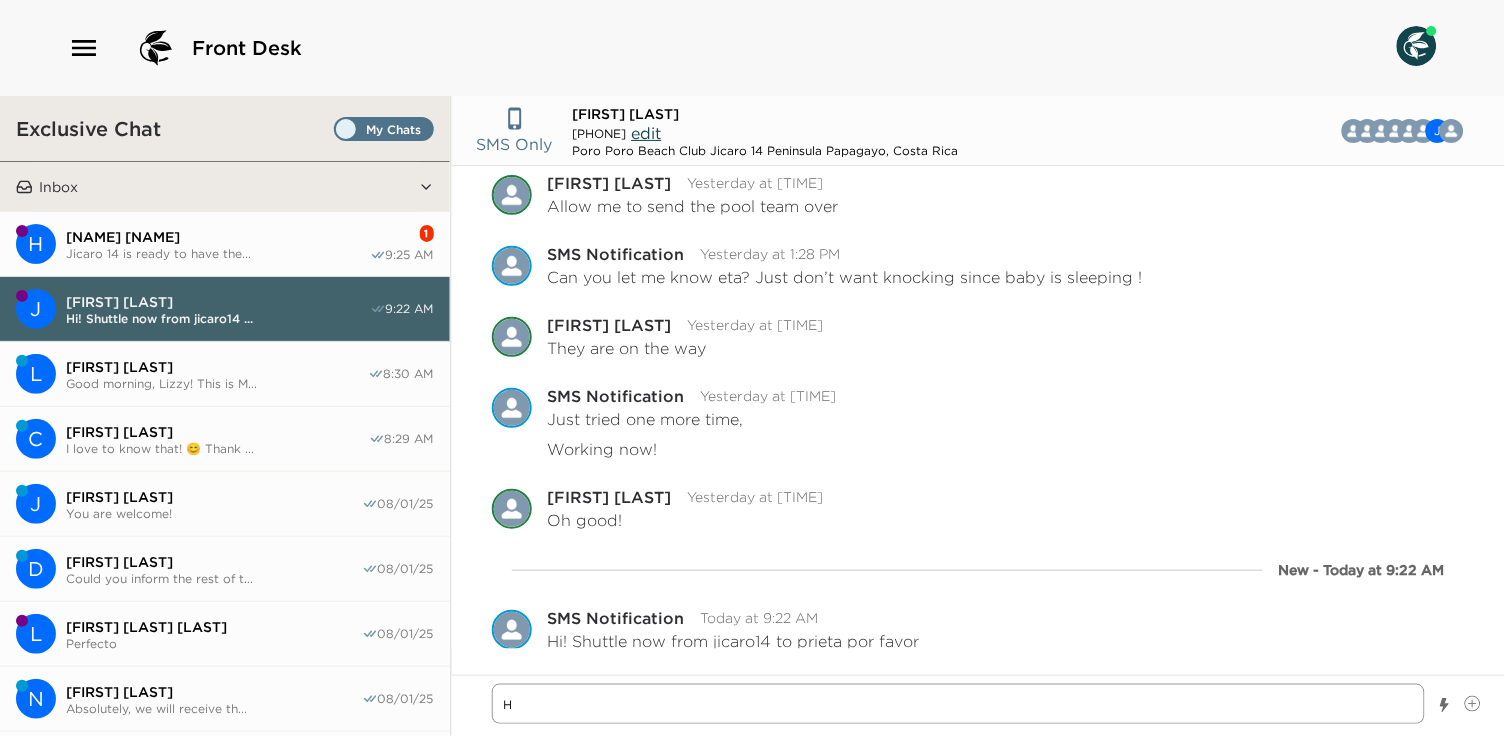type on "x" 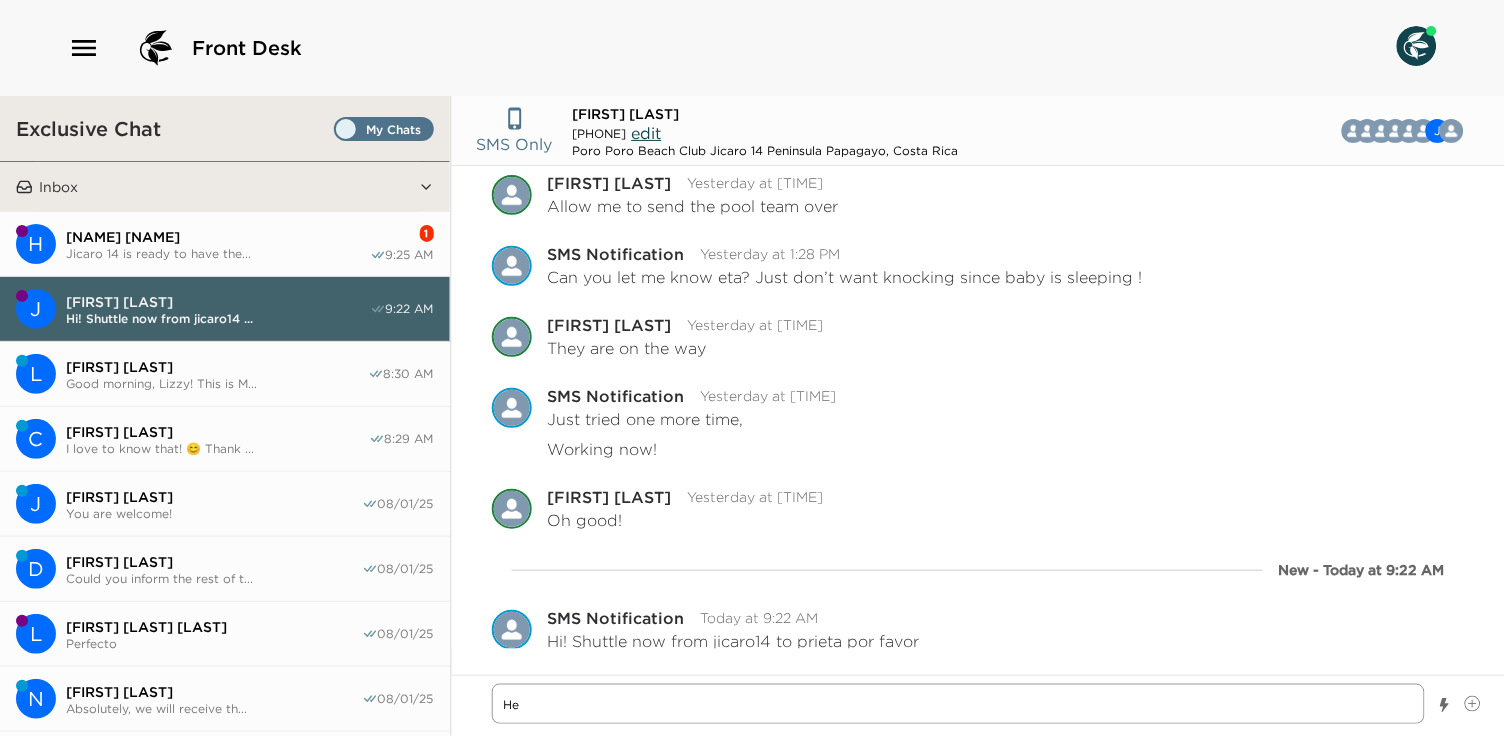 type on "x" 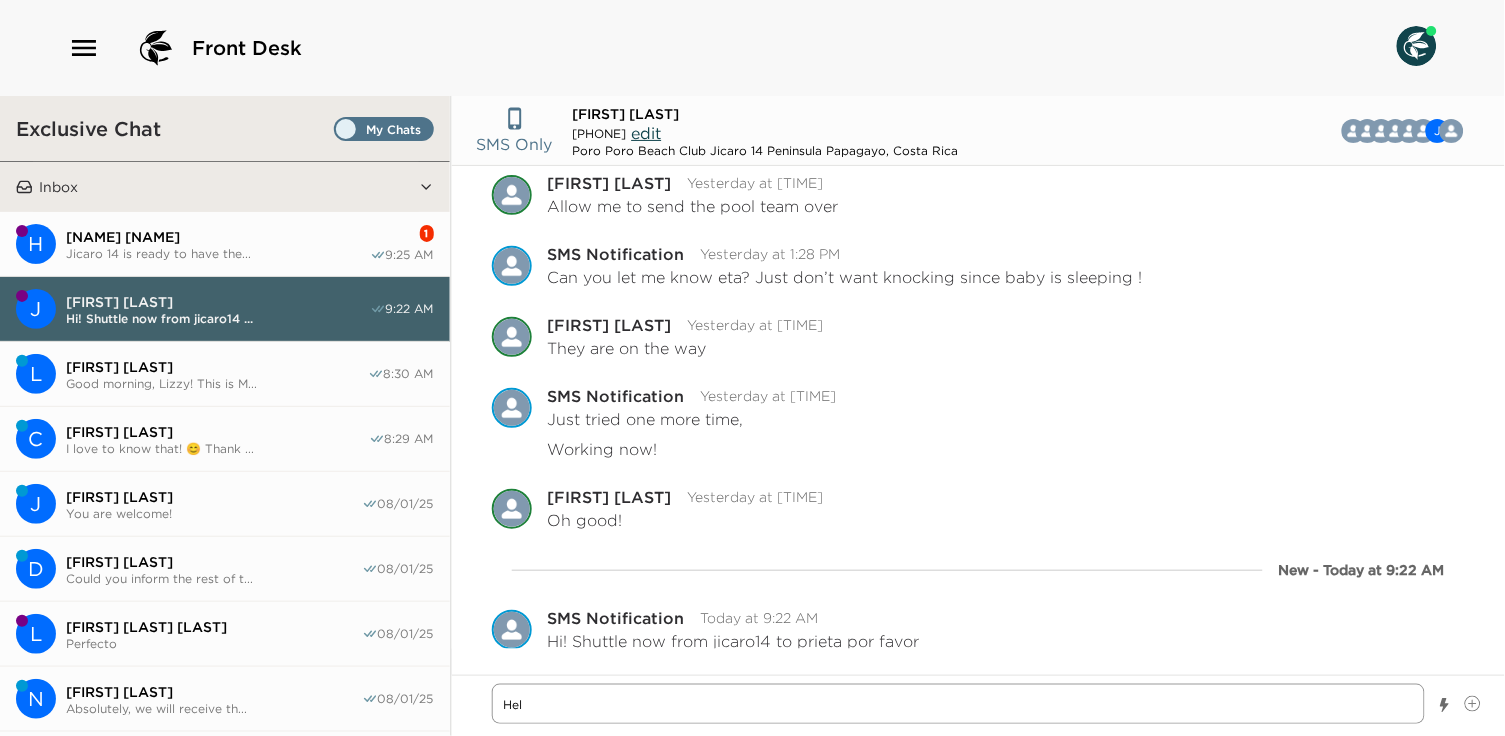type on "x" 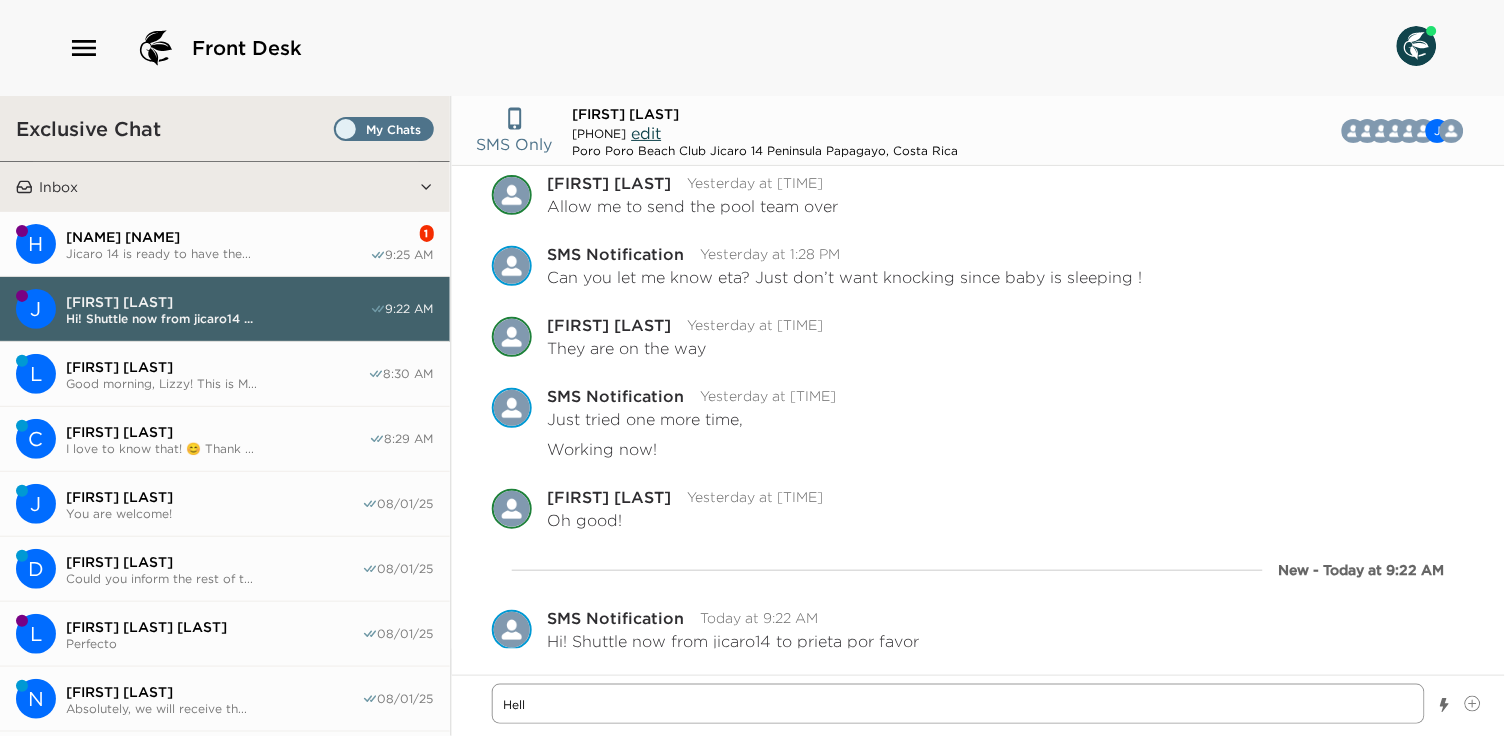 type on "x" 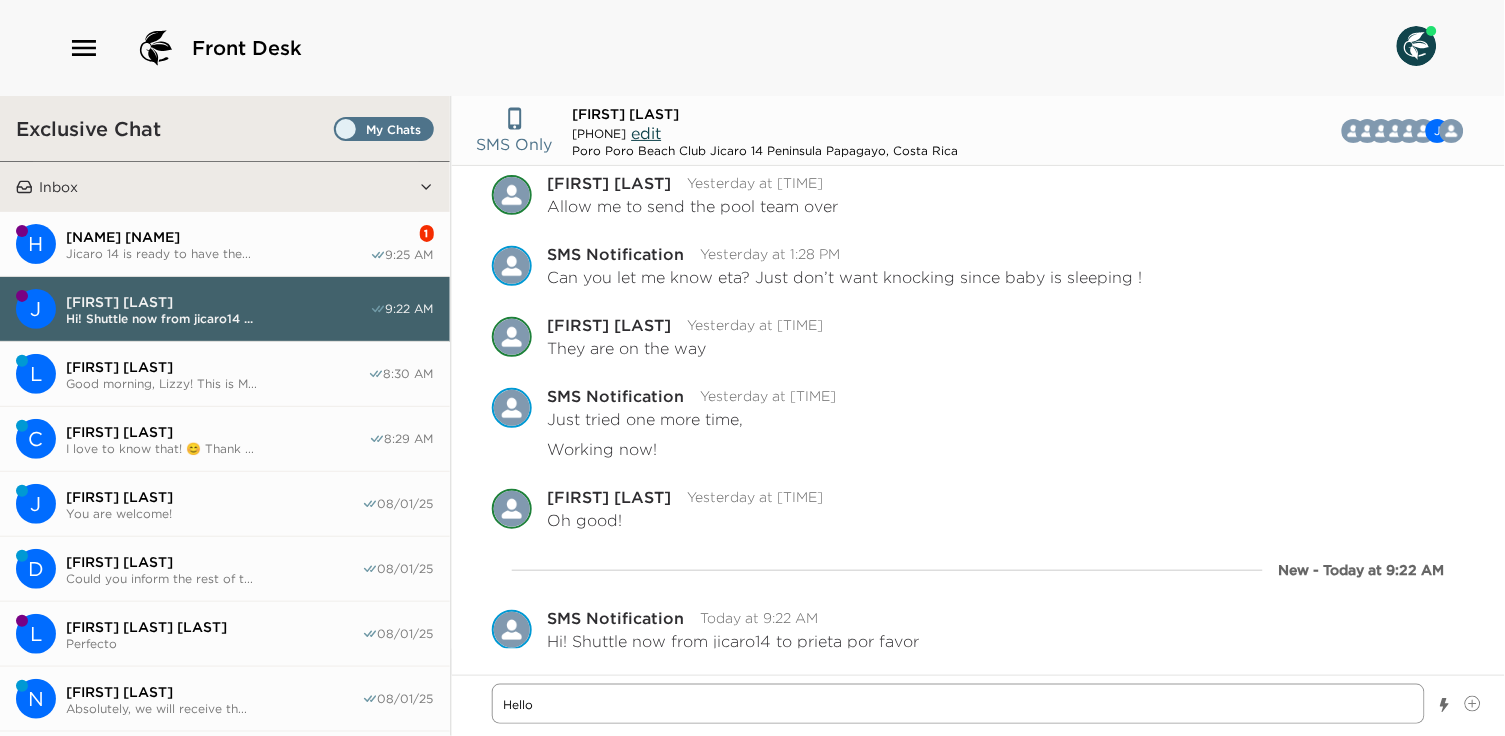 type on "x" 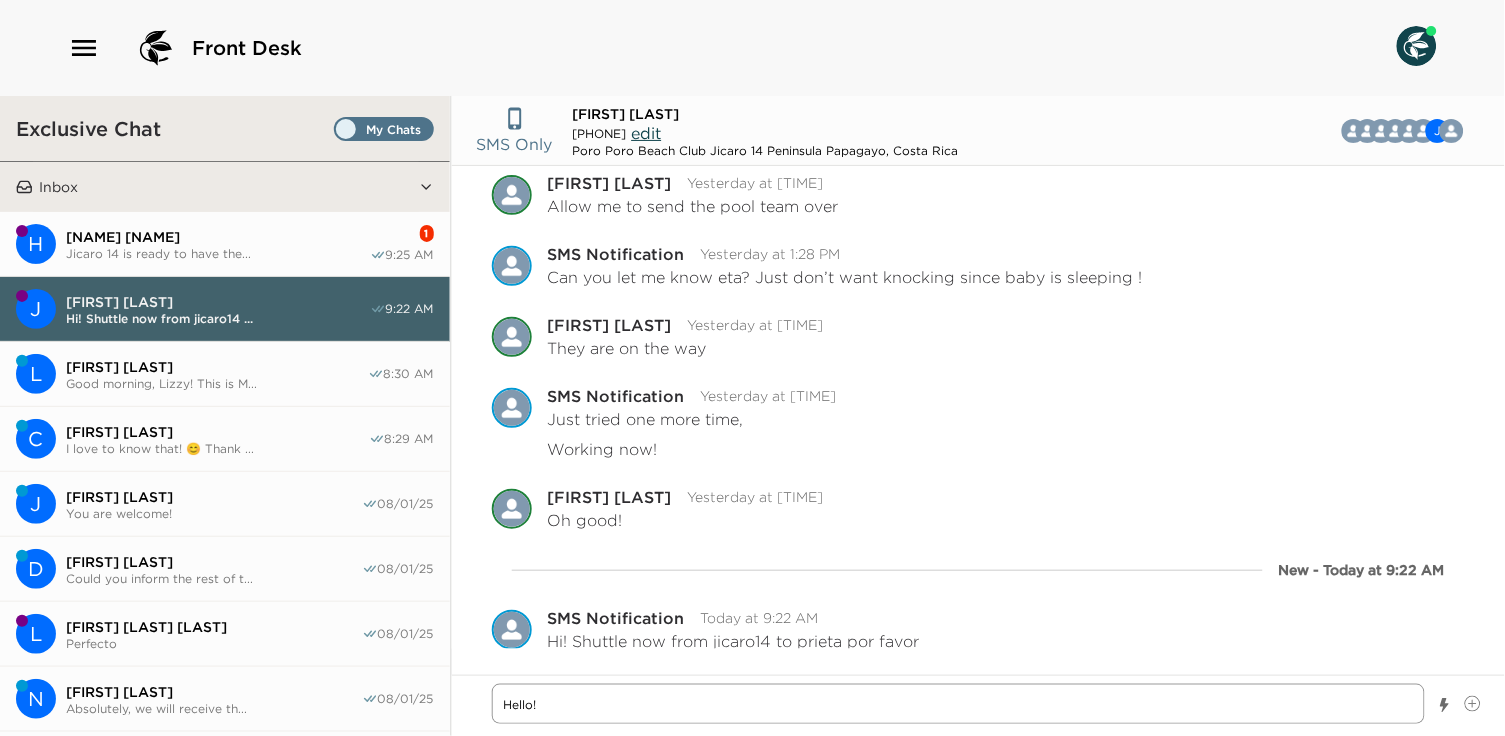 type on "x" 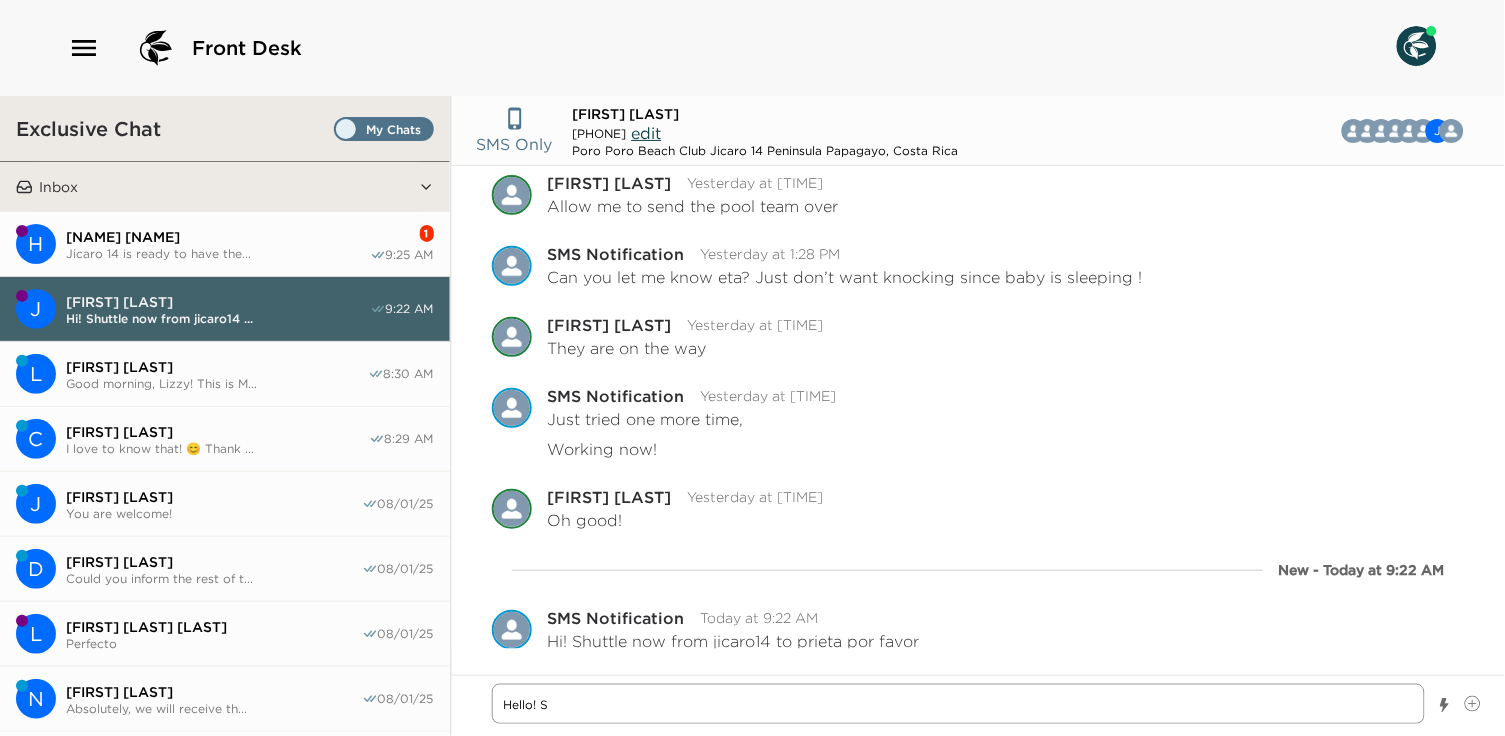 type on "x" 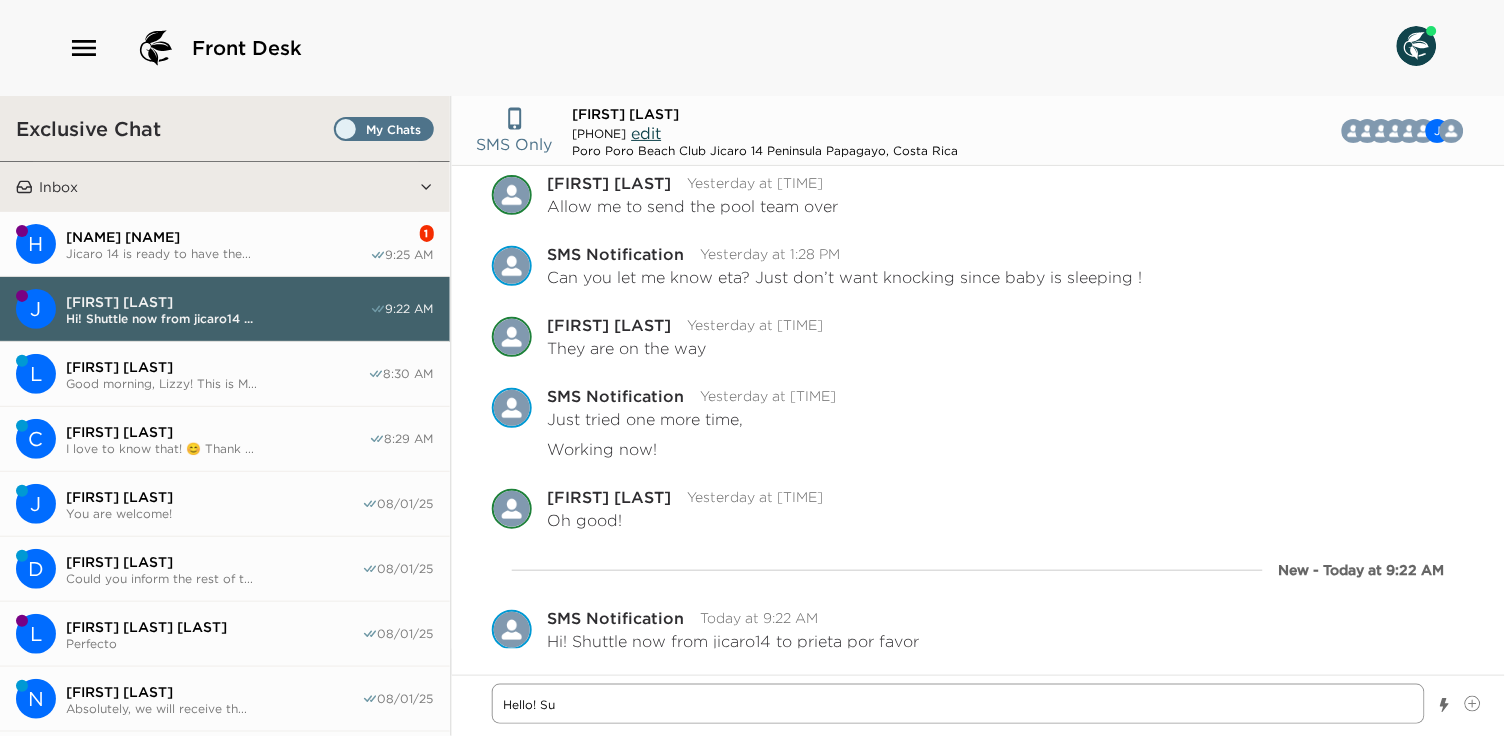 type on "x" 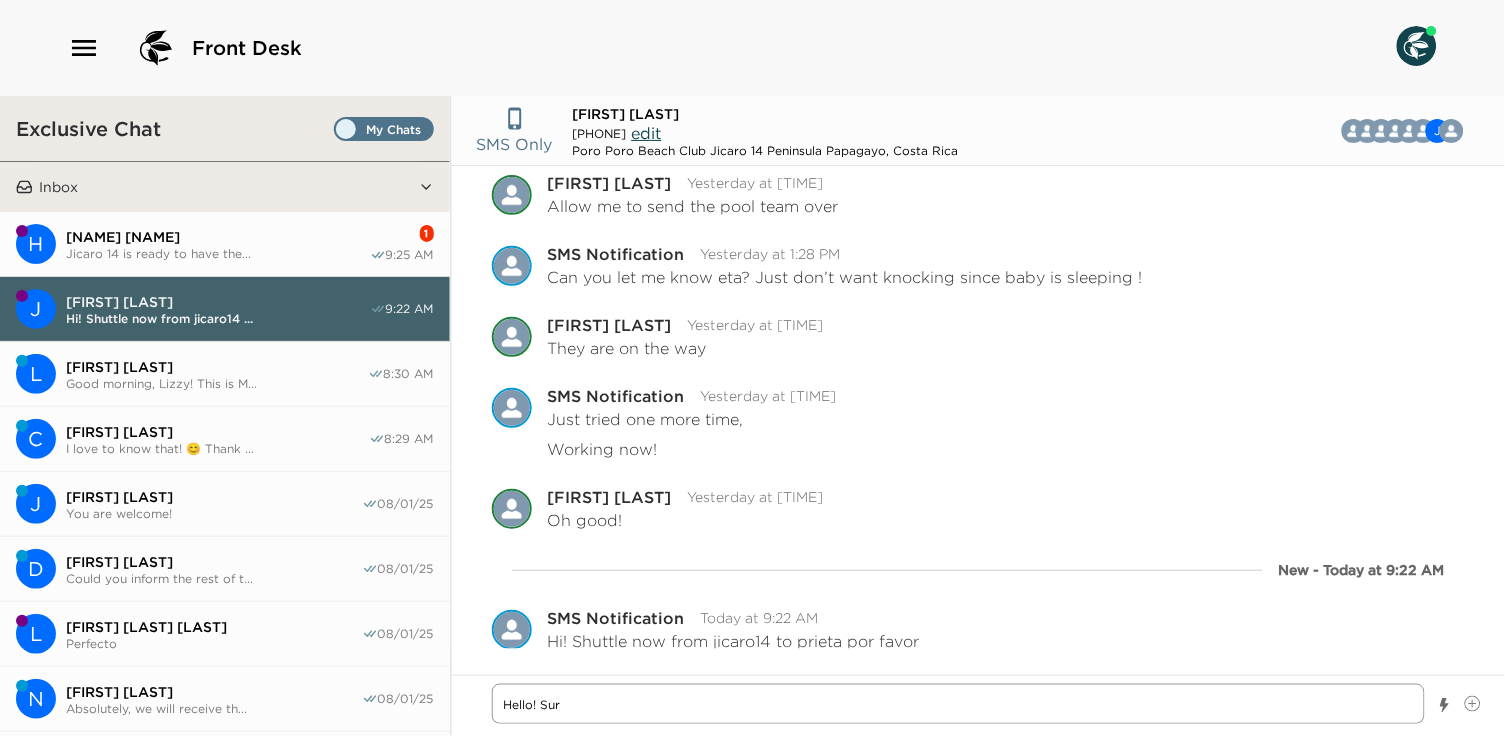 type on "x" 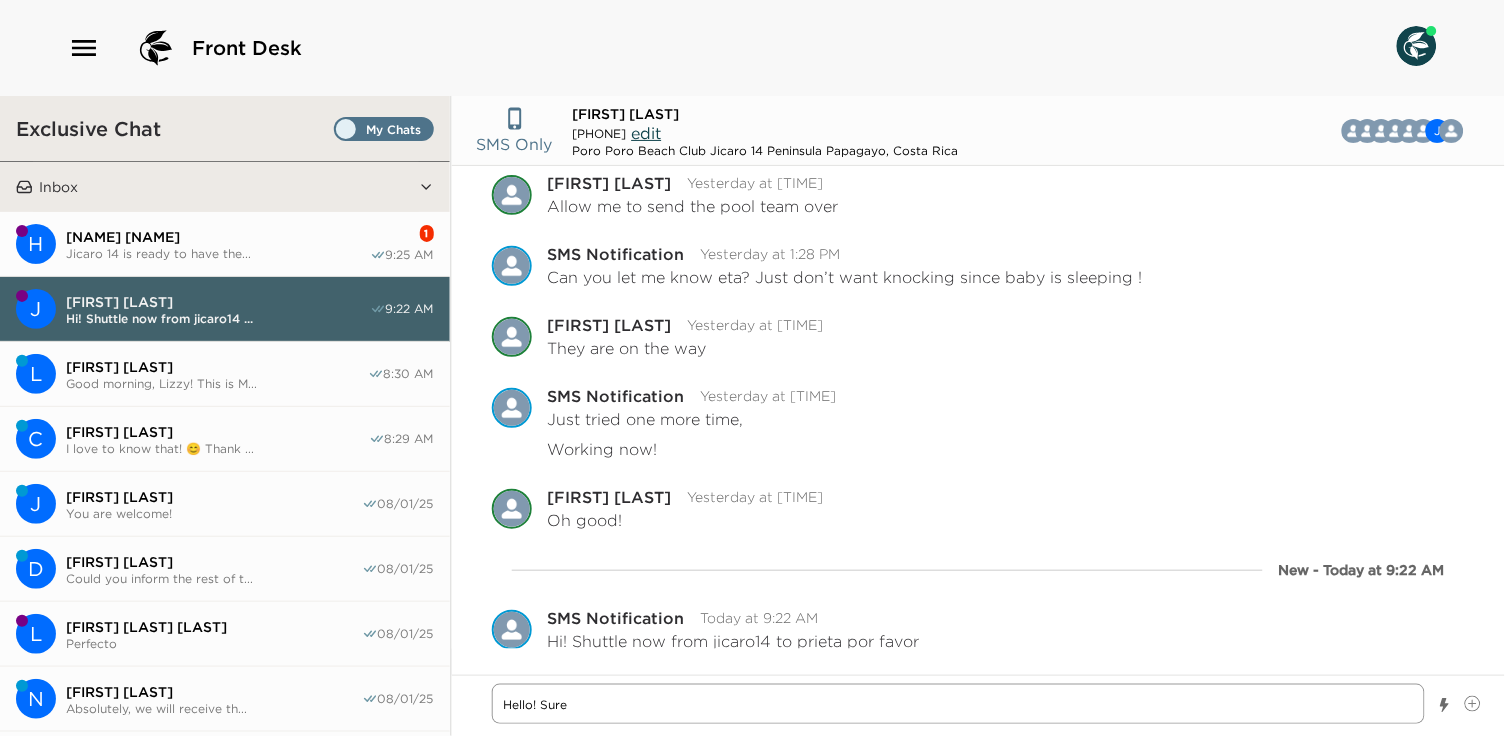 type on "x" 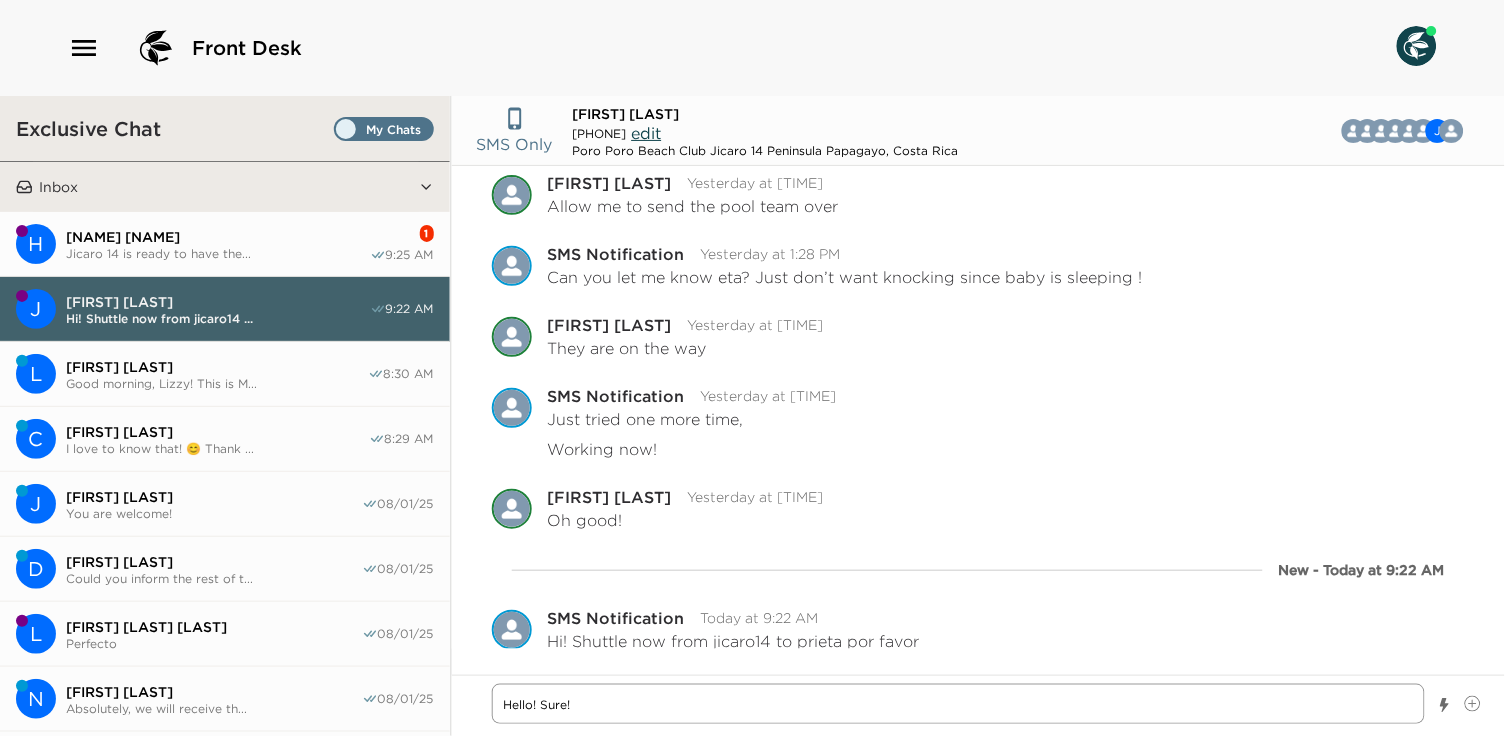 type on "x" 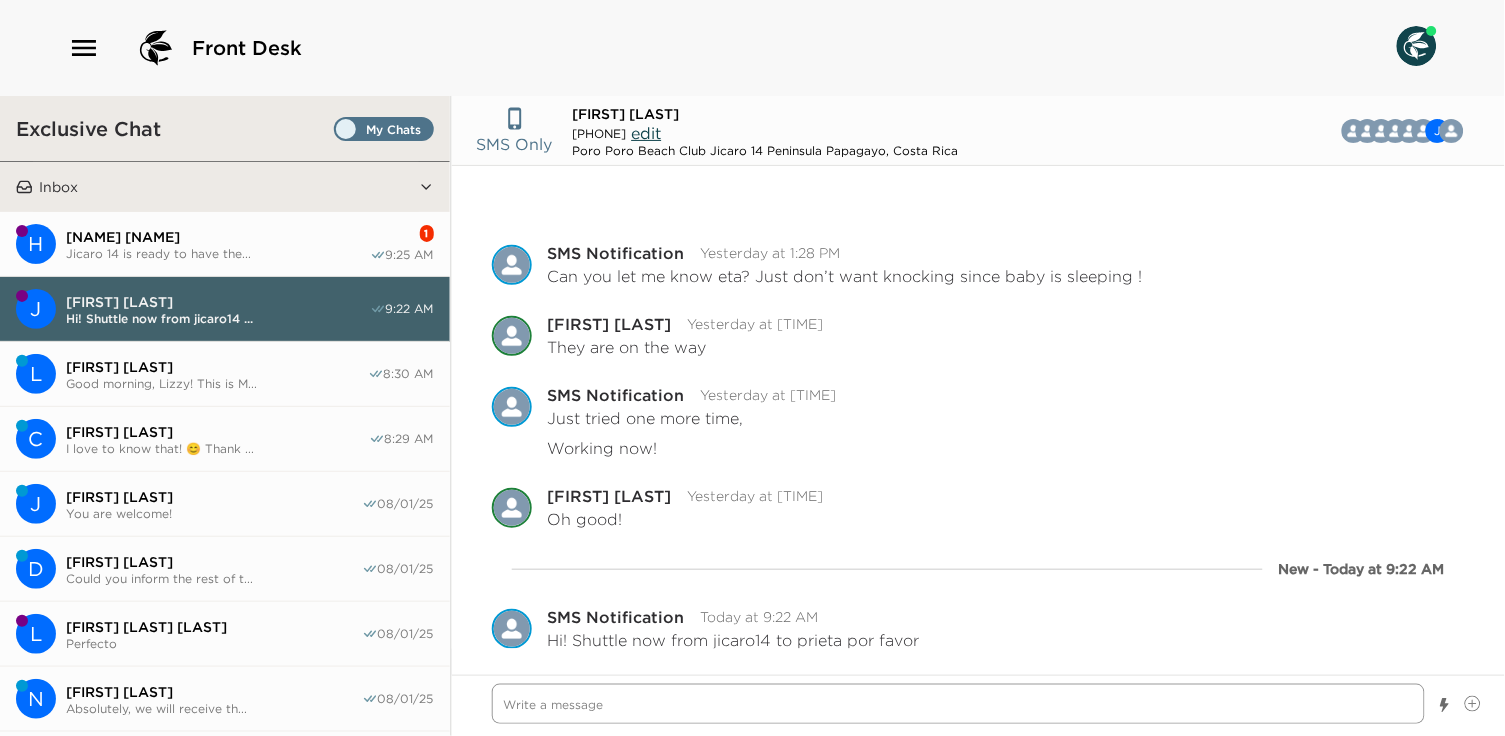 scroll, scrollTop: 1775, scrollLeft: 0, axis: vertical 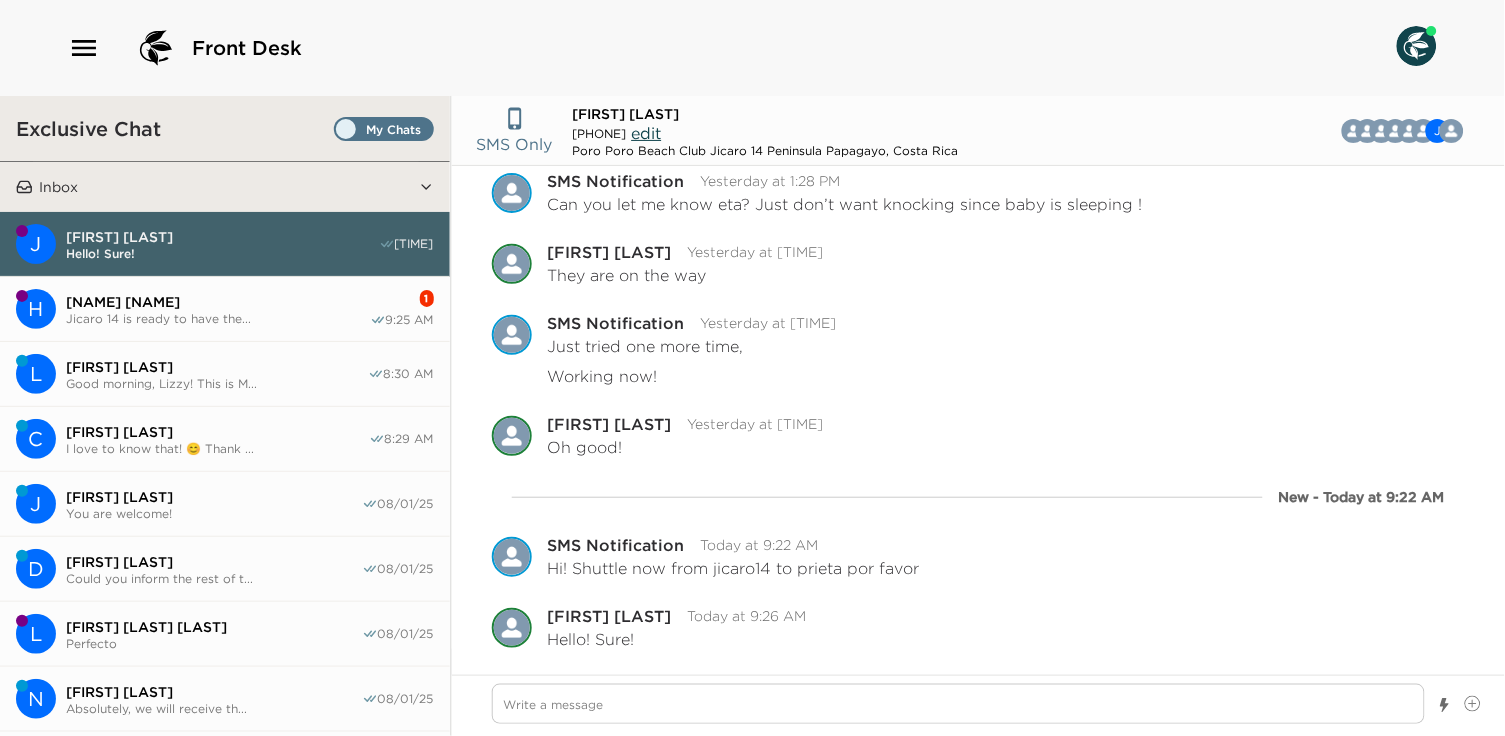 click on "H [FIRST] [LAST] Jicaro 14 is ready to have the... [TIME]" at bounding box center (225, 309) 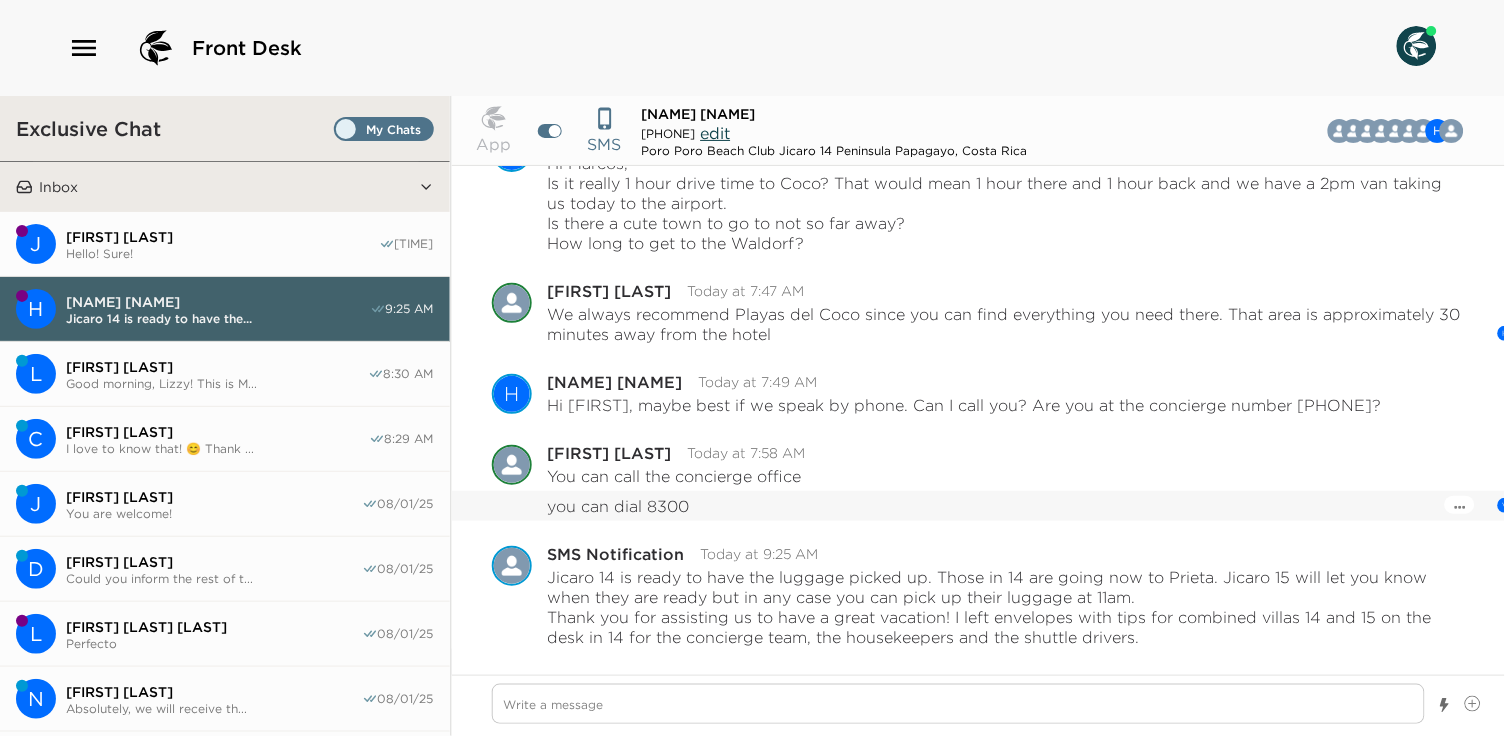 scroll, scrollTop: 16475, scrollLeft: 0, axis: vertical 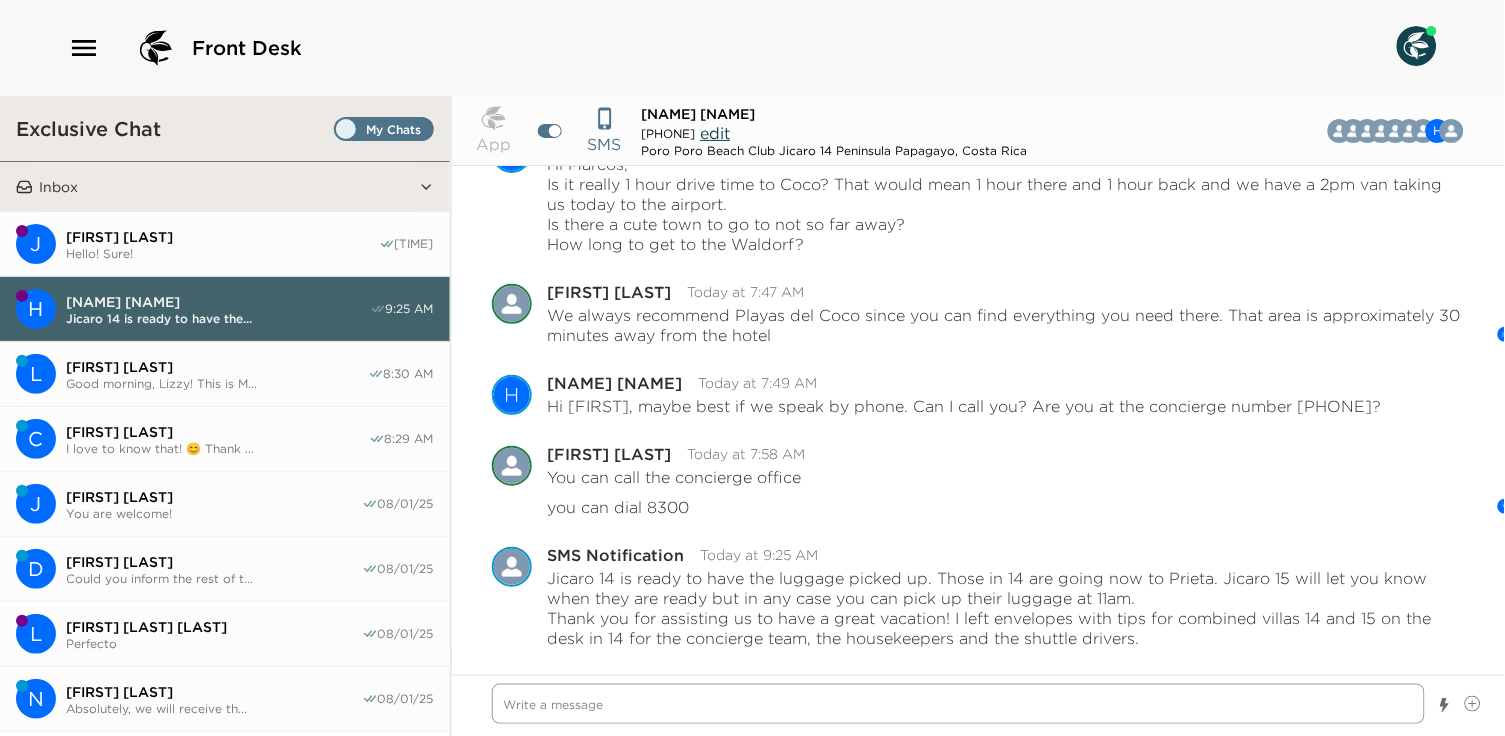 click at bounding box center (959, 704) 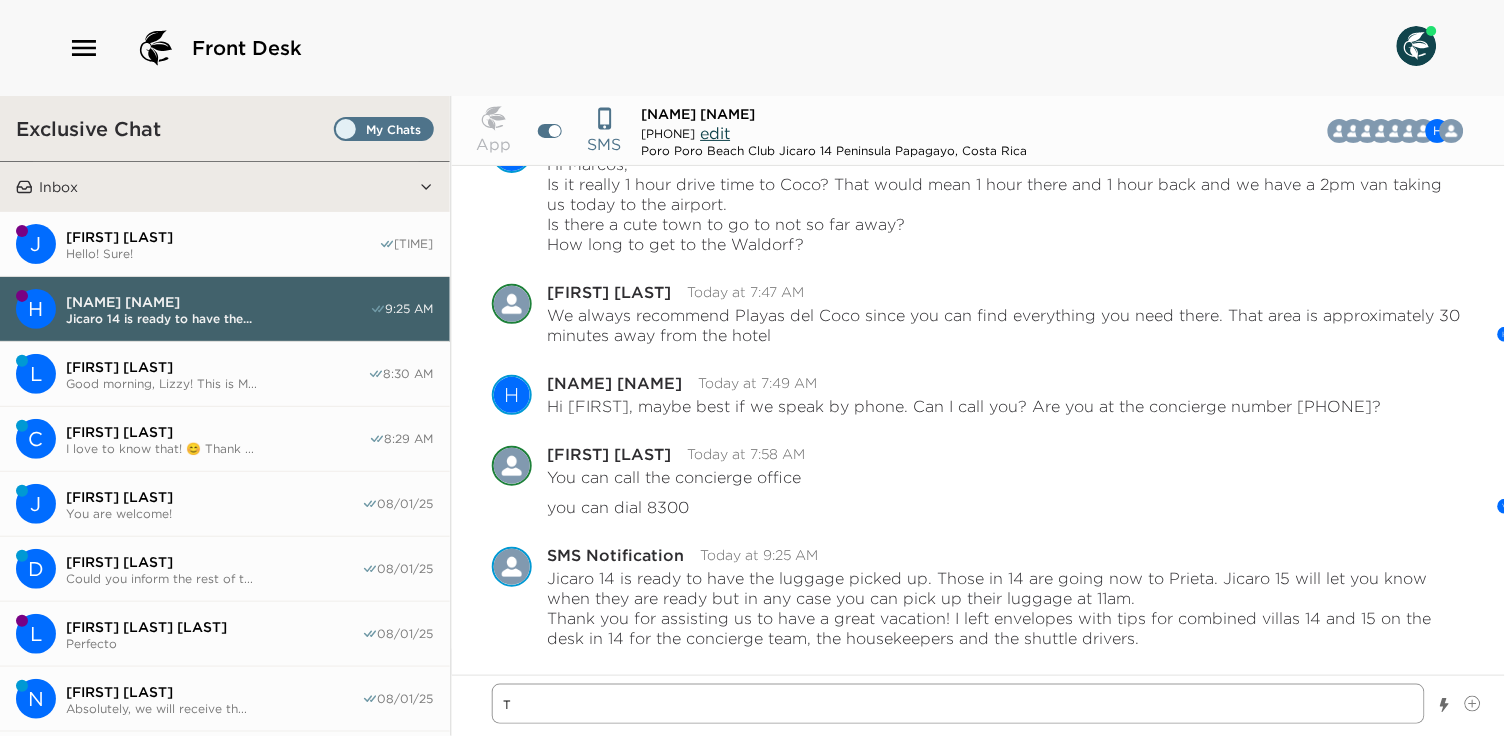 type on "x" 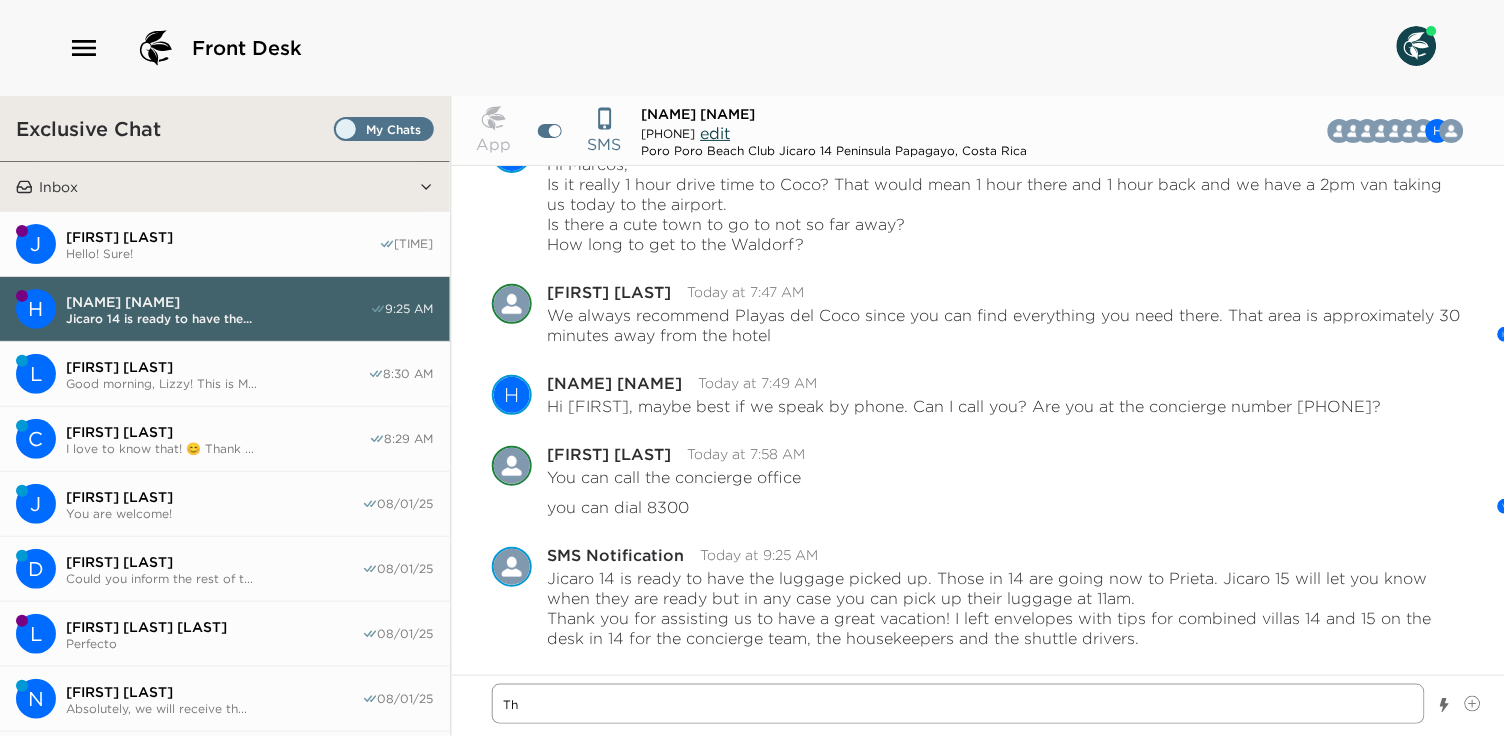 type on "x" 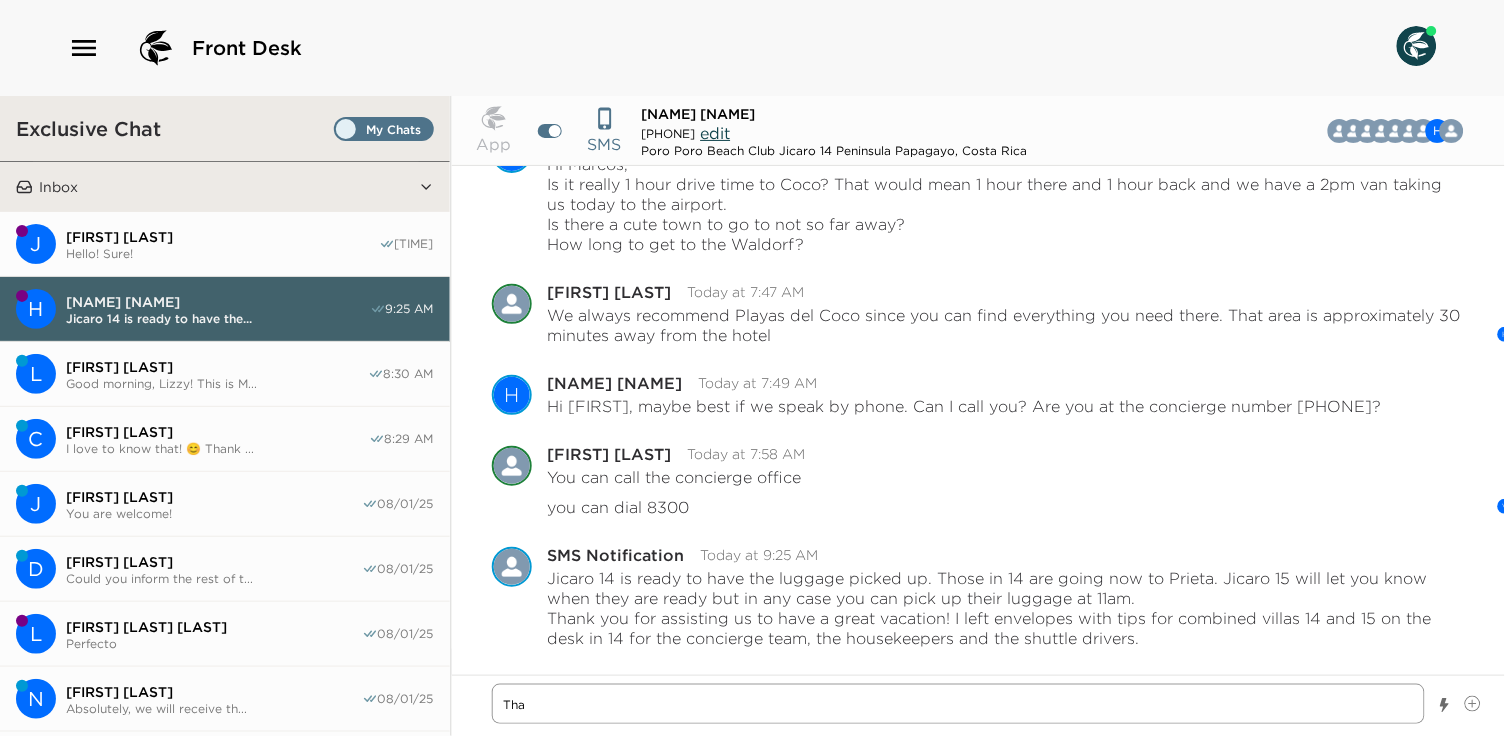 type on "x" 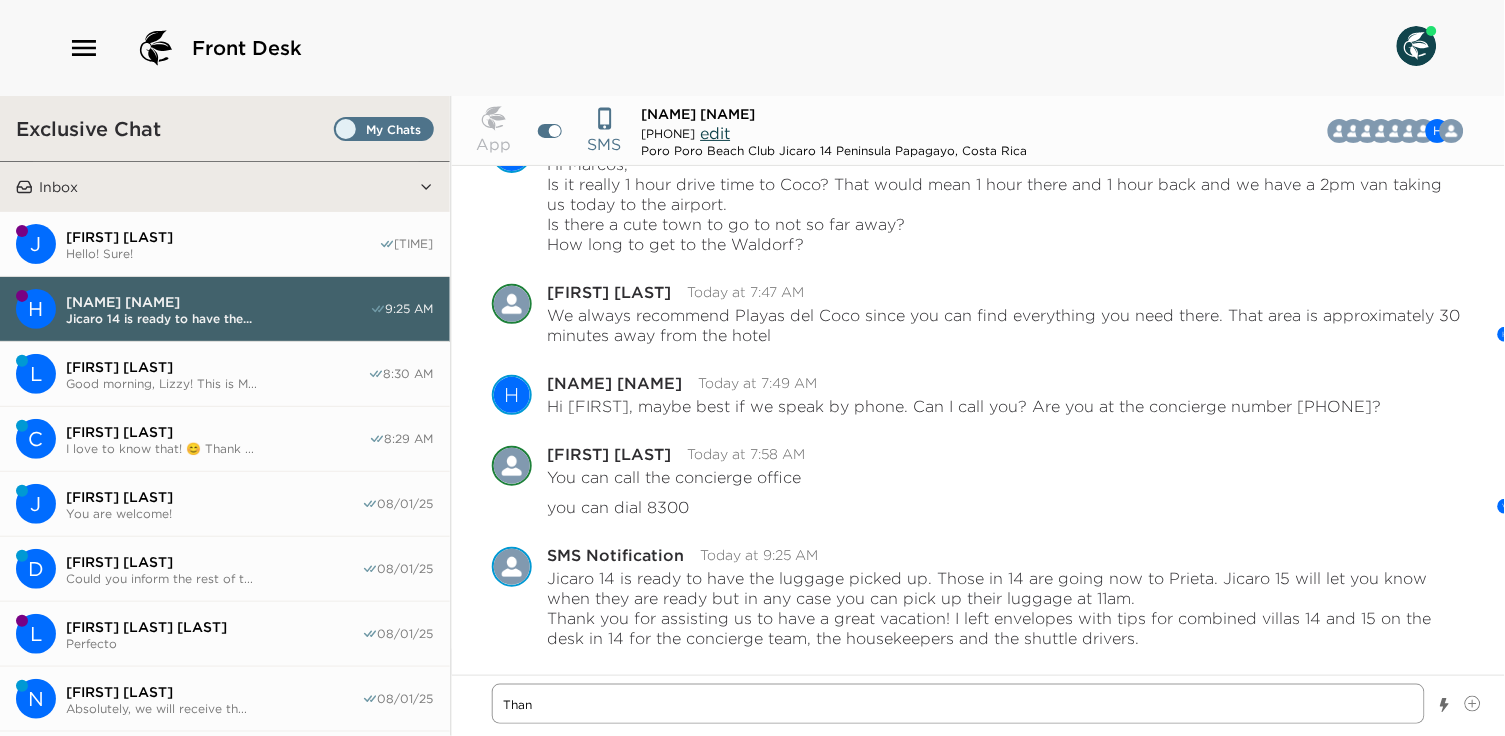 type on "x" 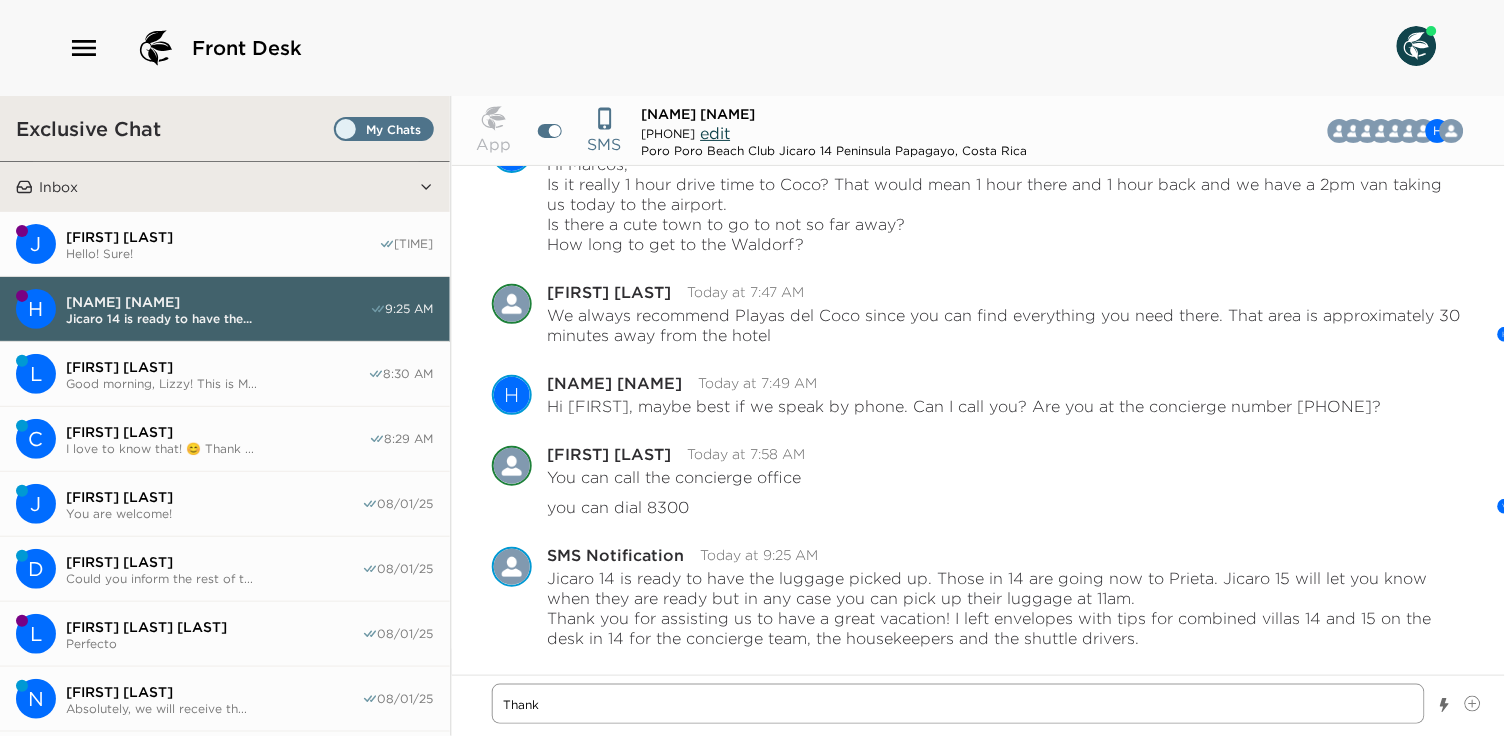 type on "x" 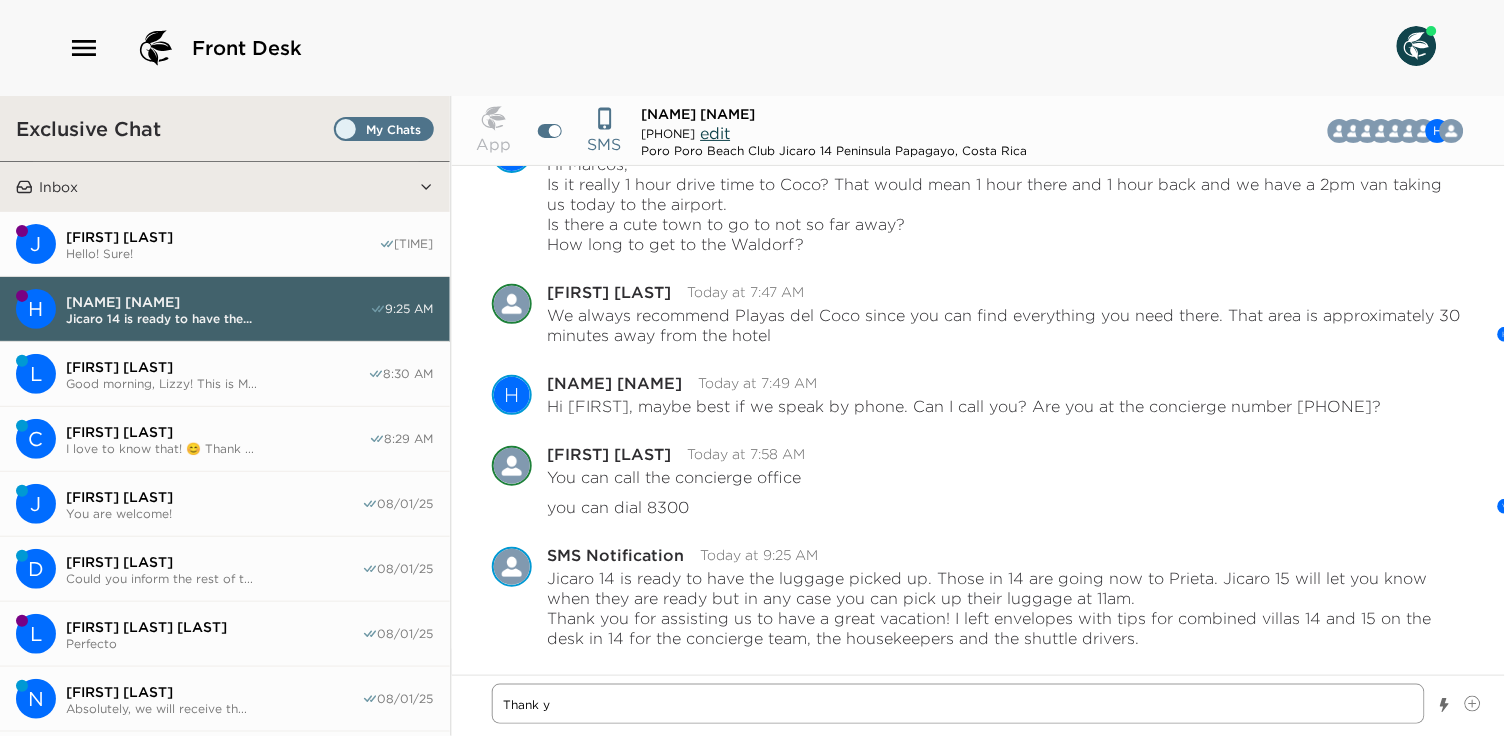 type on "x" 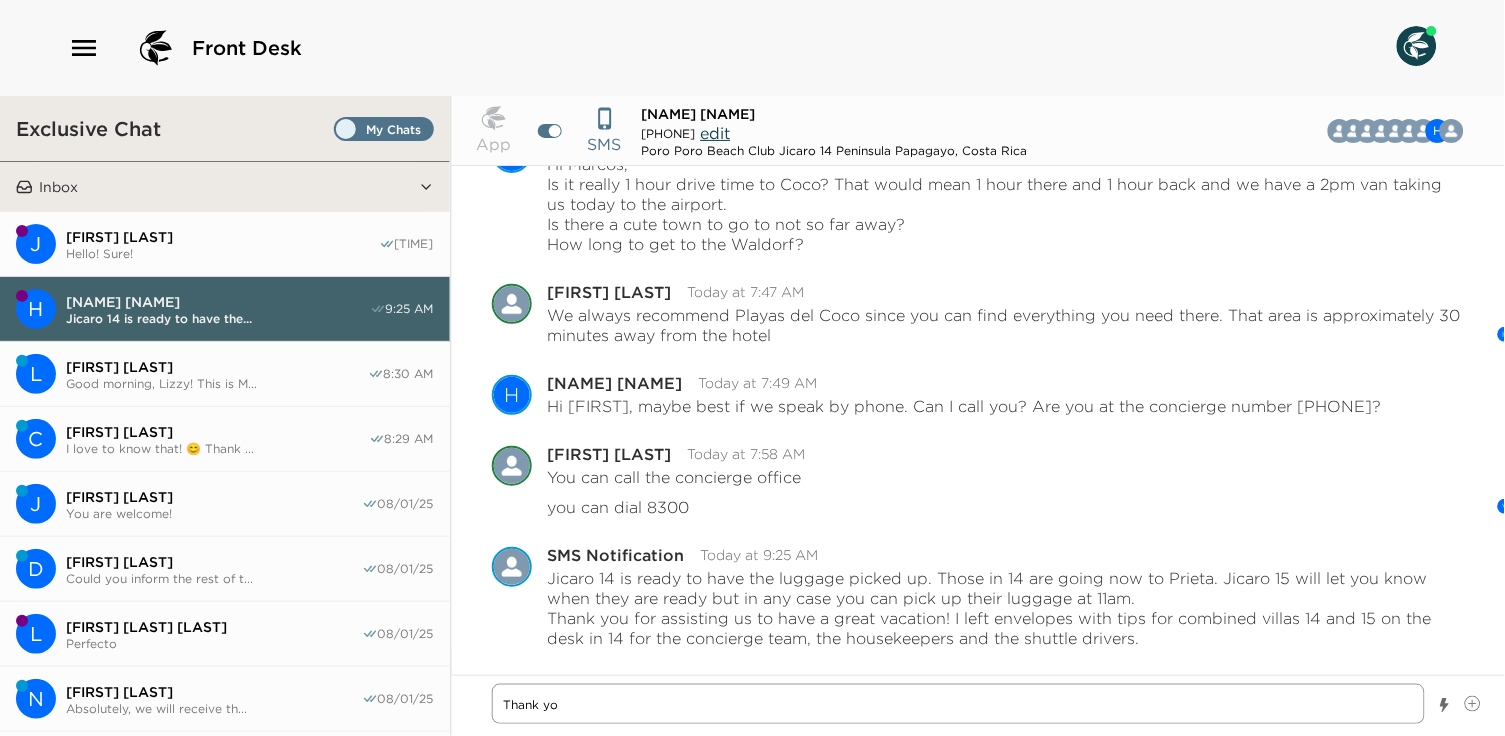 type on "x" 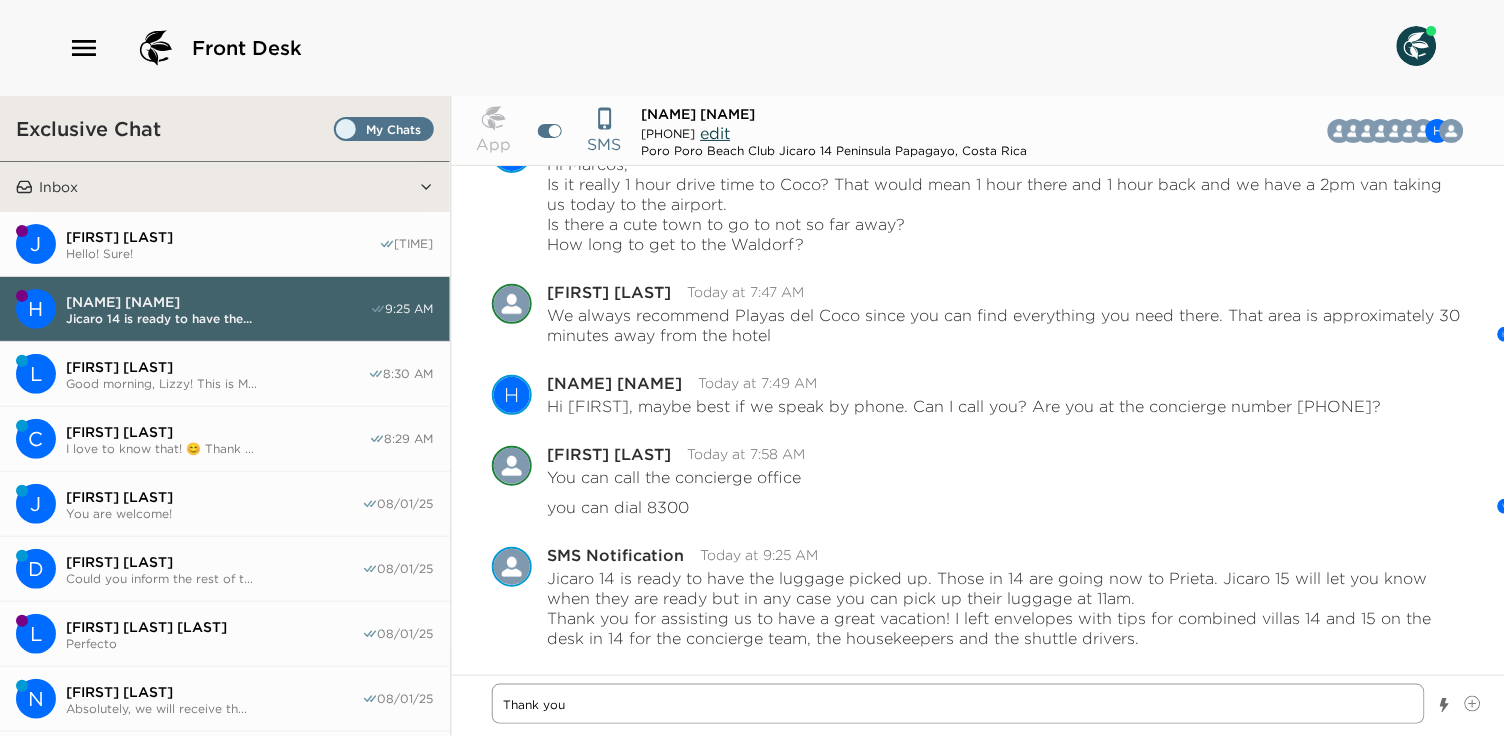 type on "x" 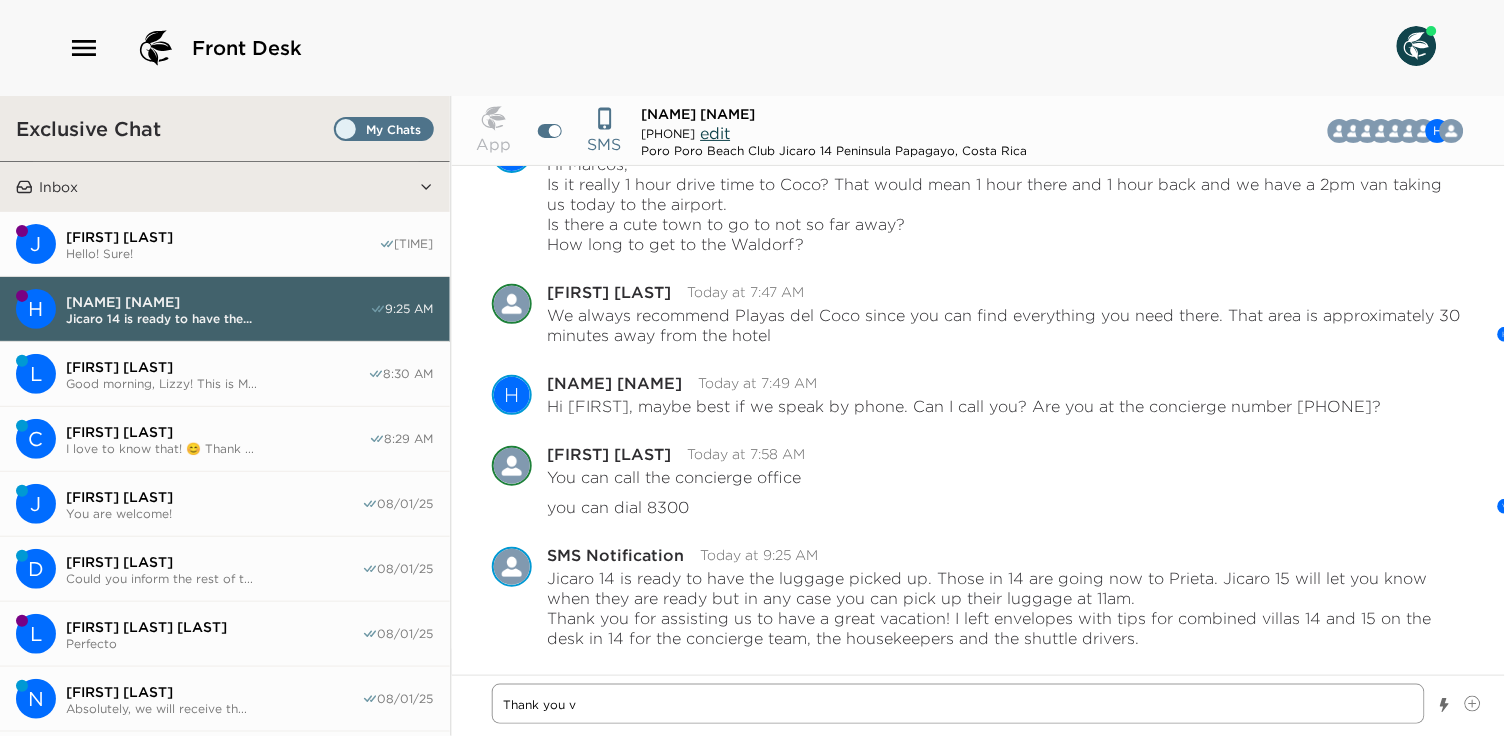 type on "x" 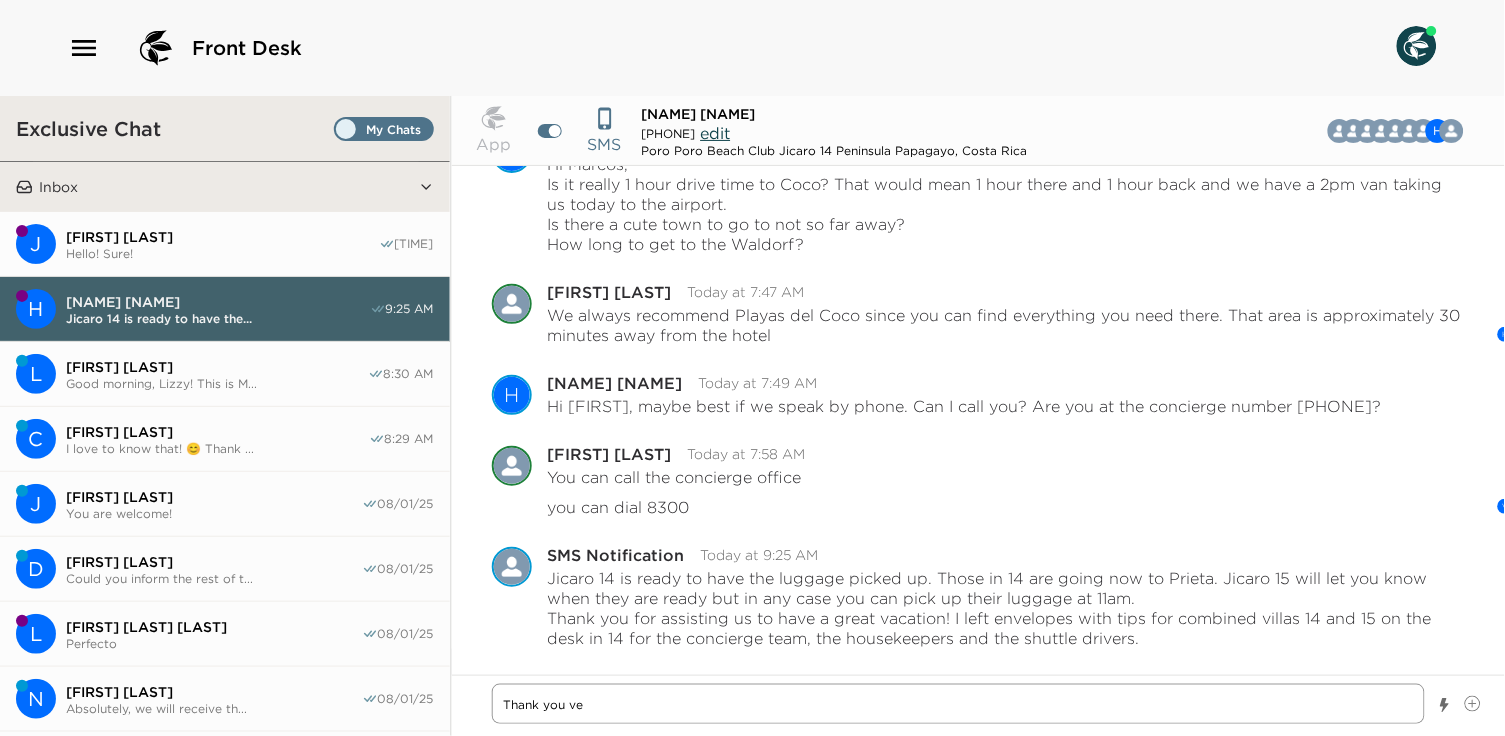 type on "x" 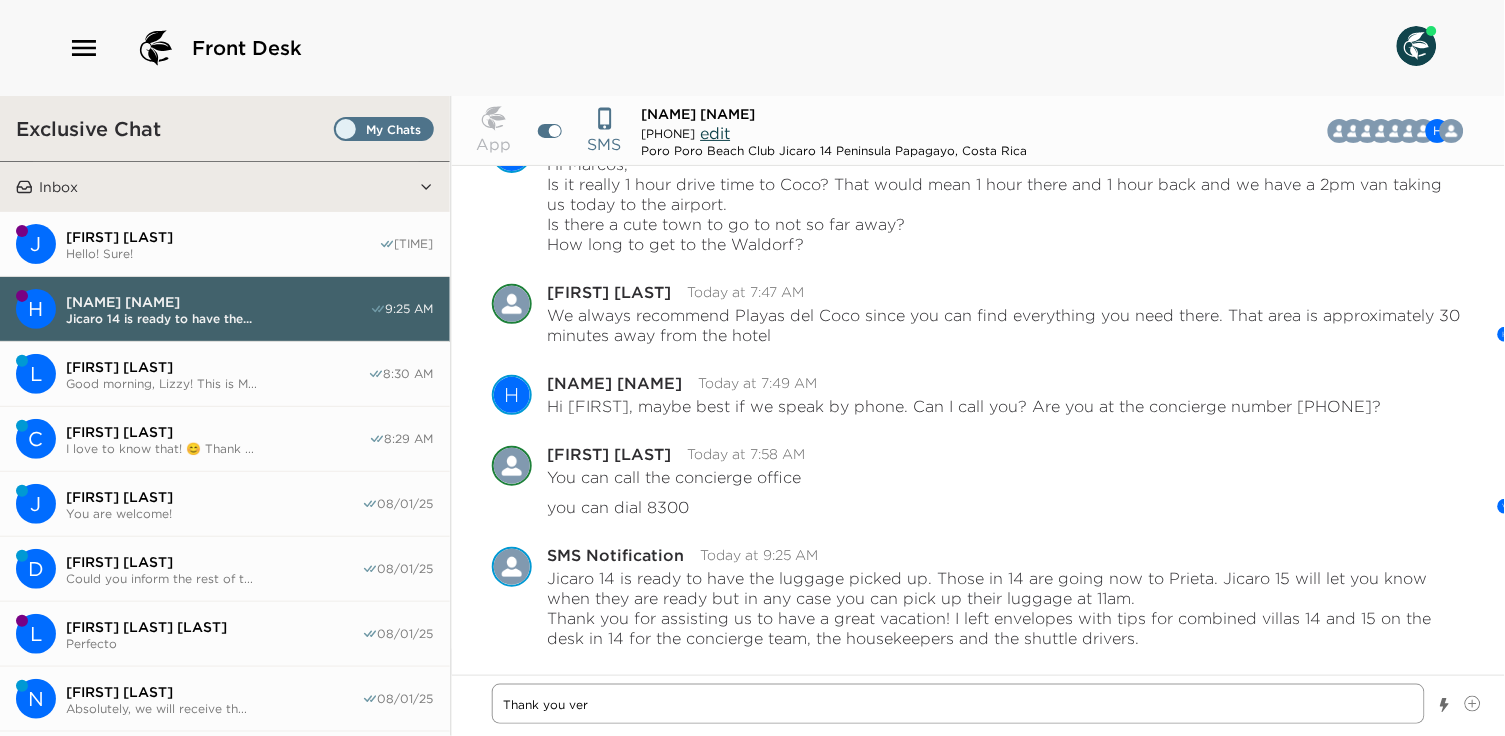 type on "x" 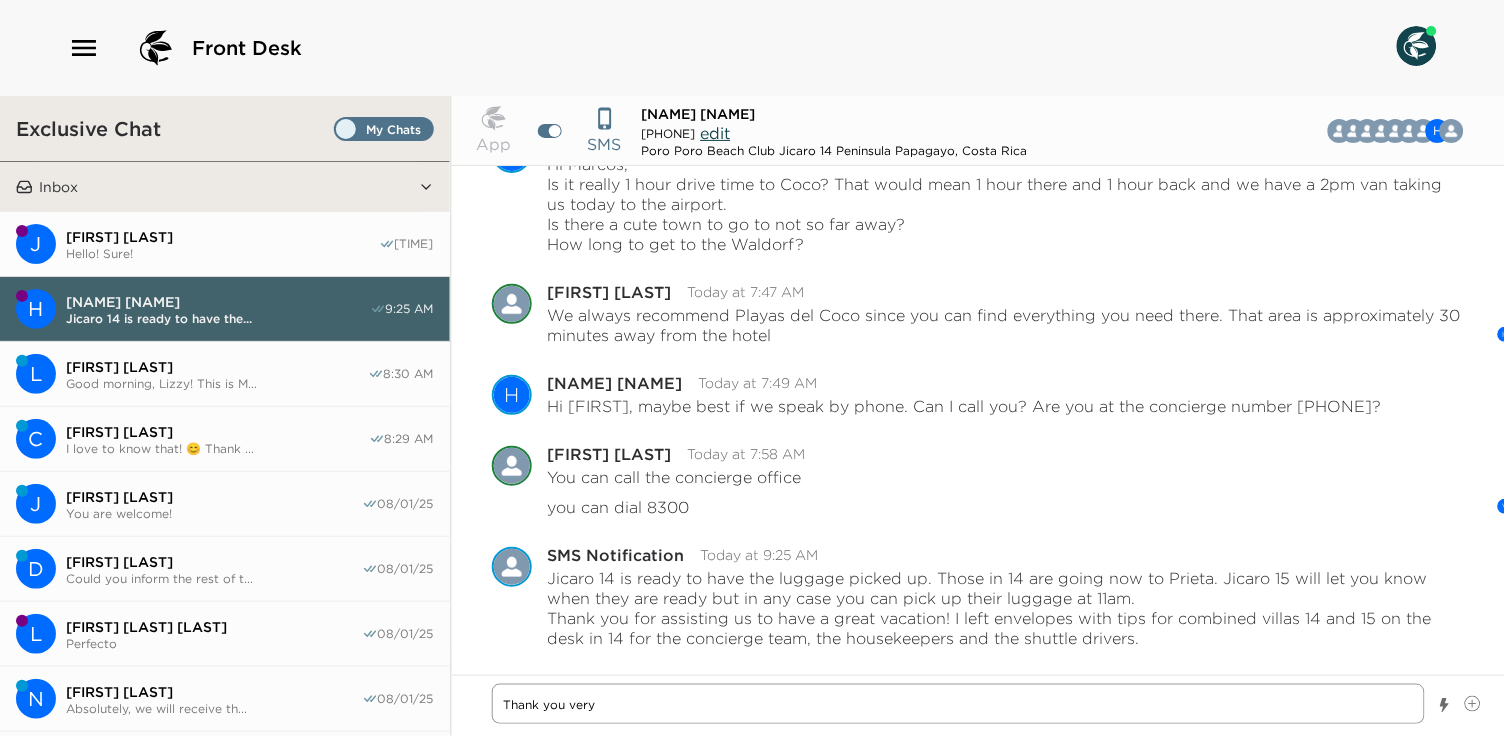 type on "x" 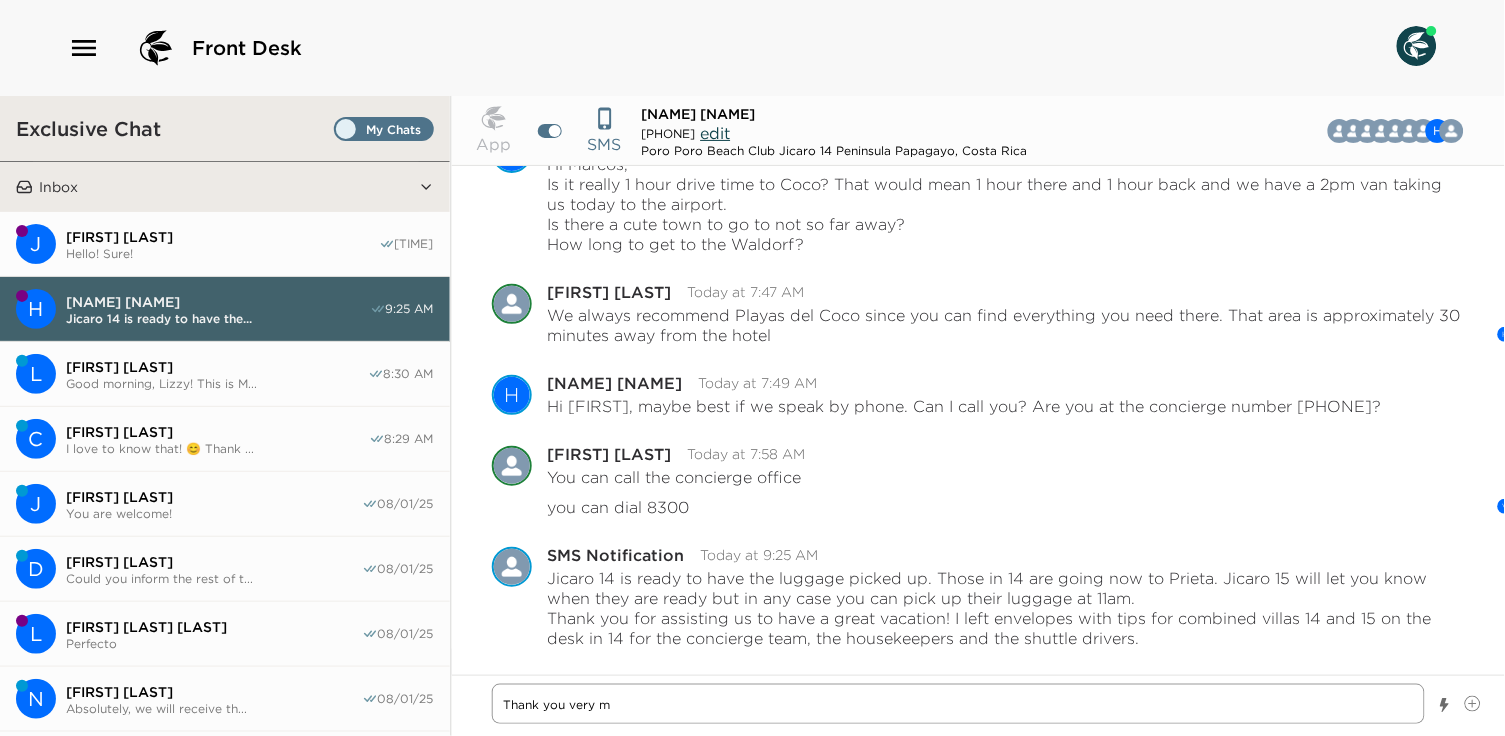 type on "x" 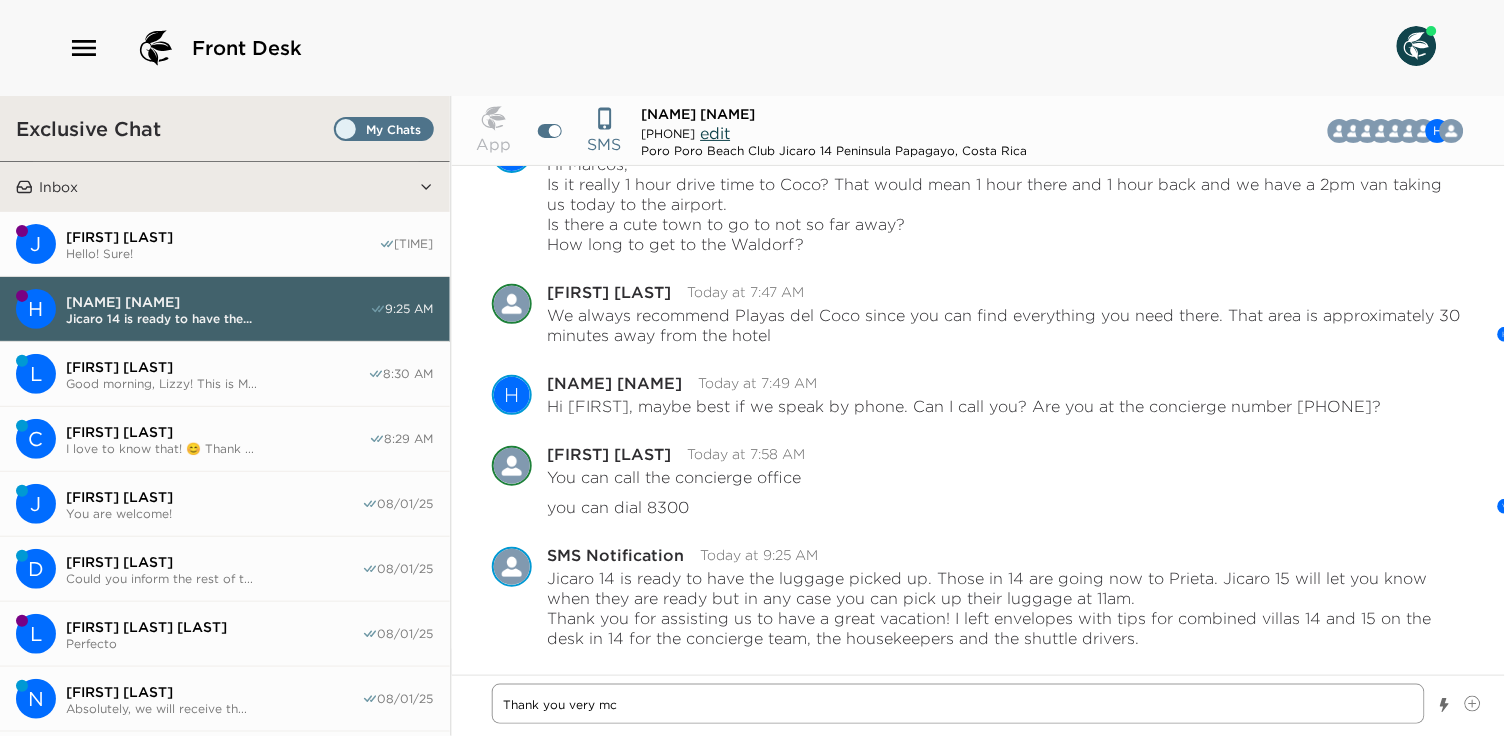 type on "x" 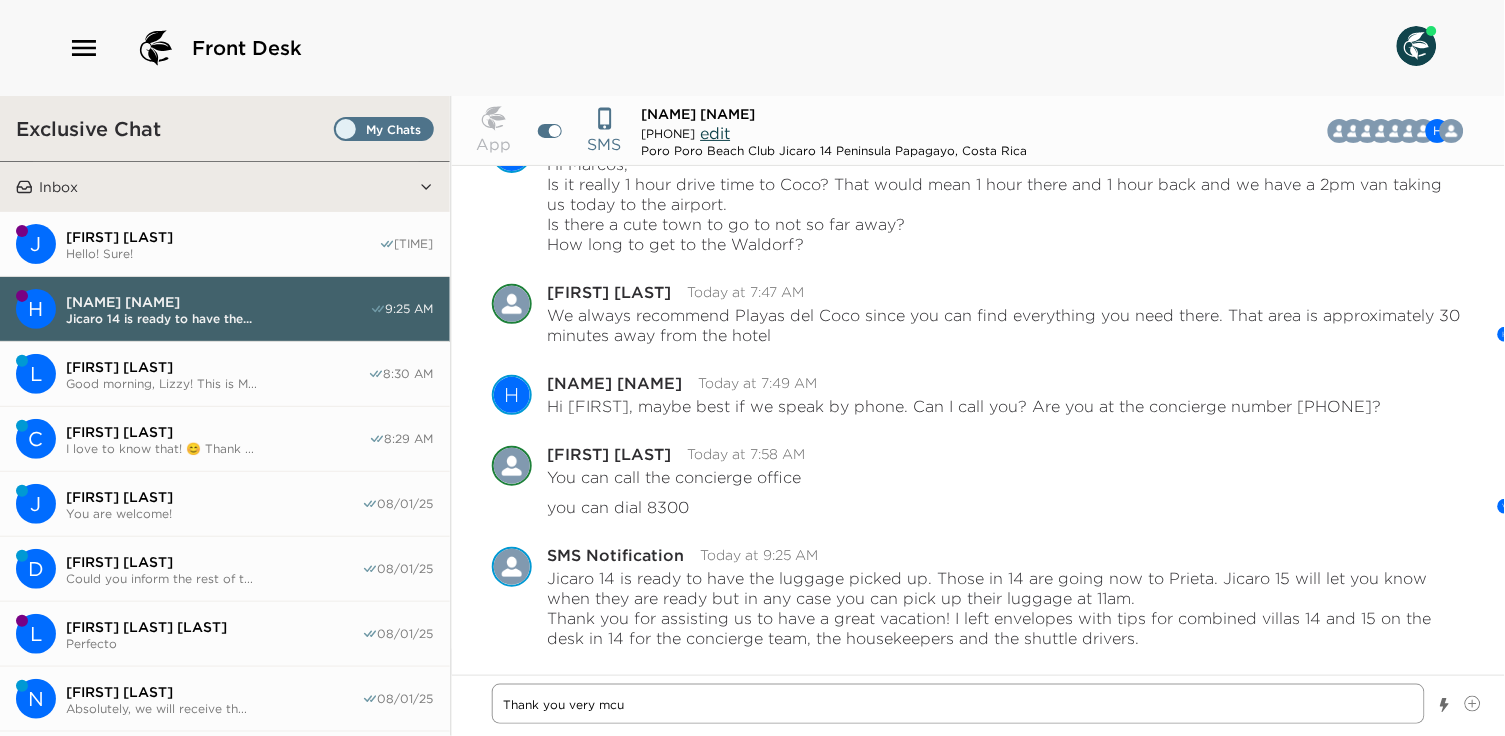 type on "x" 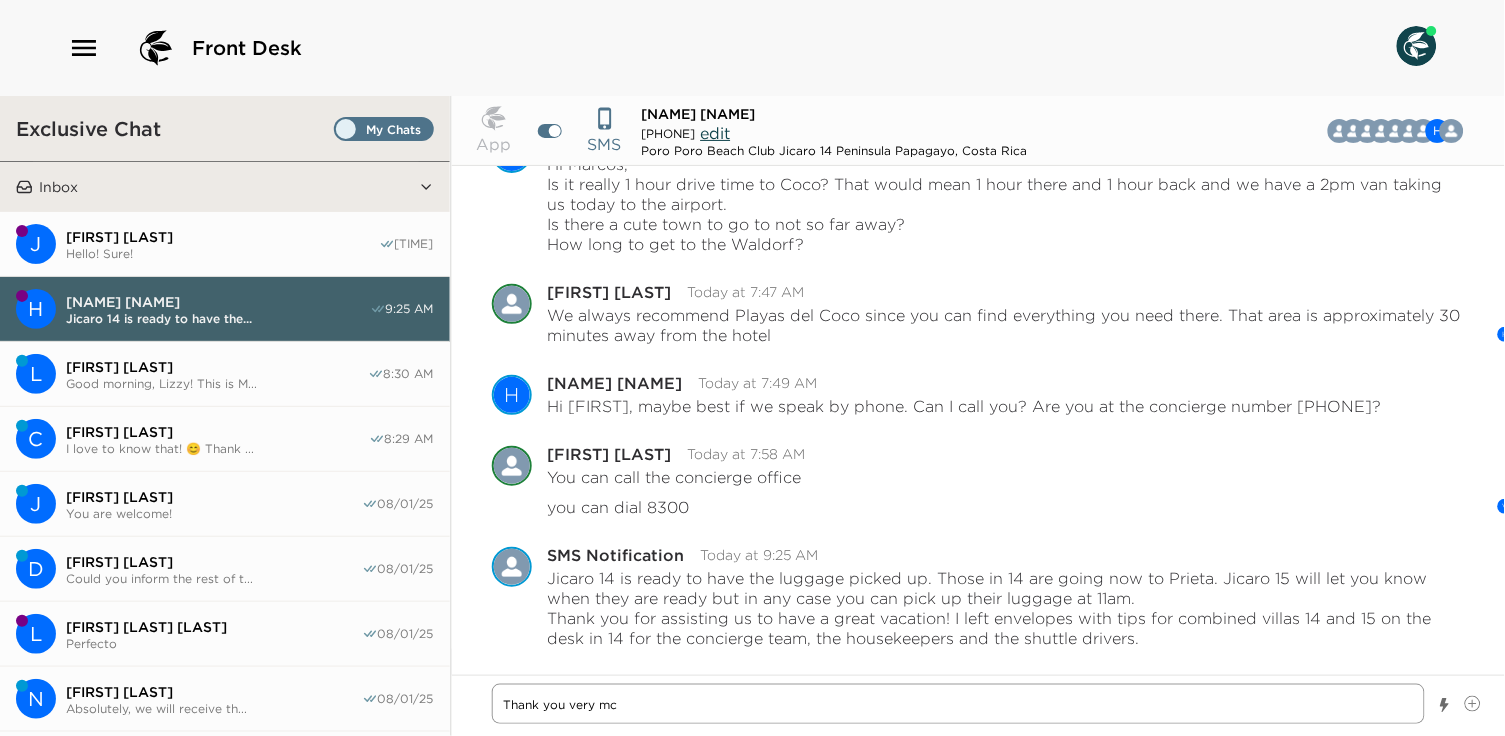 type on "x" 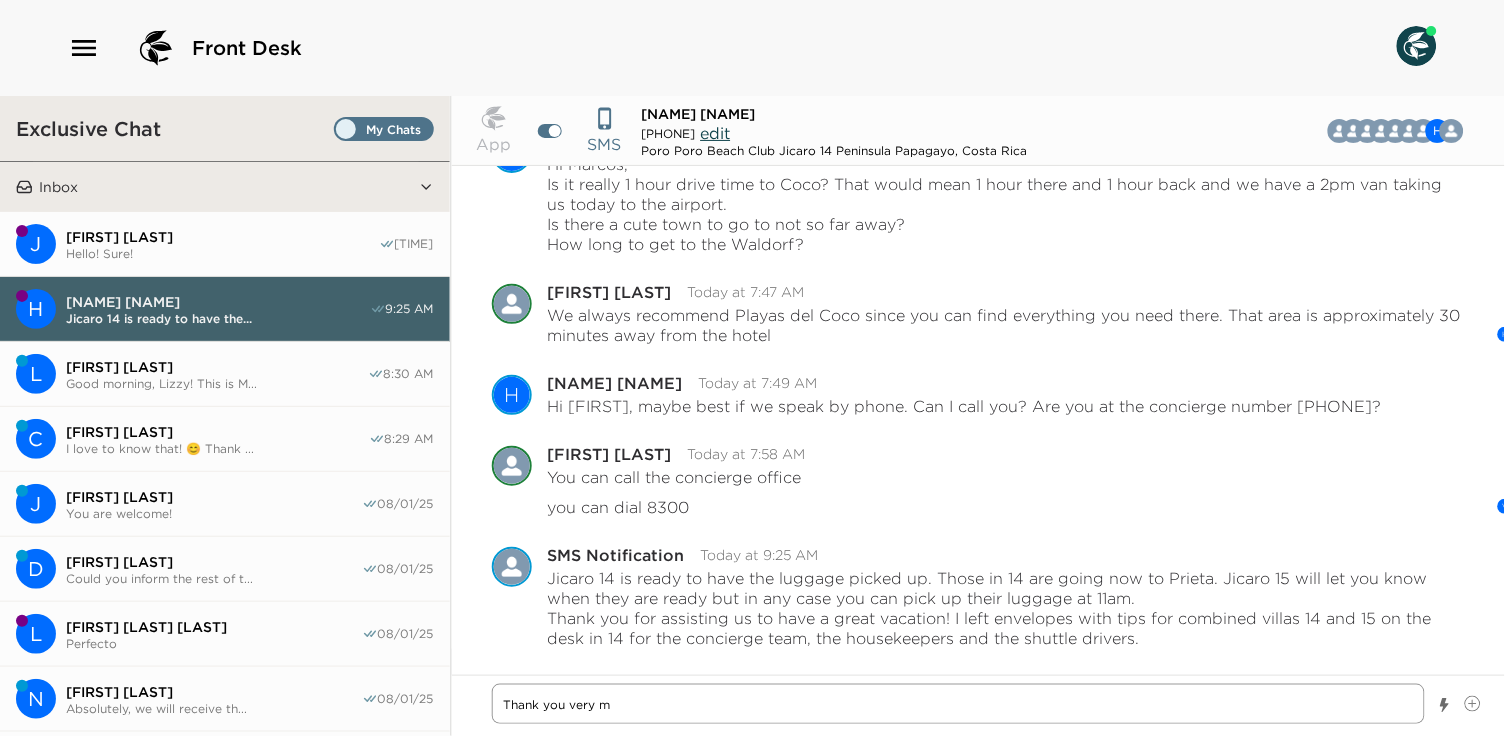 type on "x" 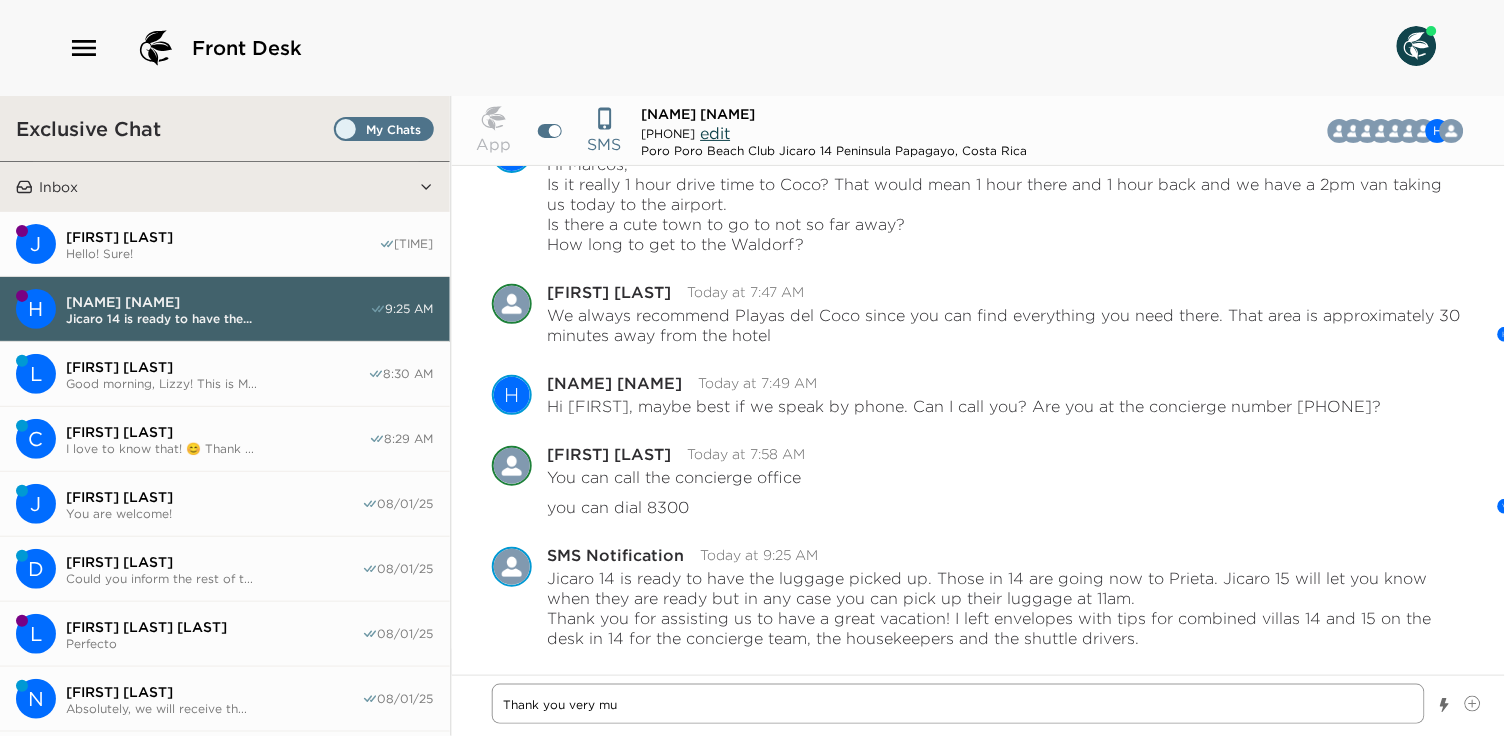 type on "x" 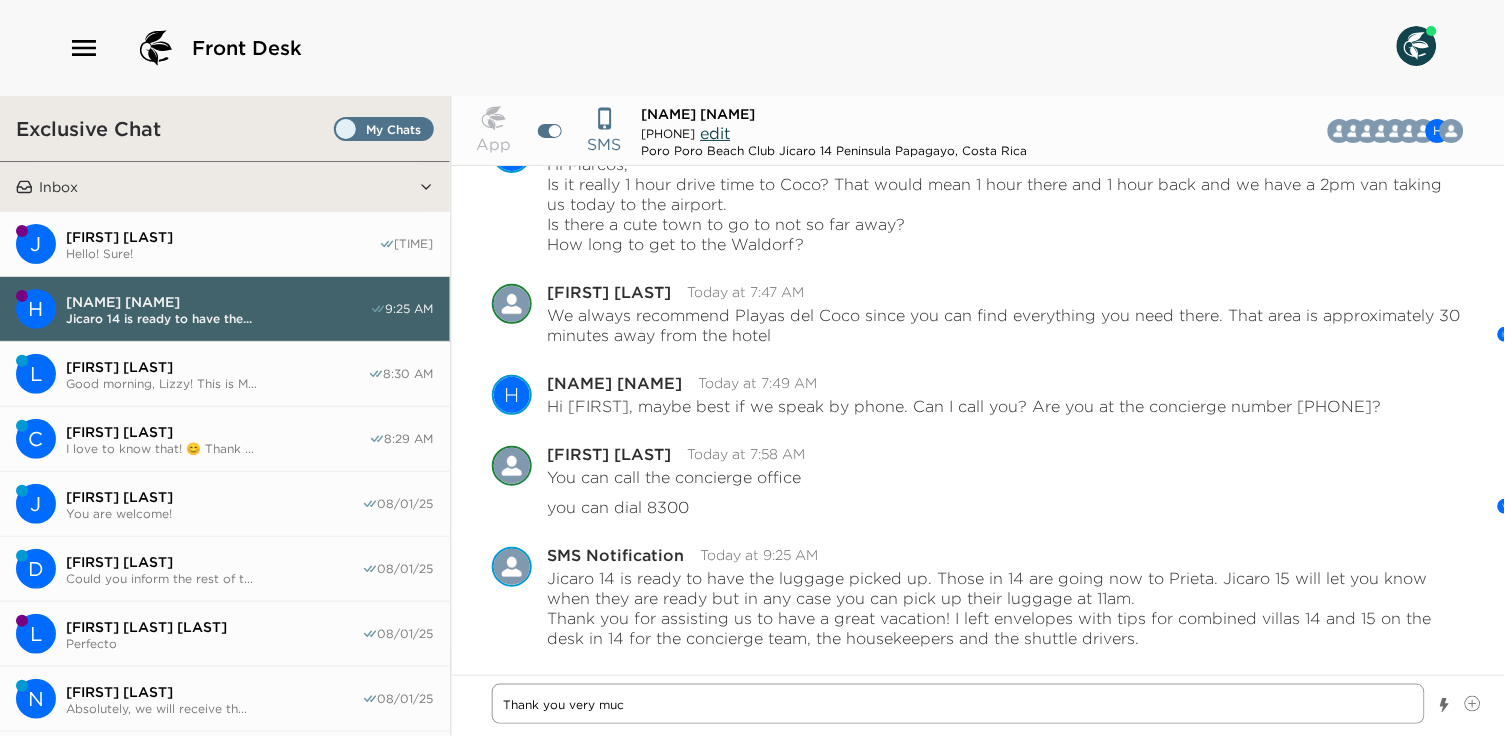 type on "x" 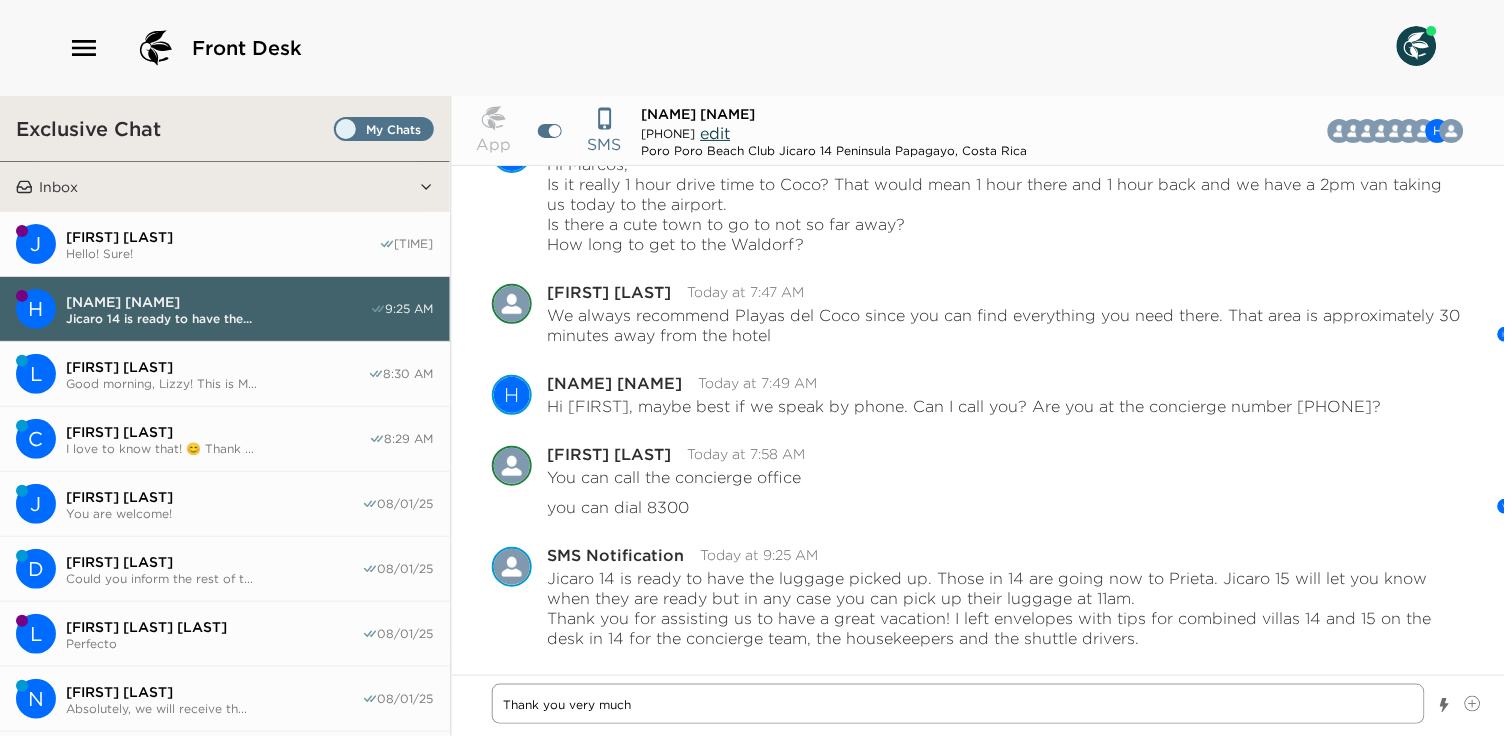 type on "x" 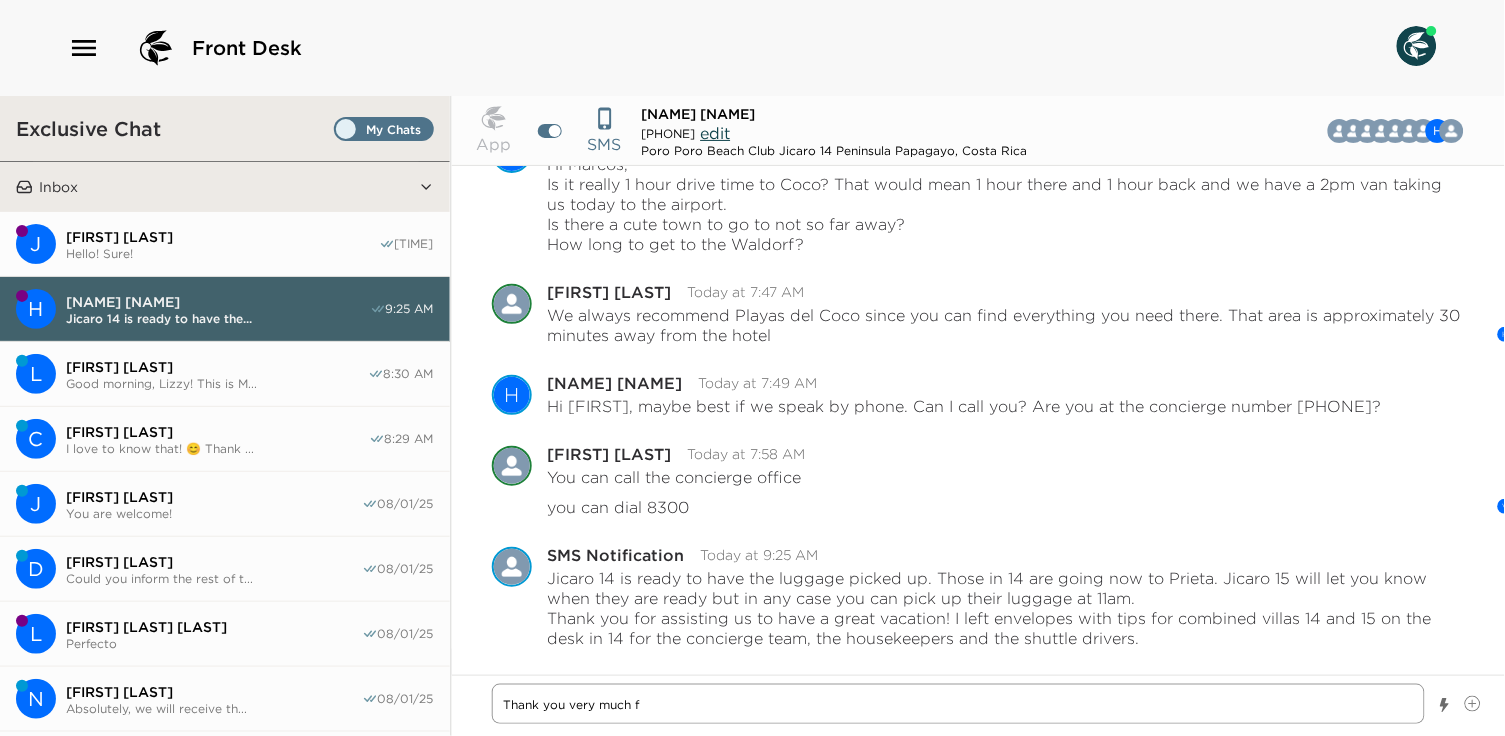 type on "x" 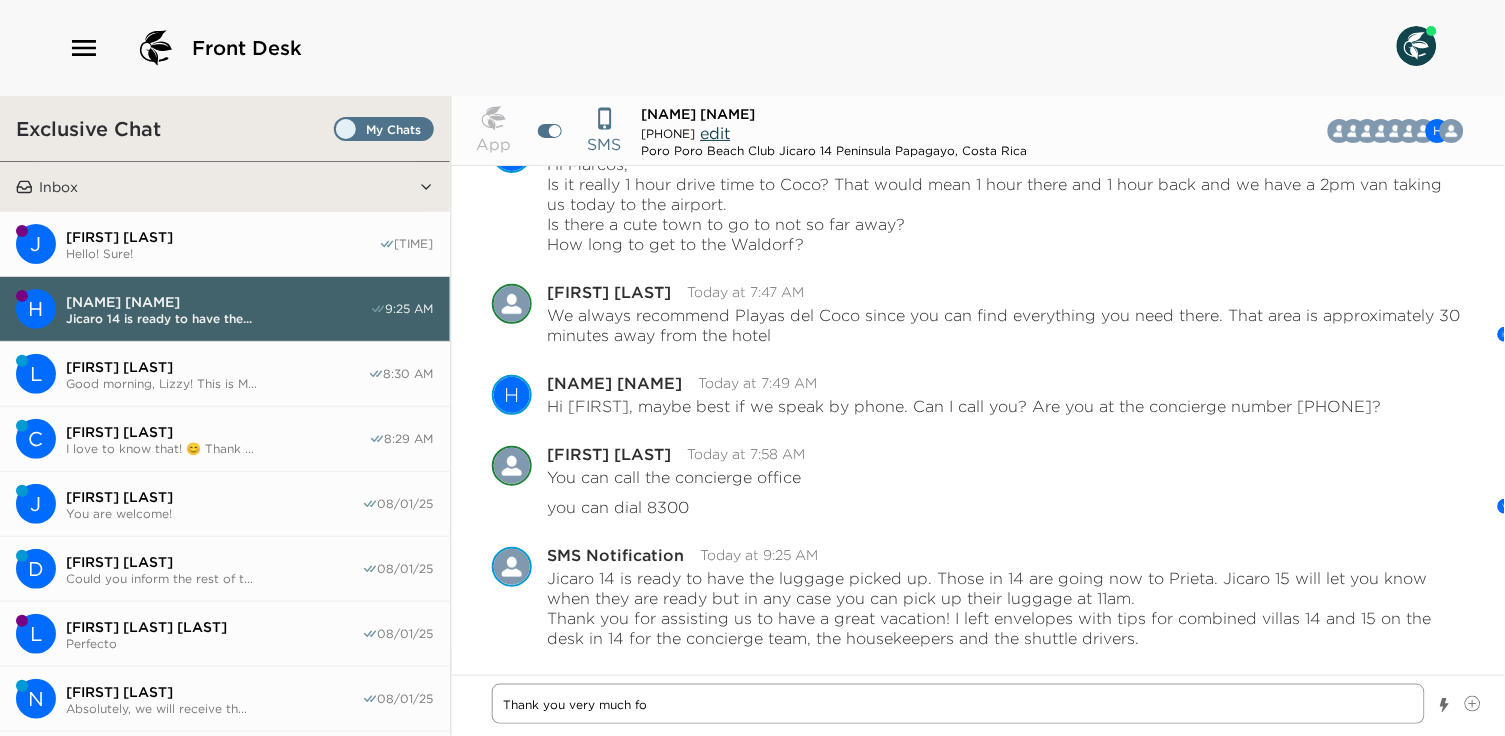 type on "x" 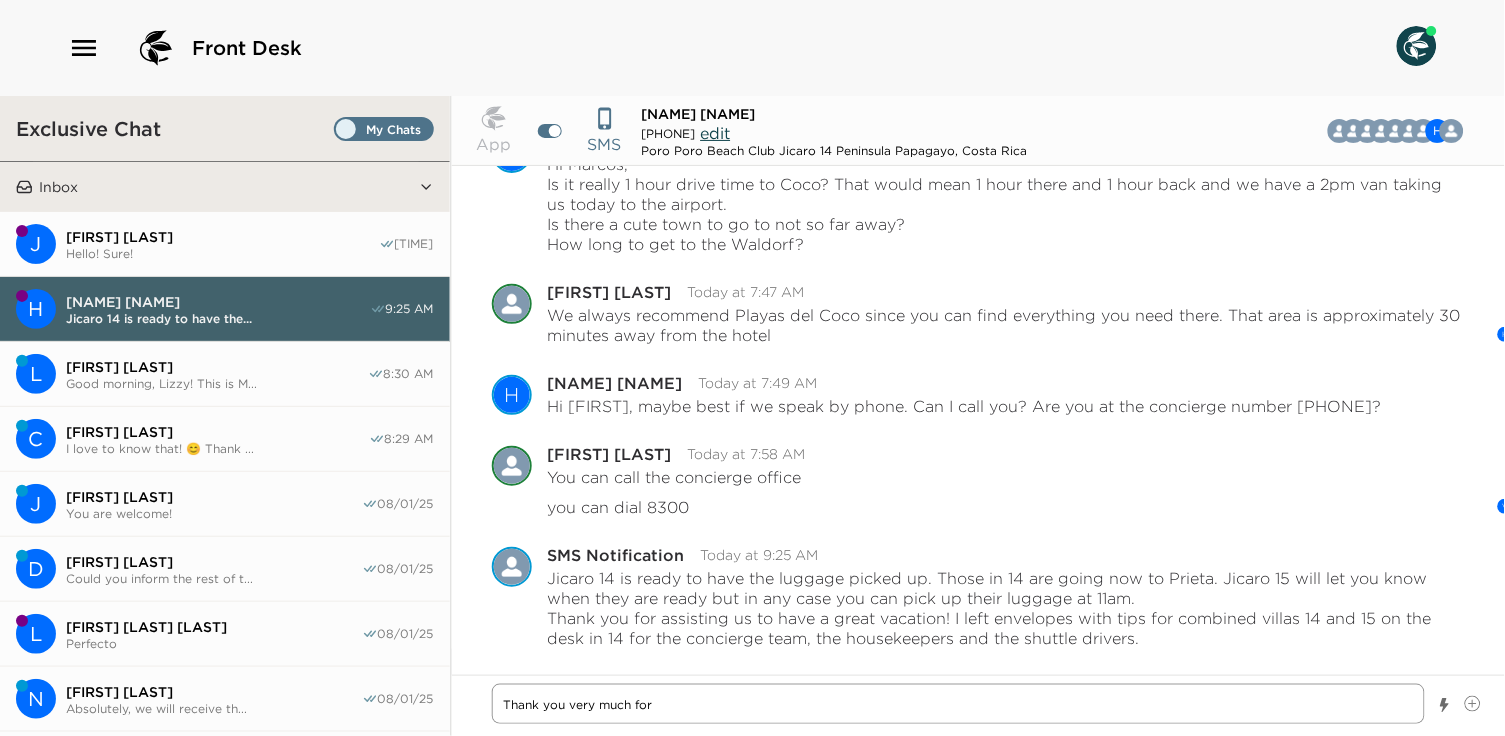 type on "x" 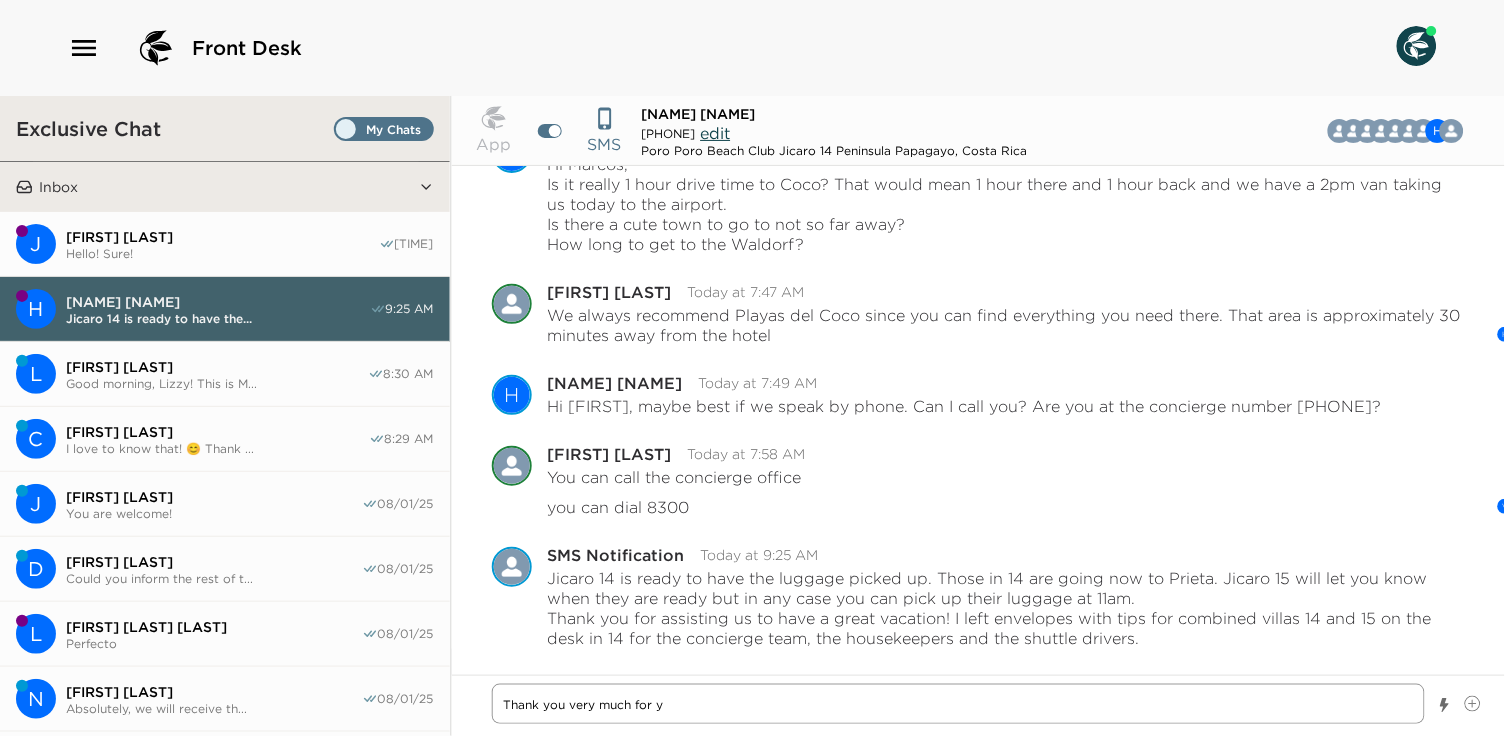 type on "x" 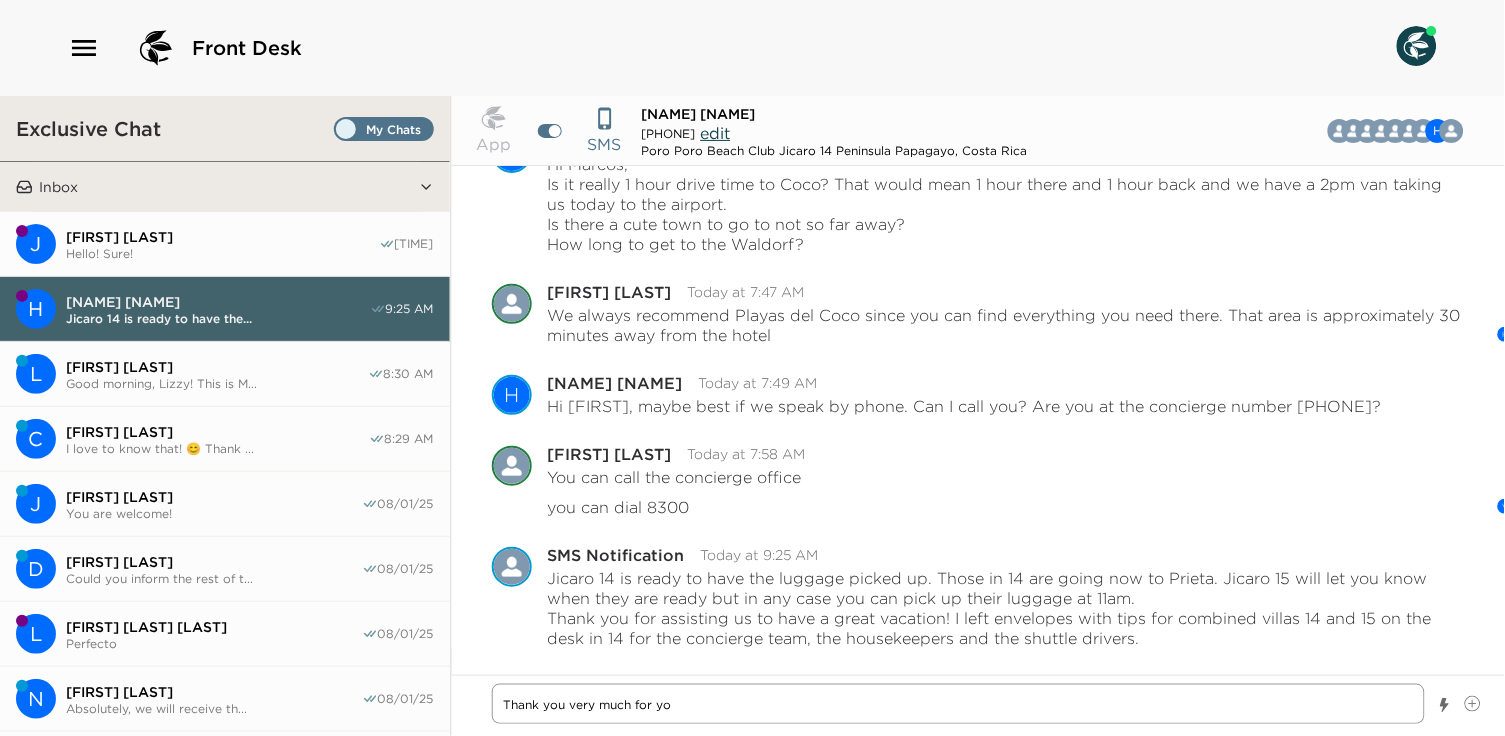 type on "x" 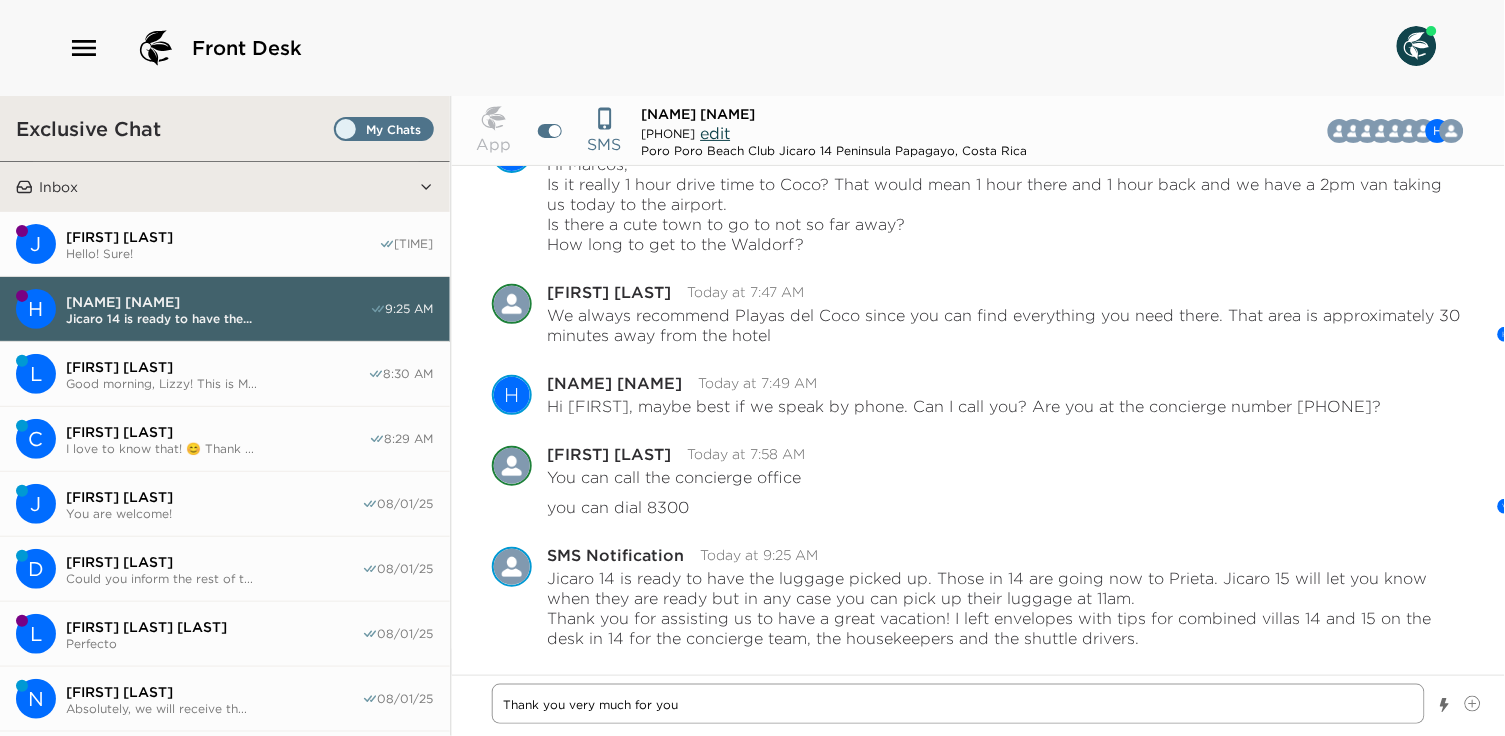 type on "x" 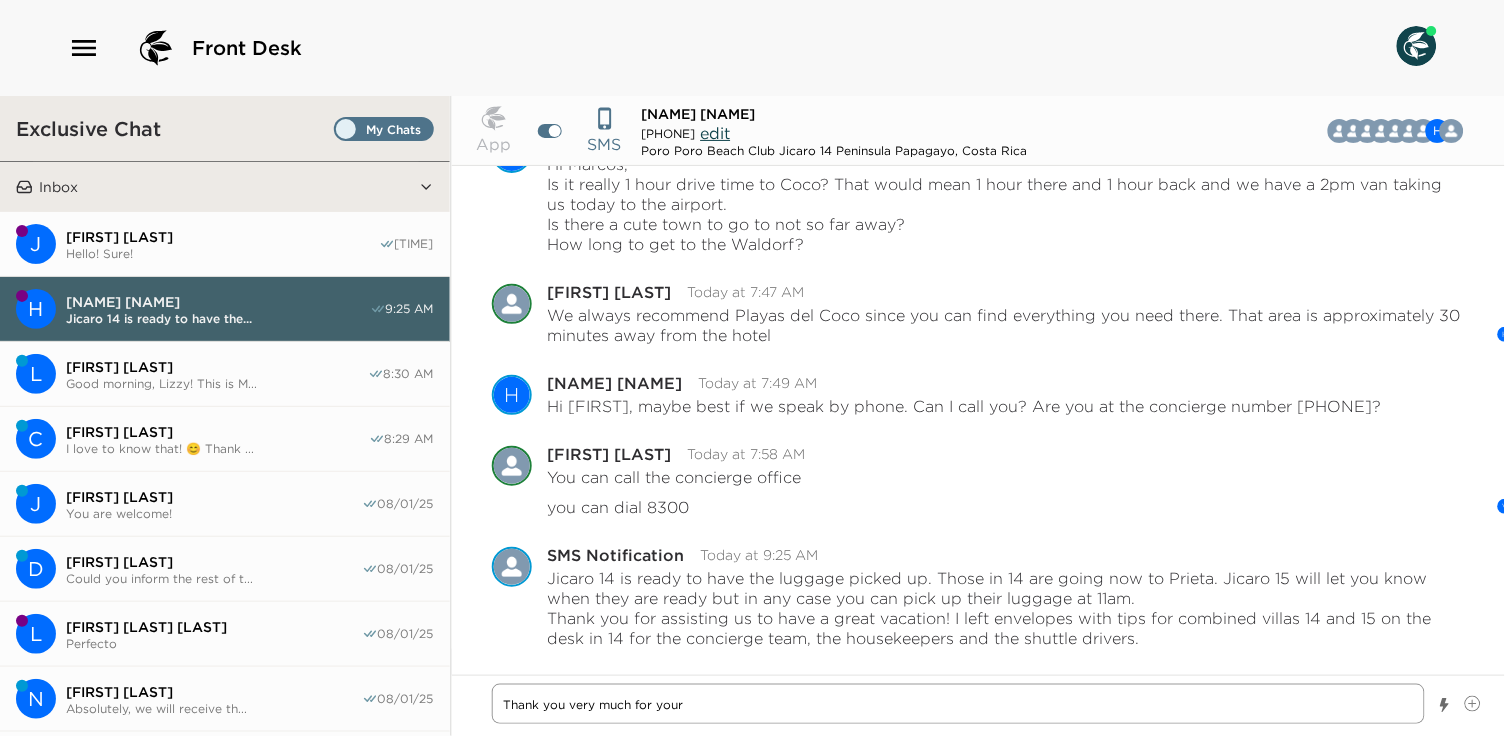 type on "x" 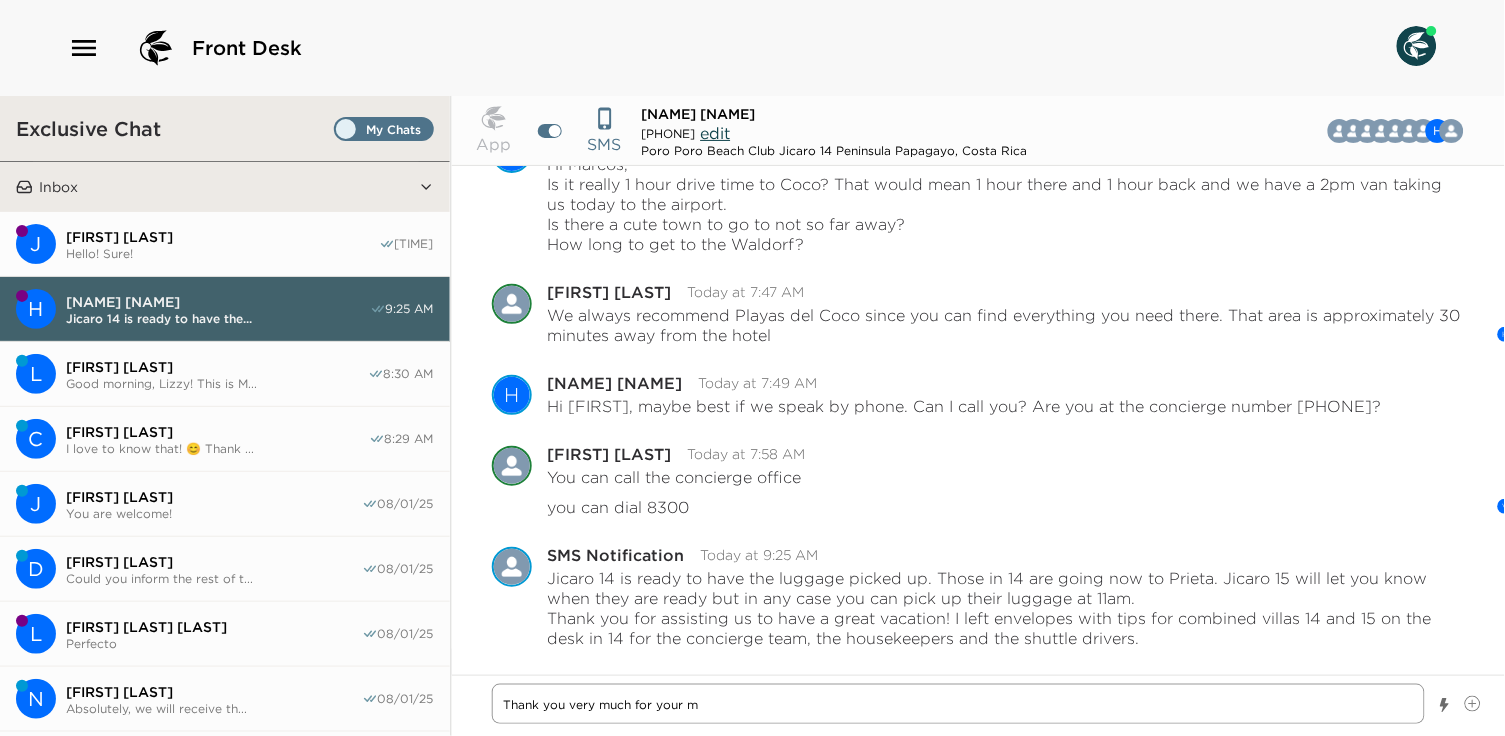type on "x" 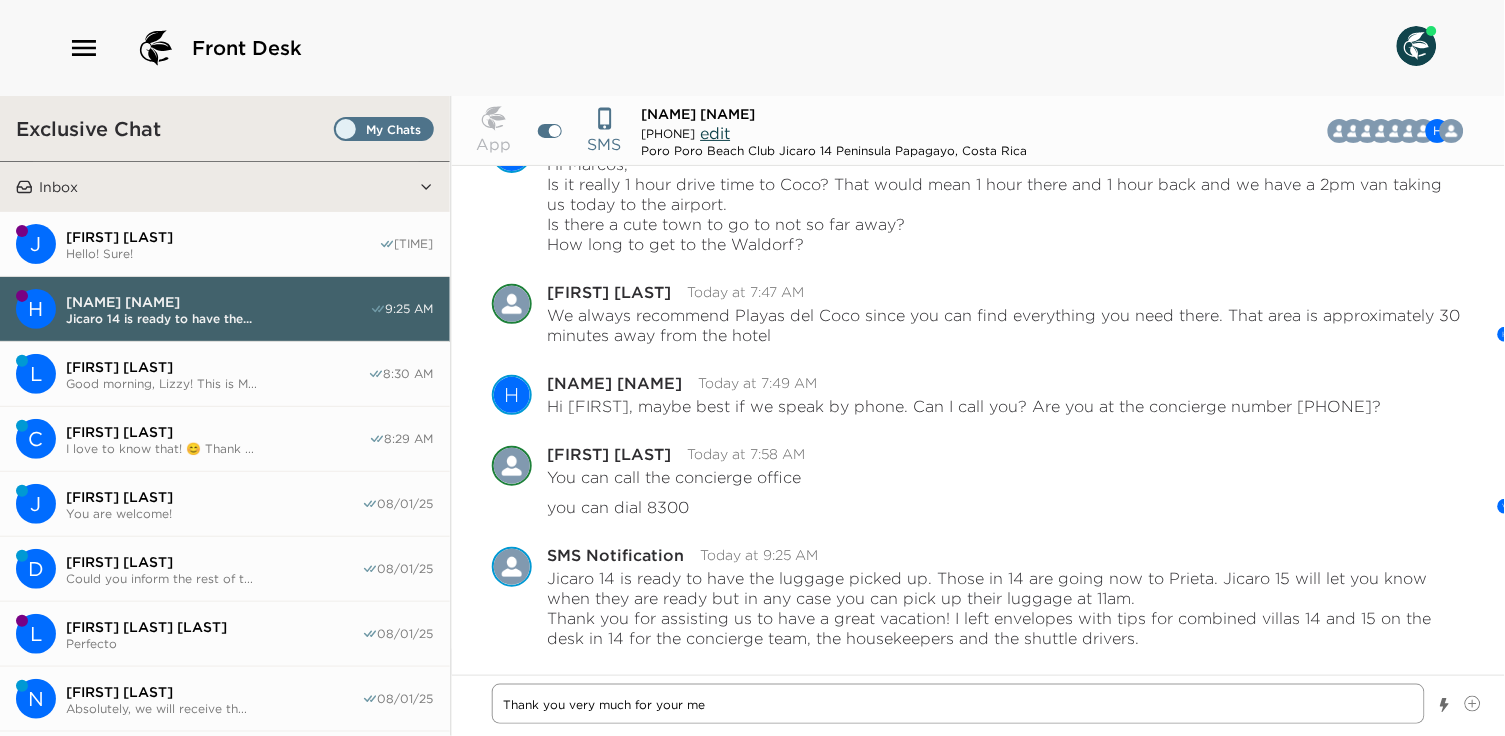 type on "x" 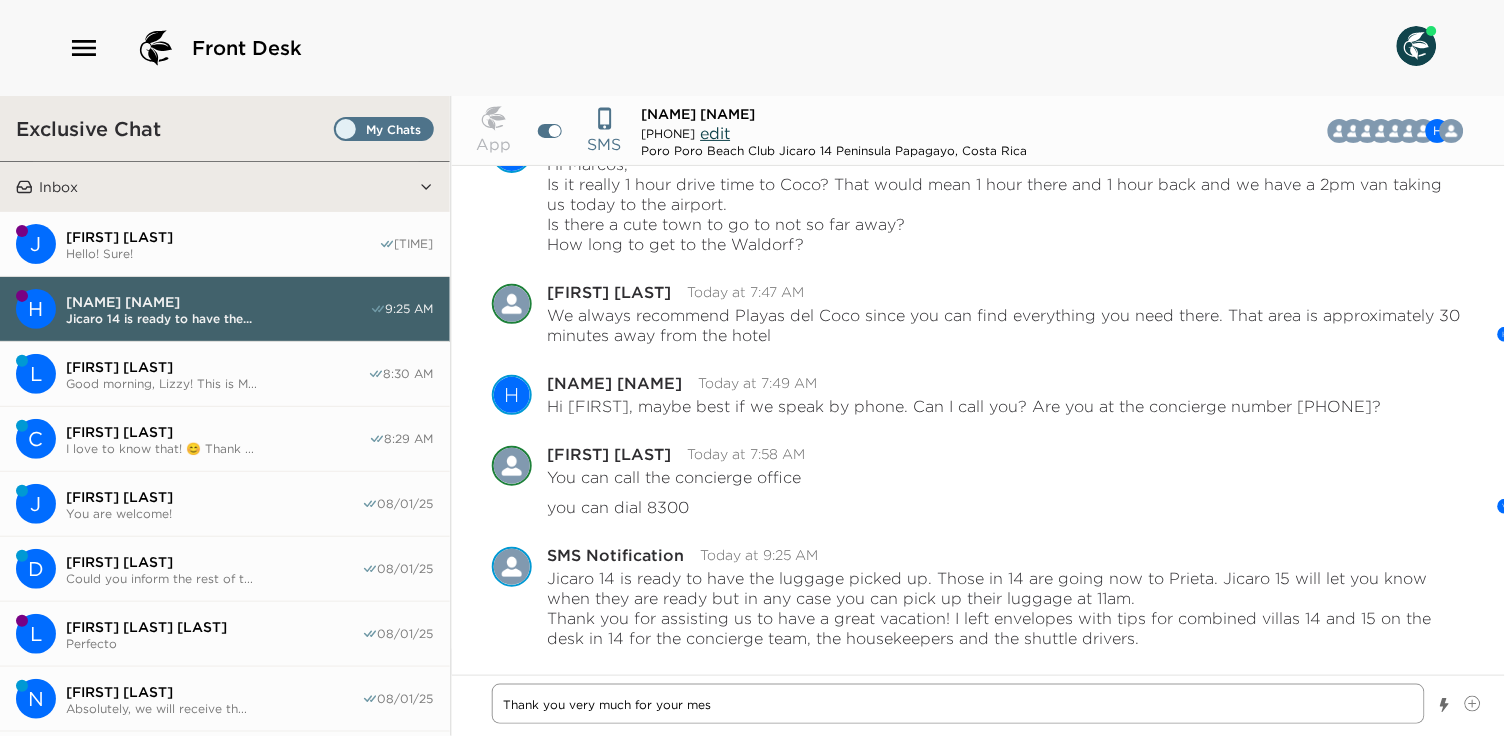 type on "x" 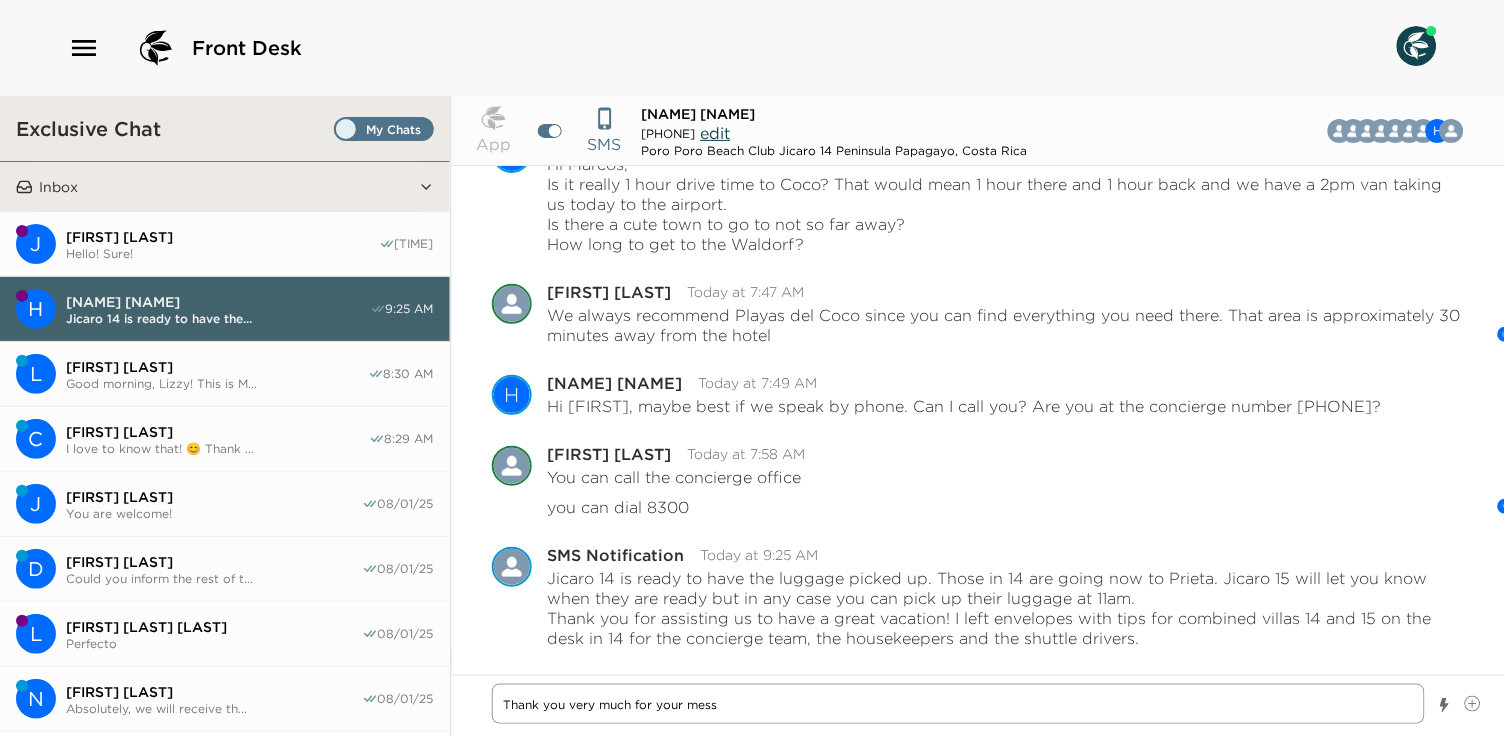 type on "x" 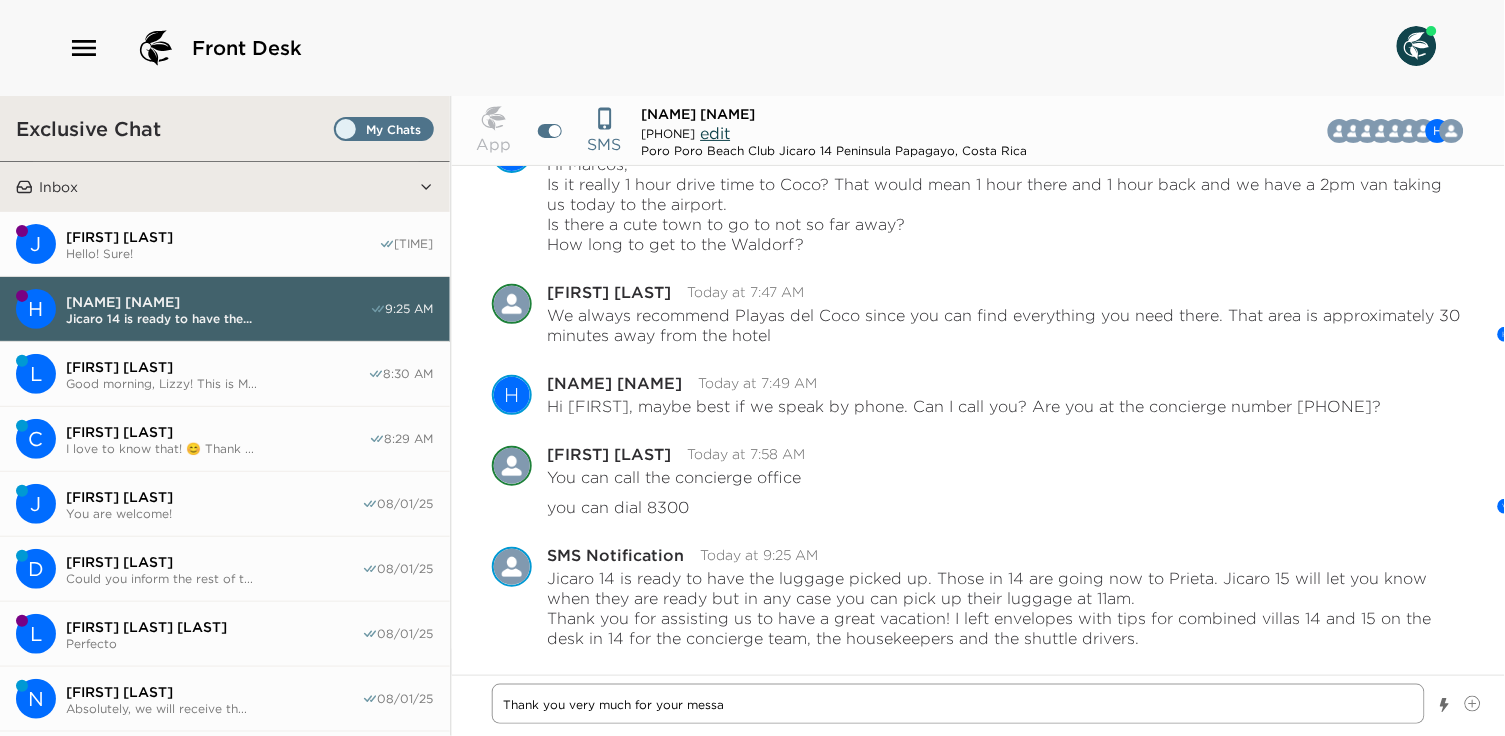 type on "x" 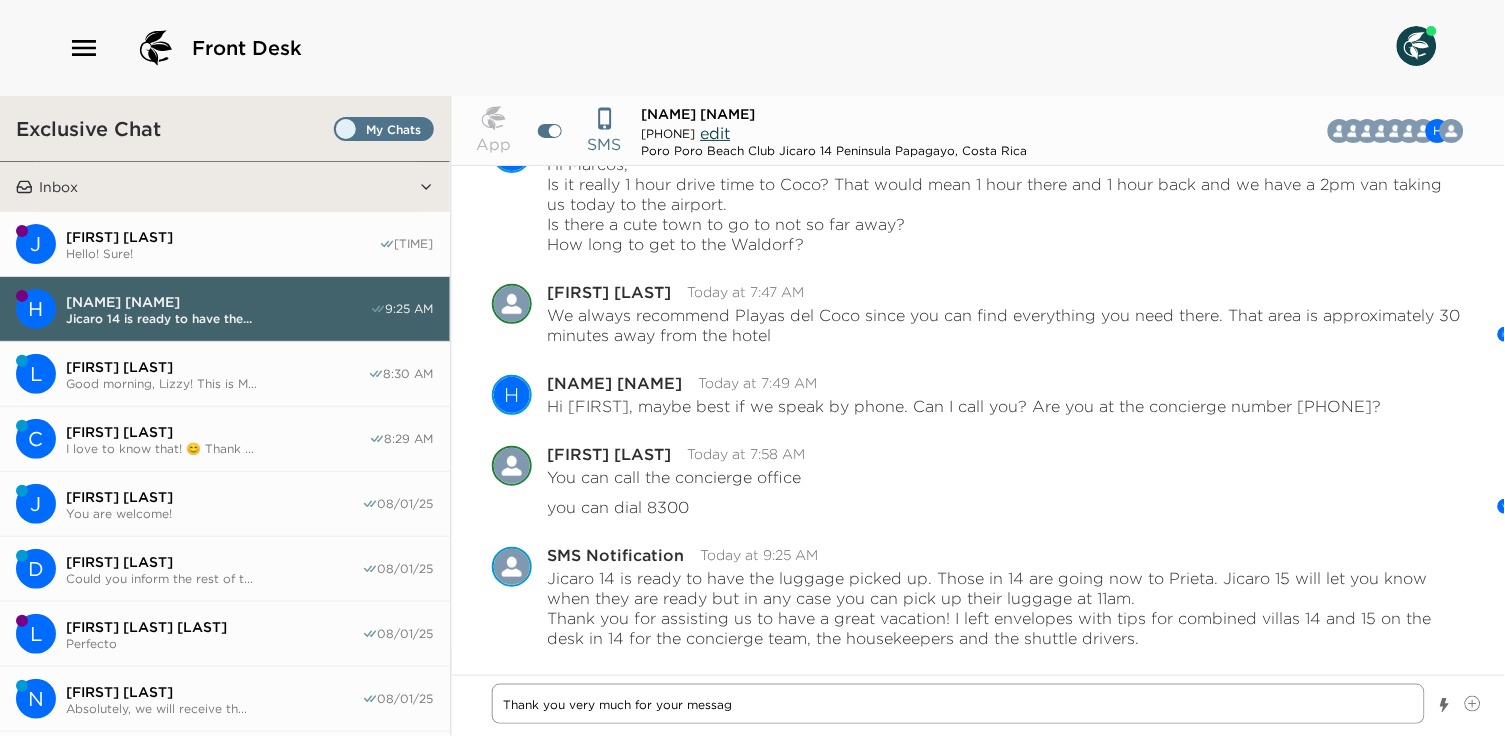type on "x" 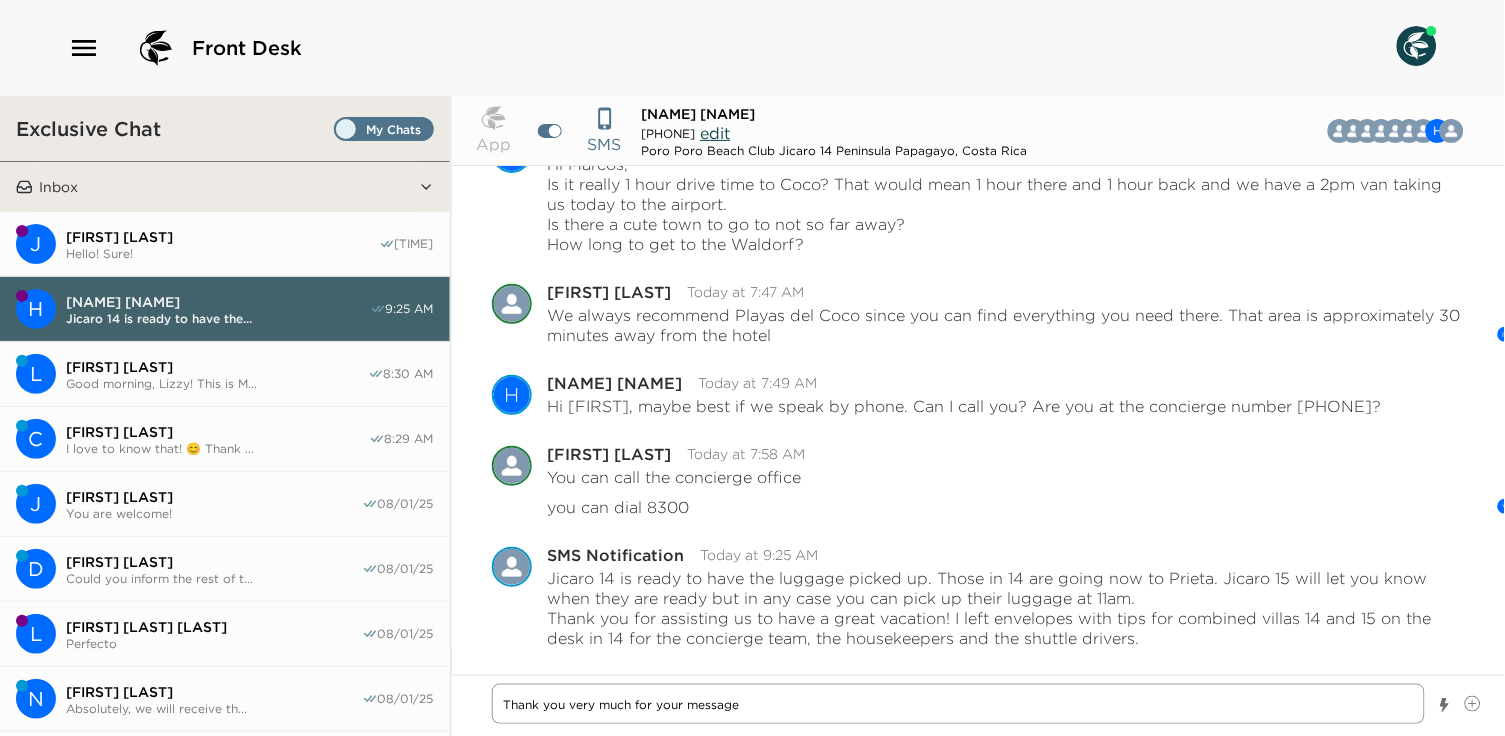 type on "x" 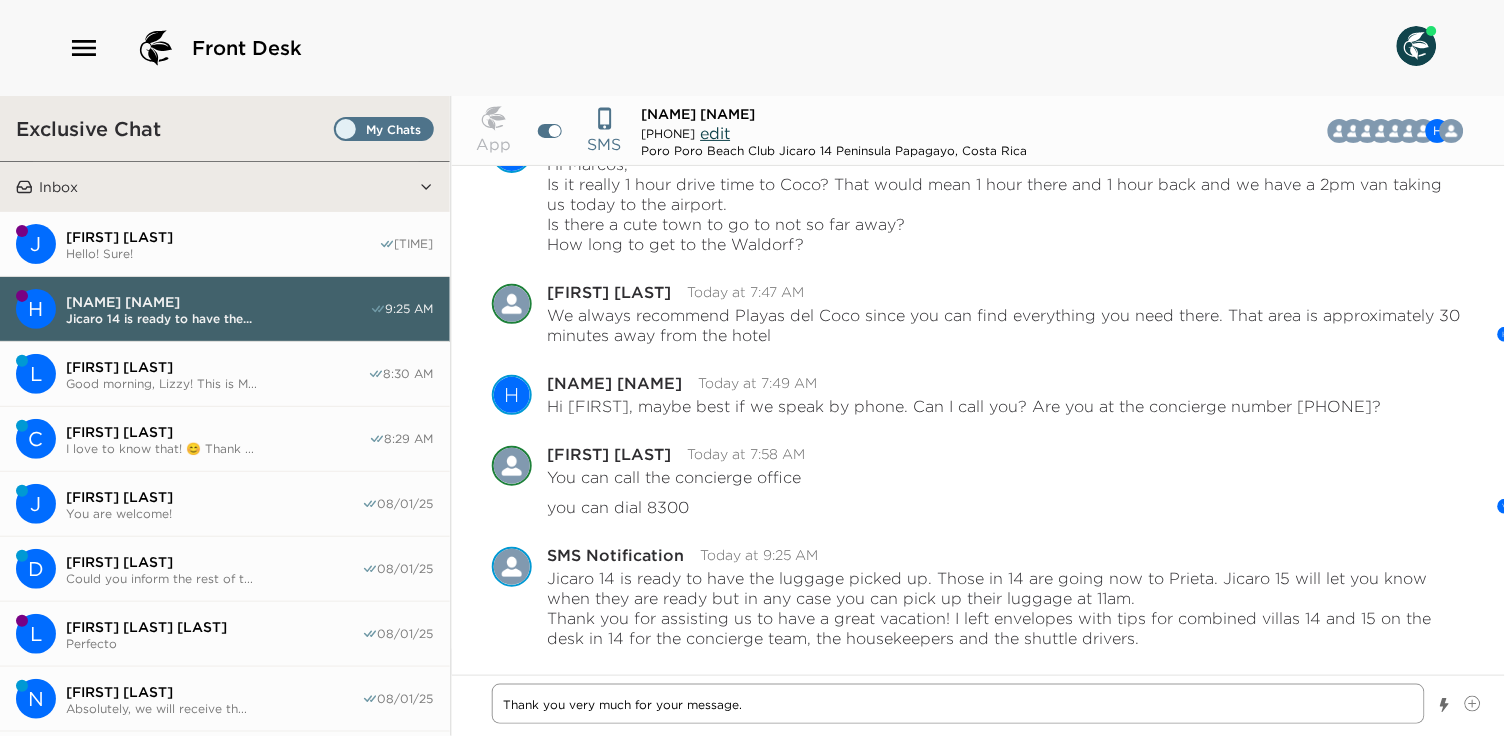 type on "x" 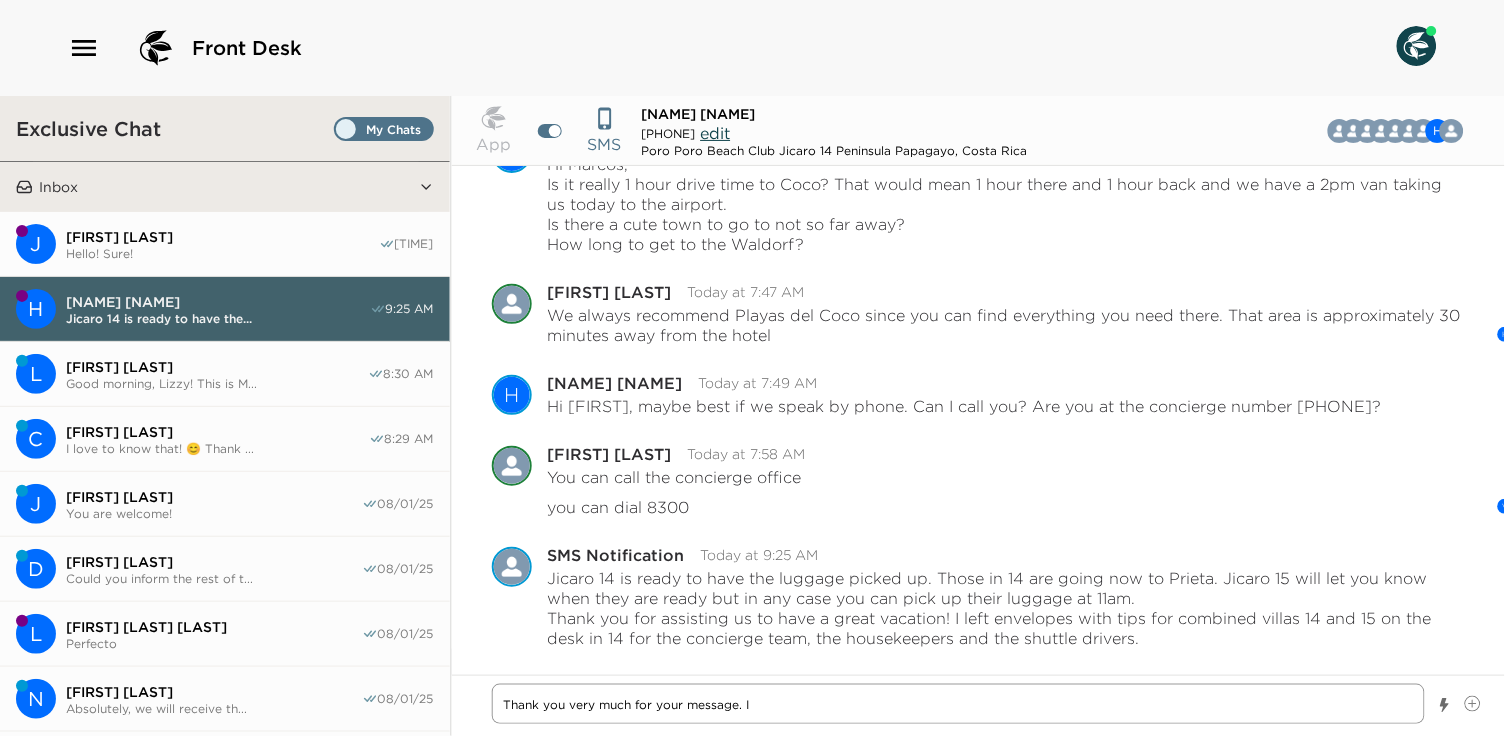 type on "x" 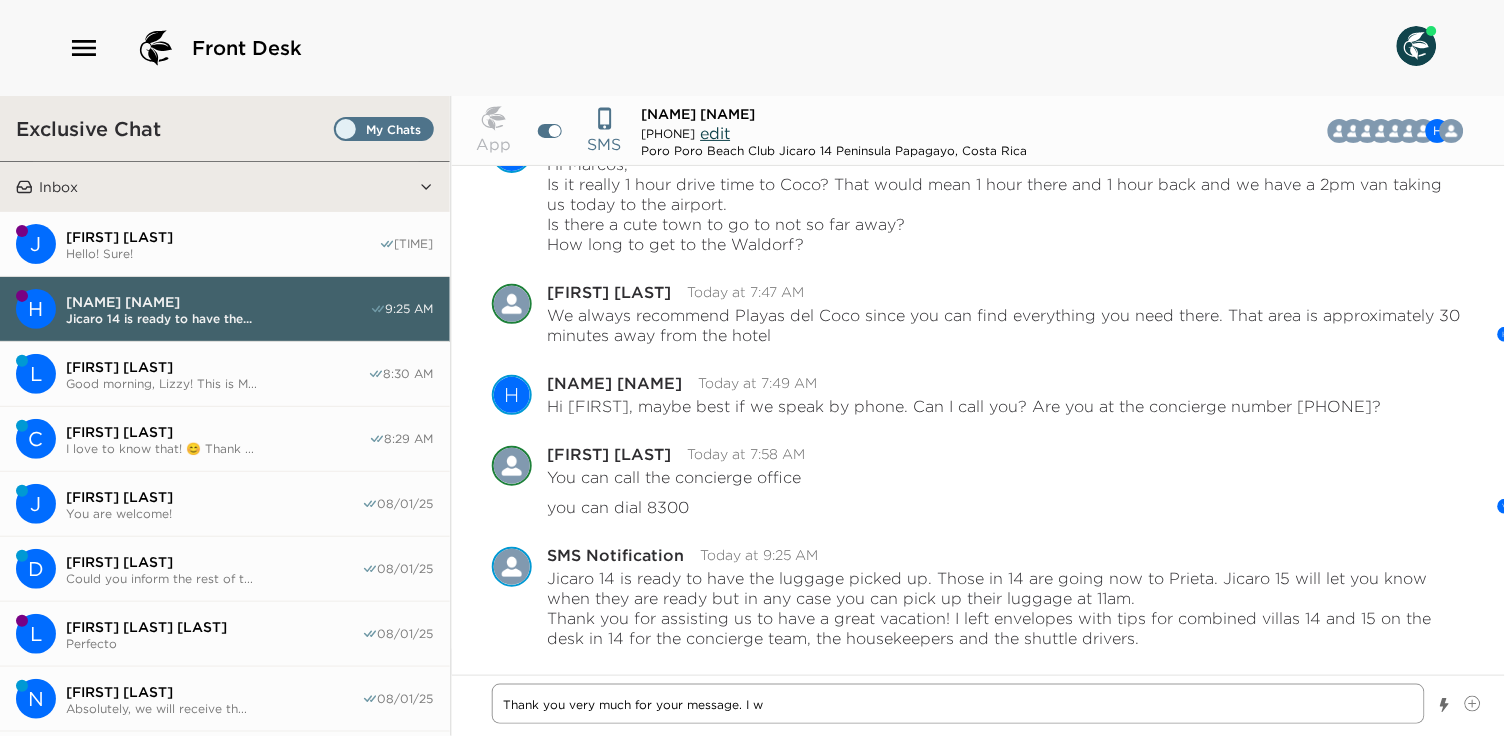 type on "x" 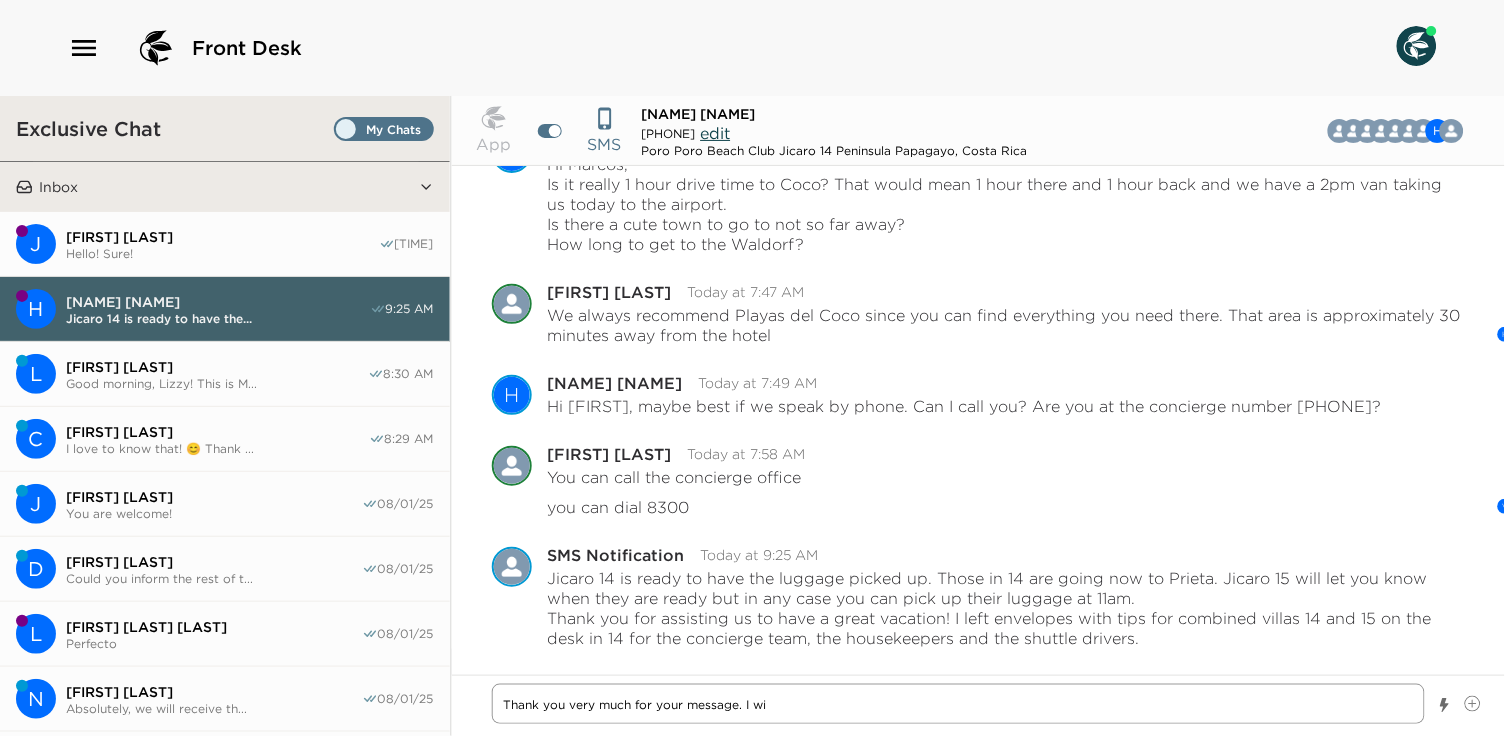 type on "x" 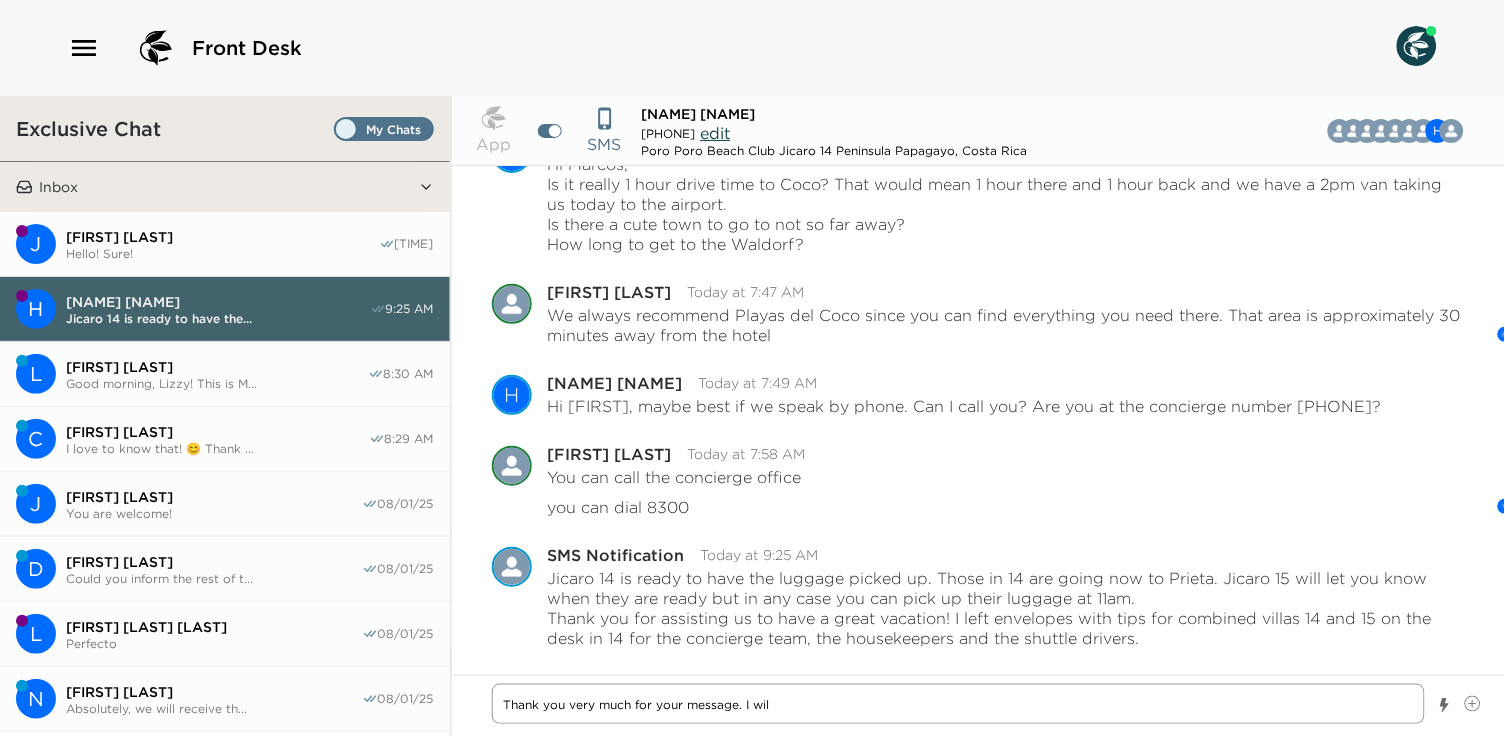 type on "x" 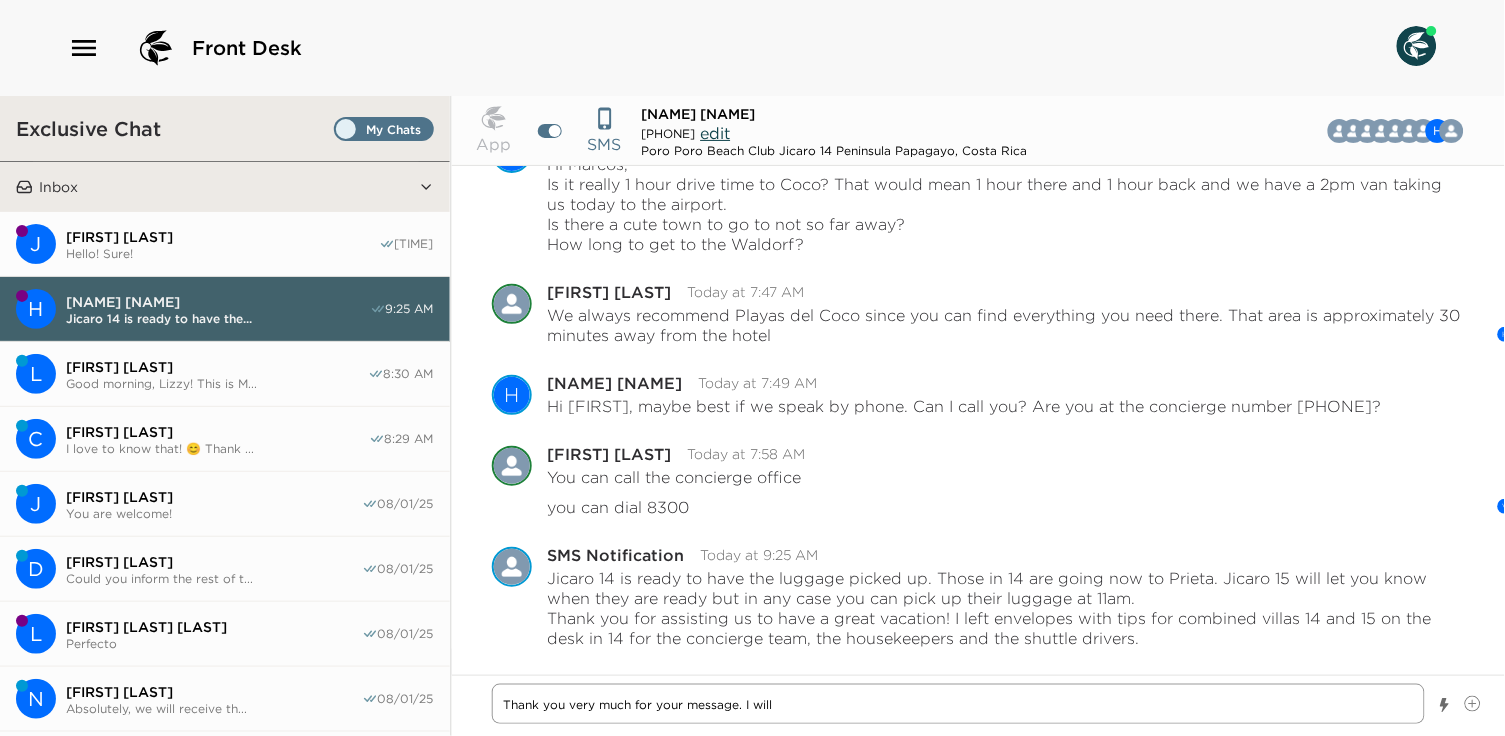 type on "x" 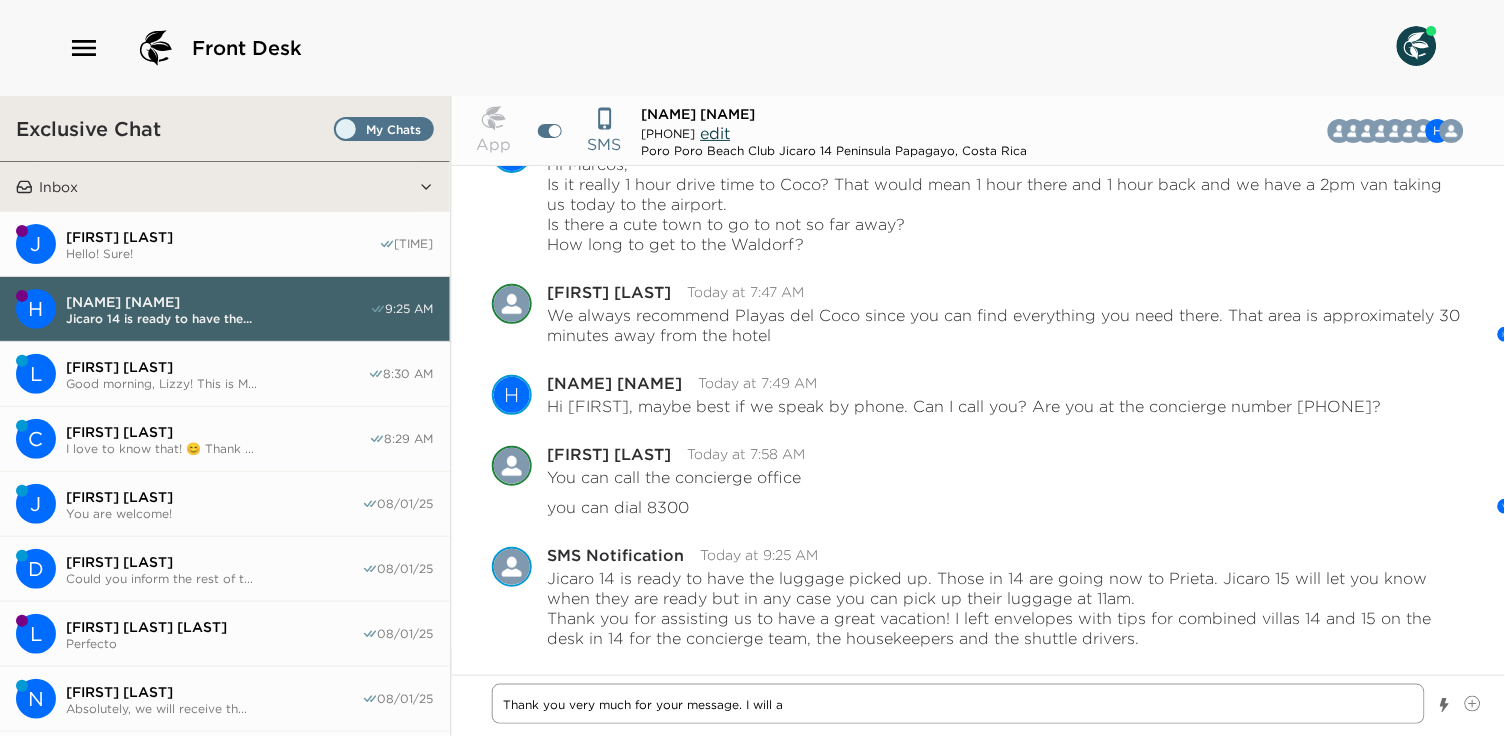 type on "x" 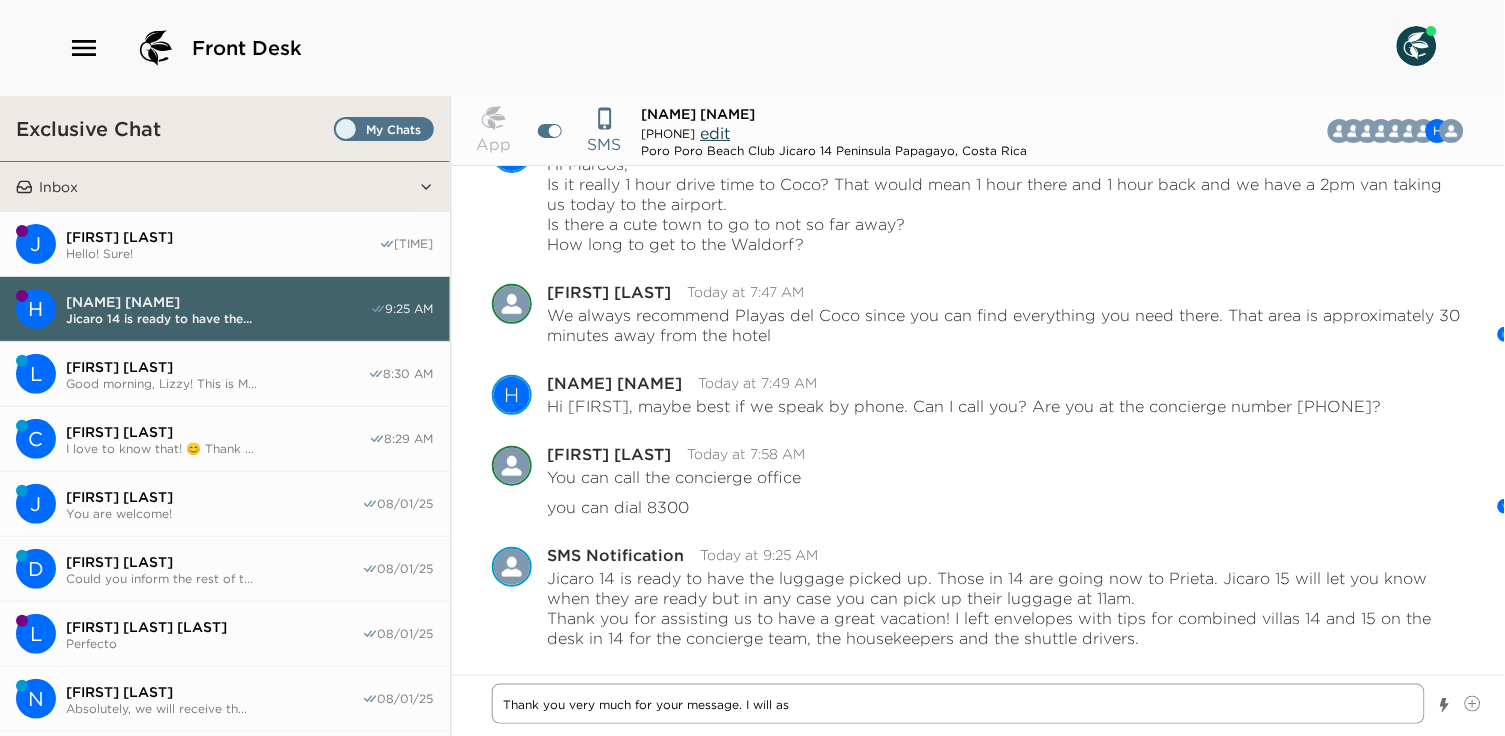 type on "x" 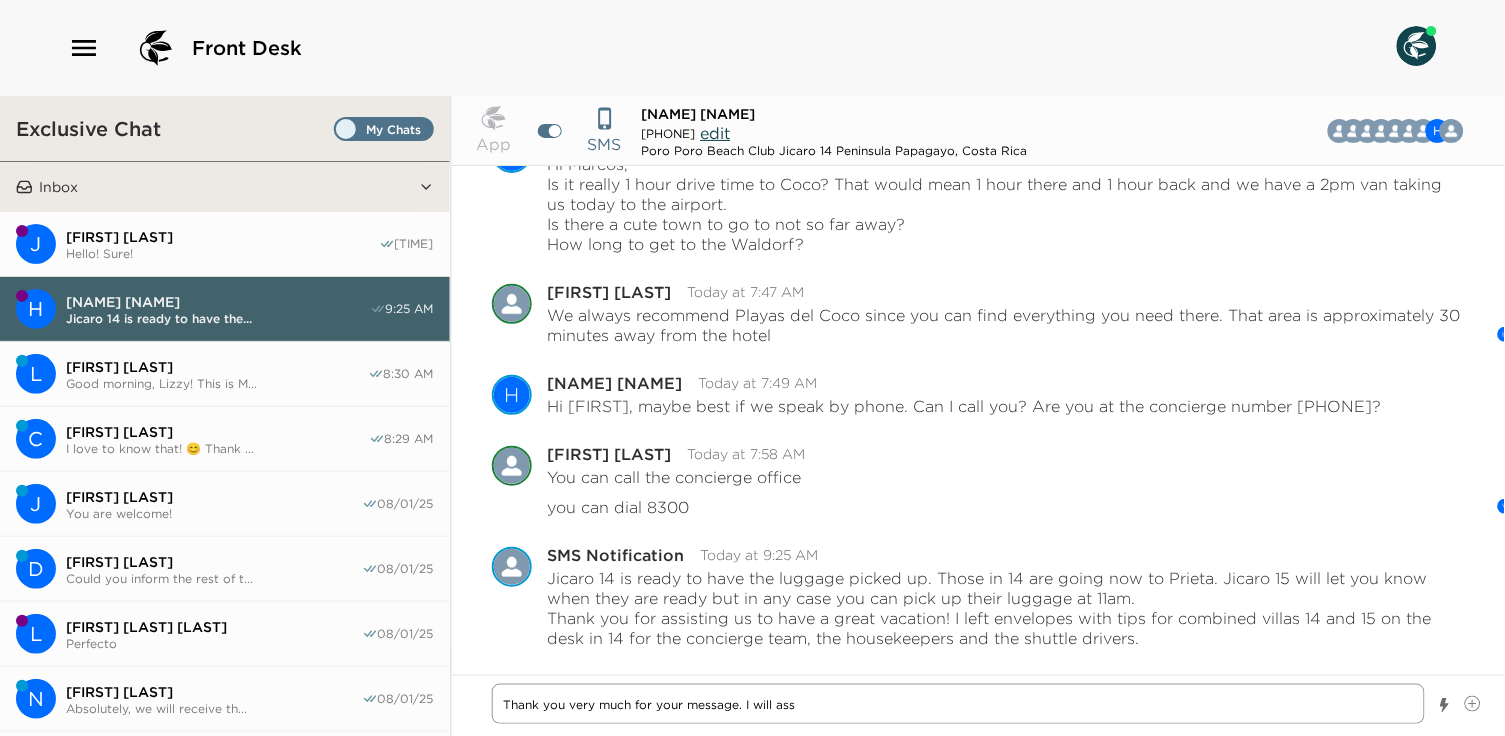type on "x" 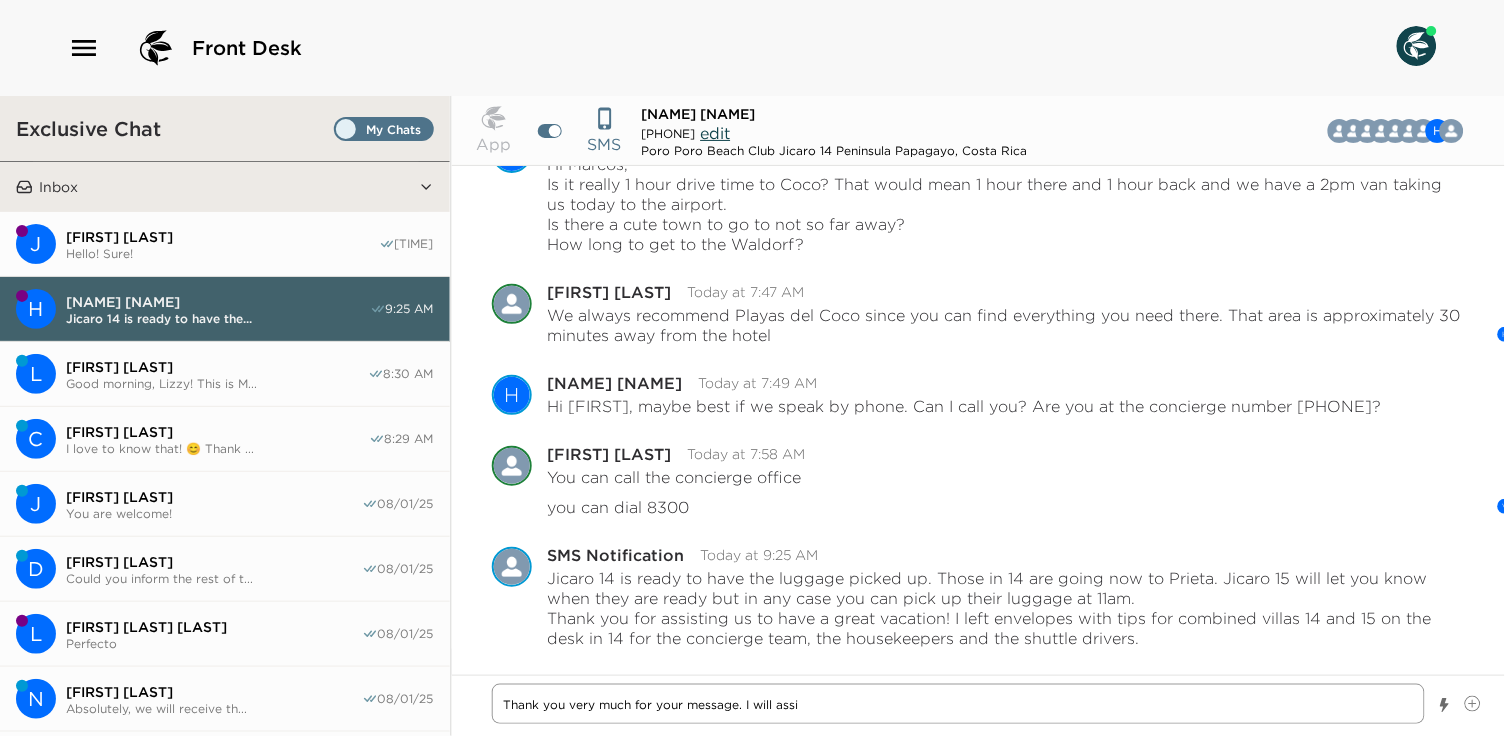 type on "x" 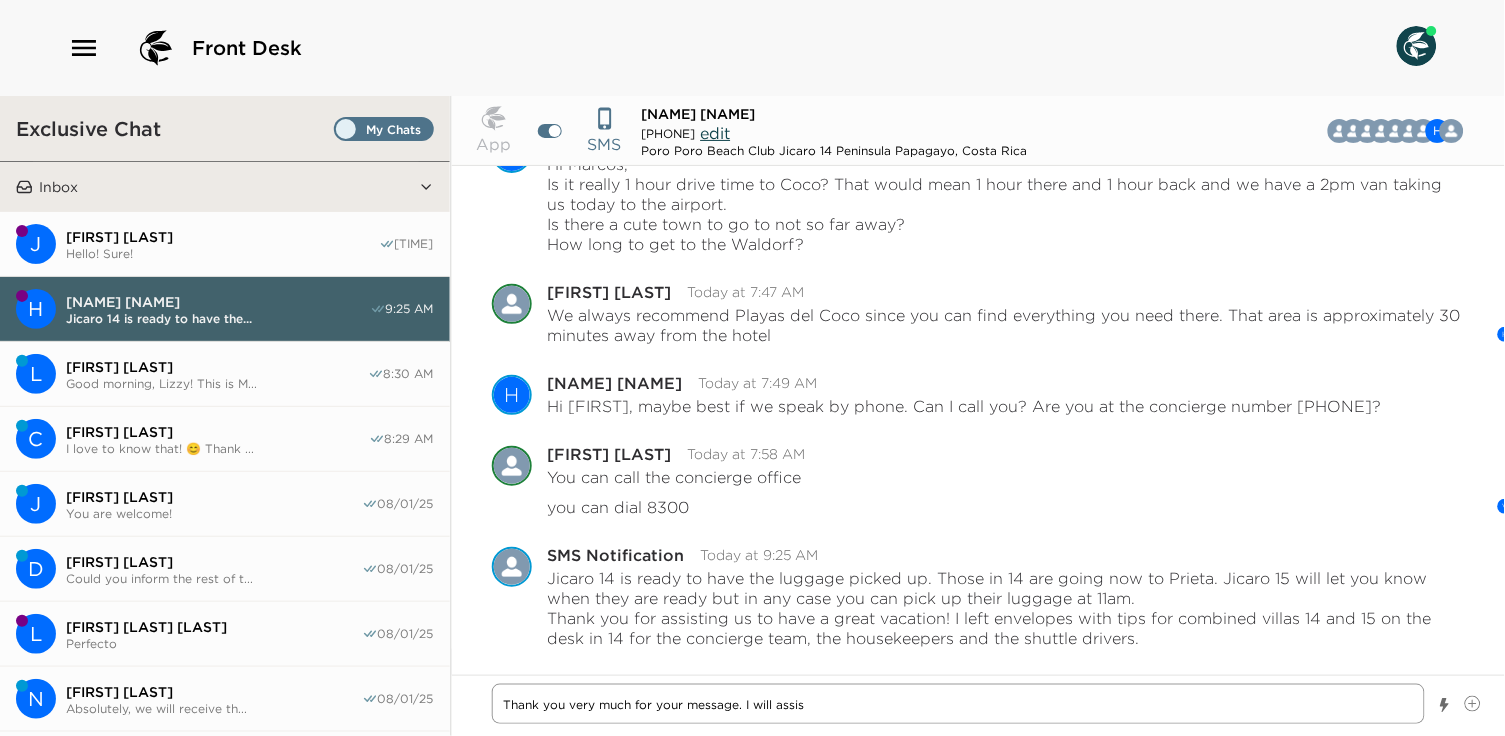 type on "x" 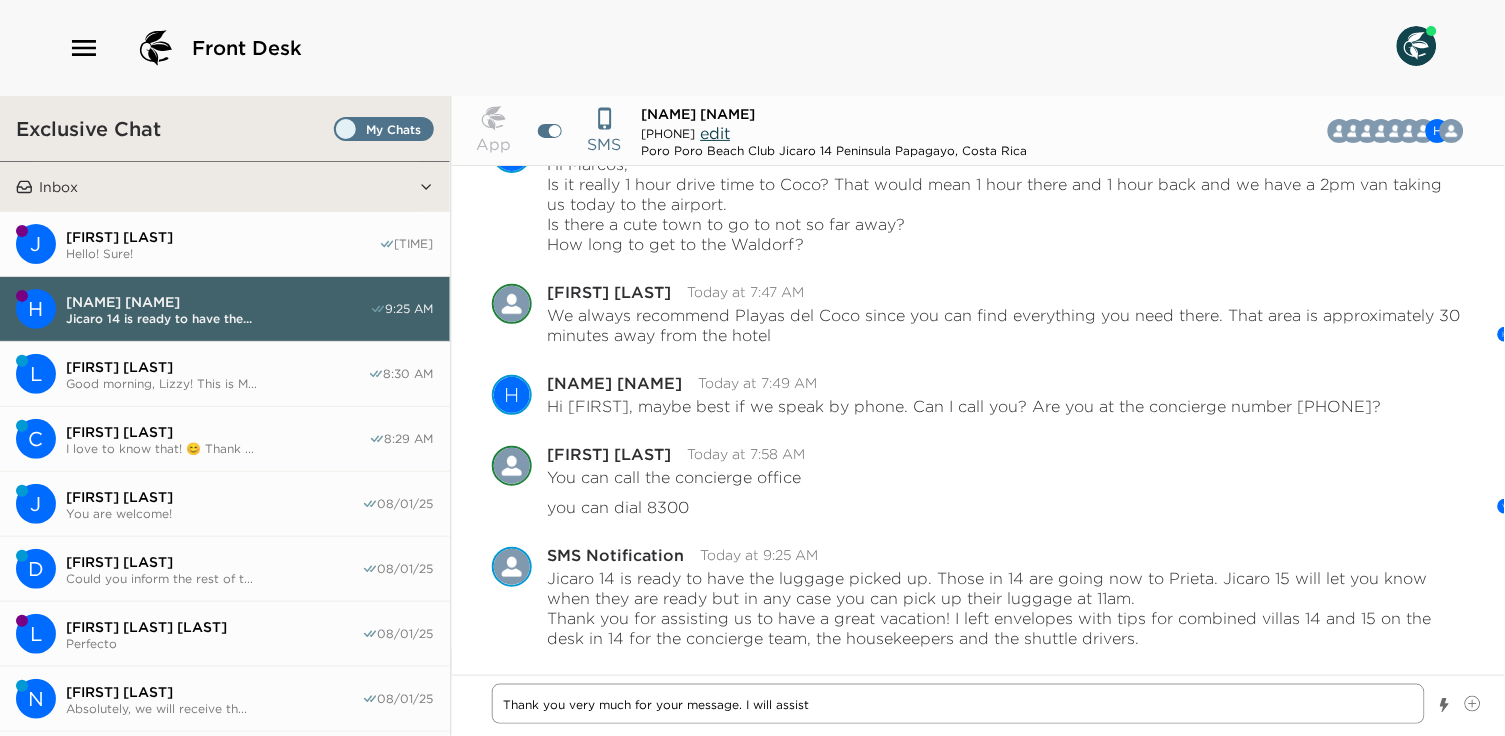 type on "x" 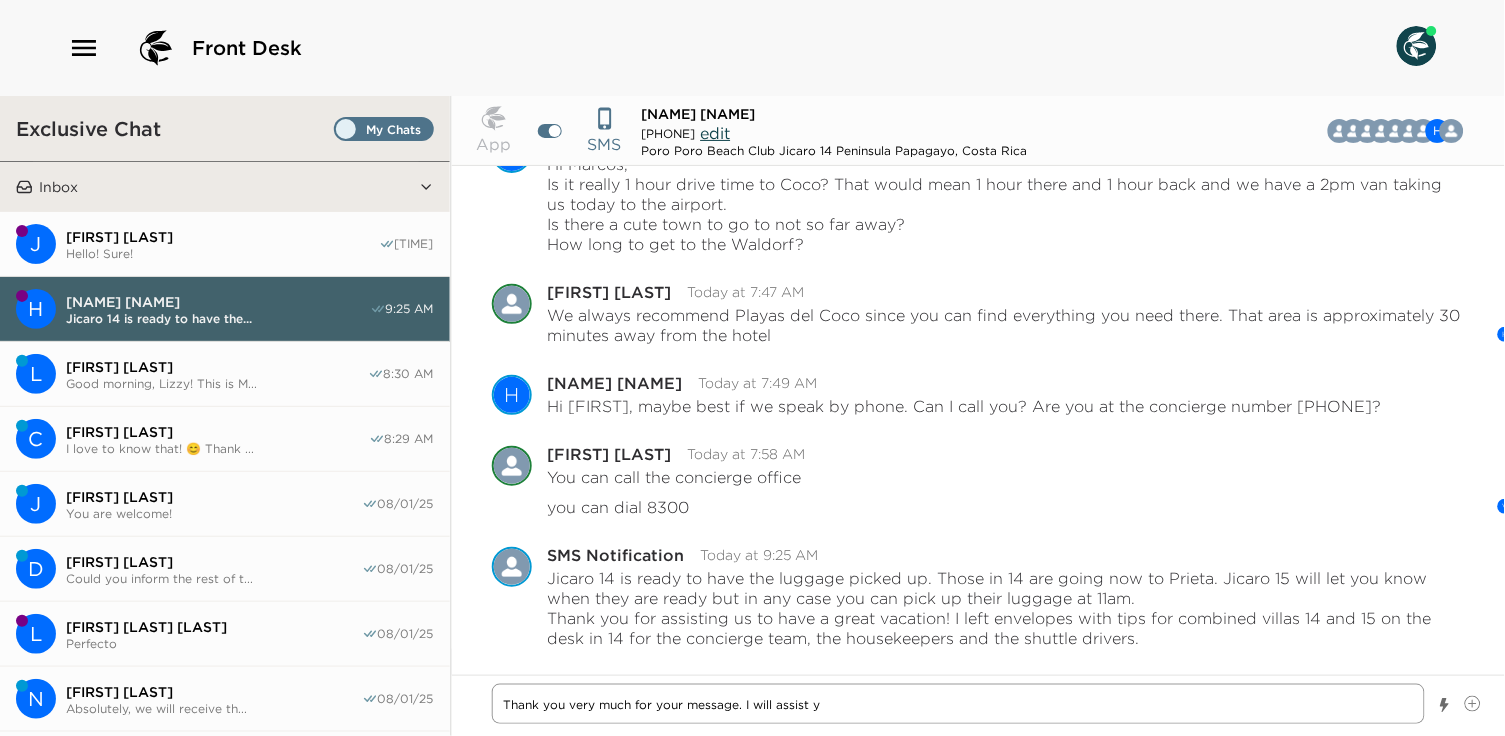 type on "x" 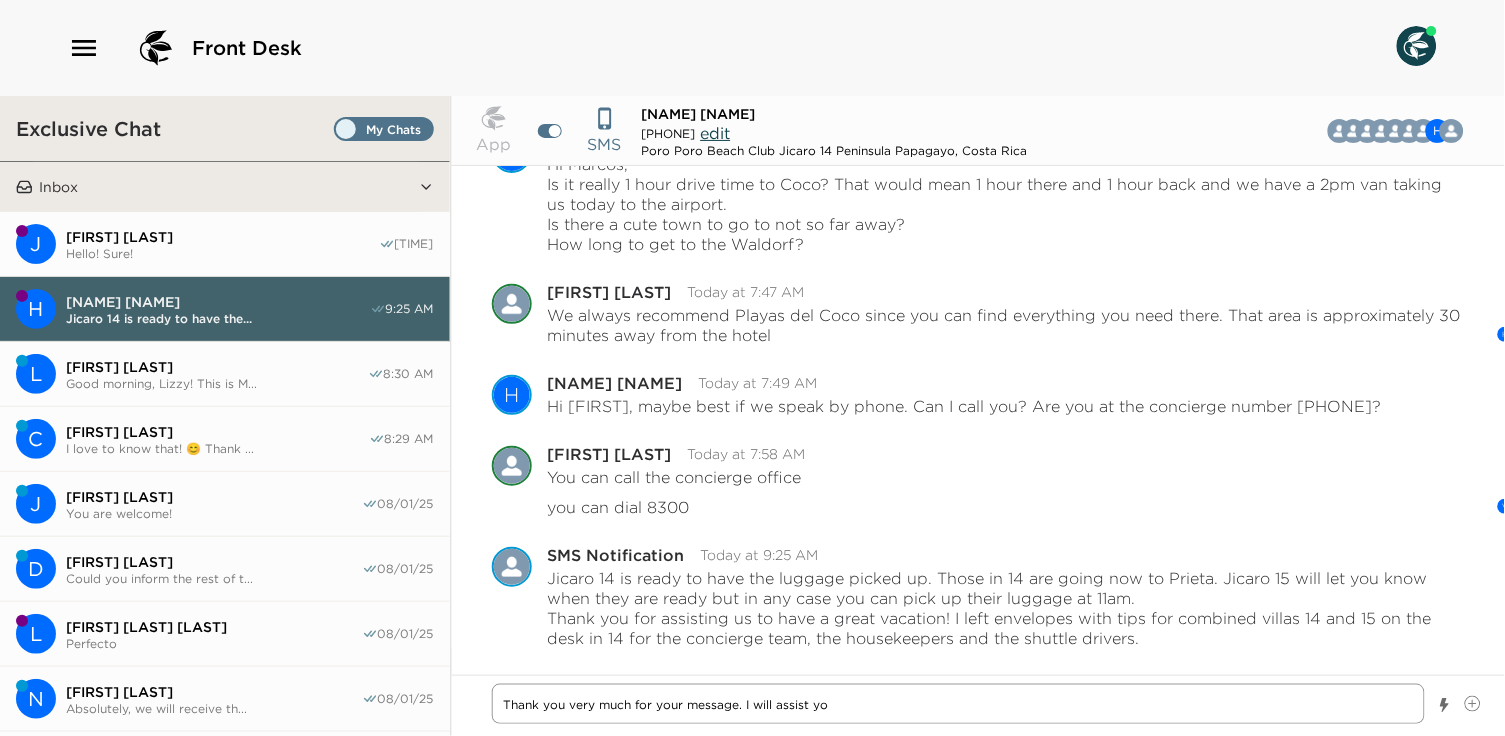 type on "x" 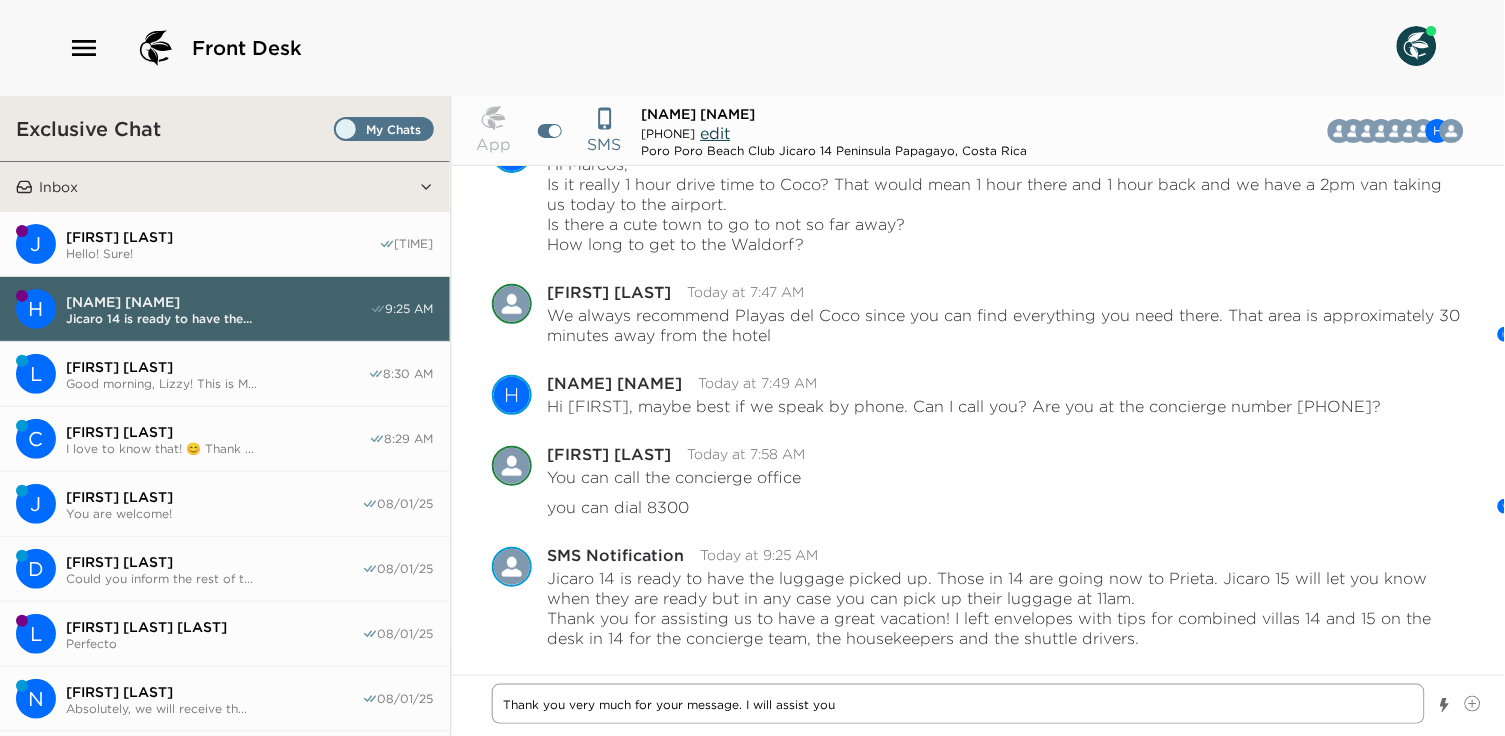type on "x" 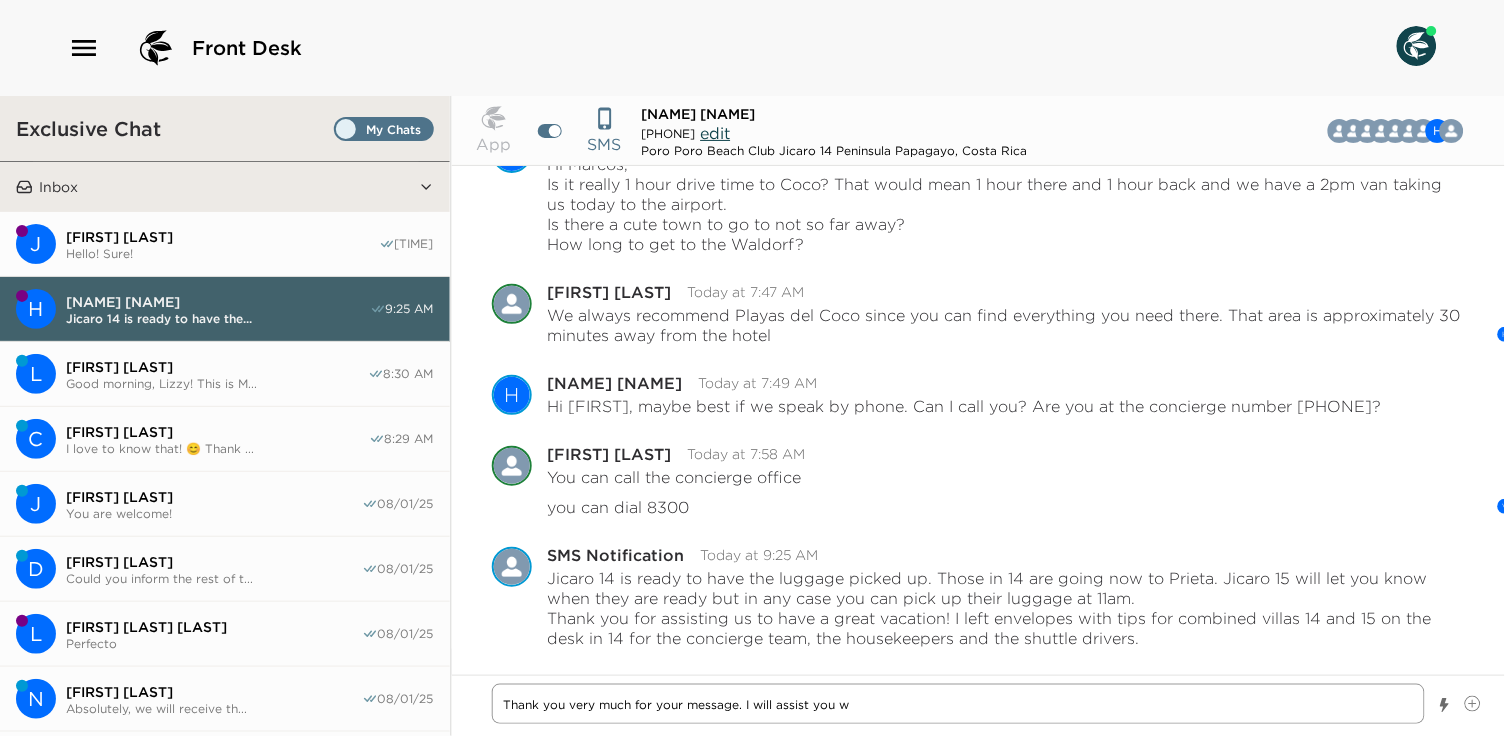 type on "x" 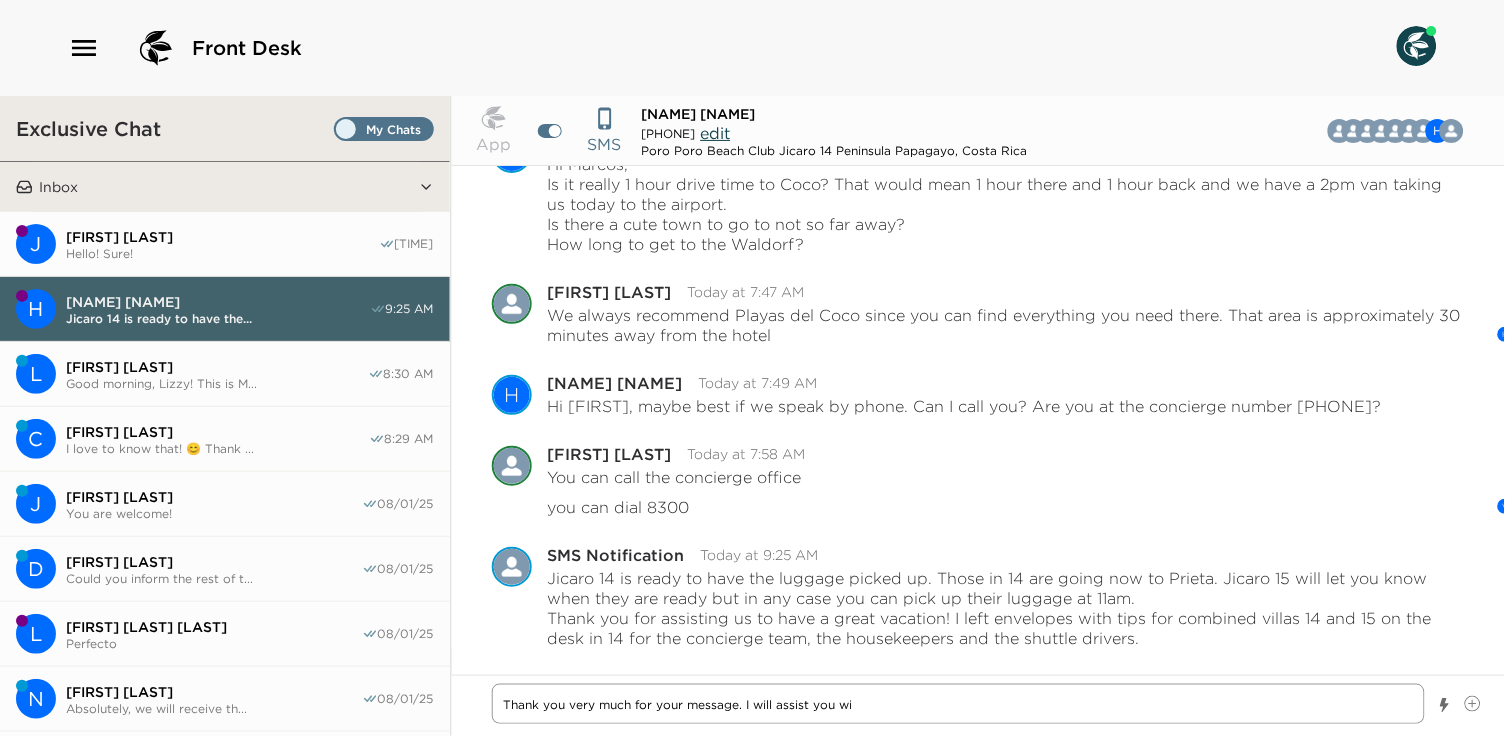 type on "x" 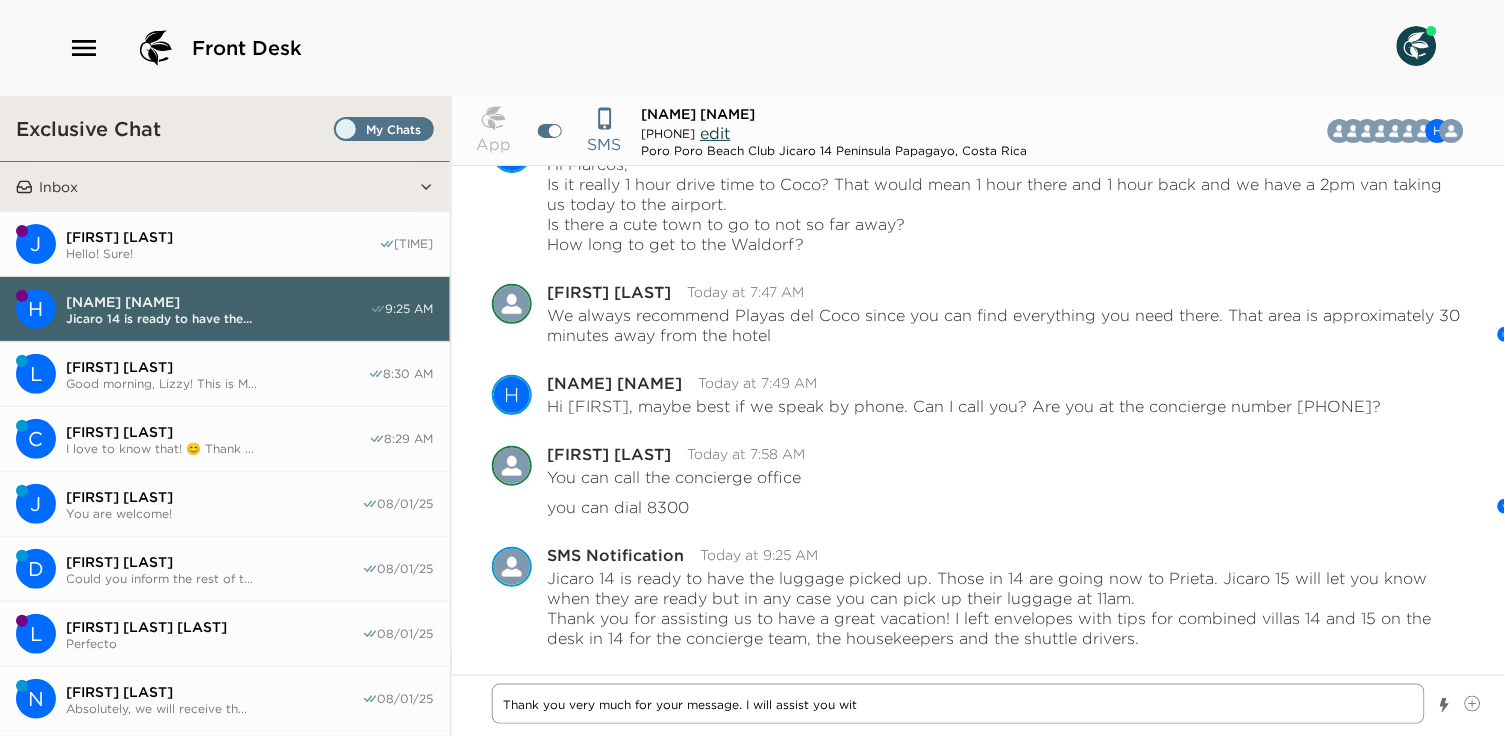 type on "x" 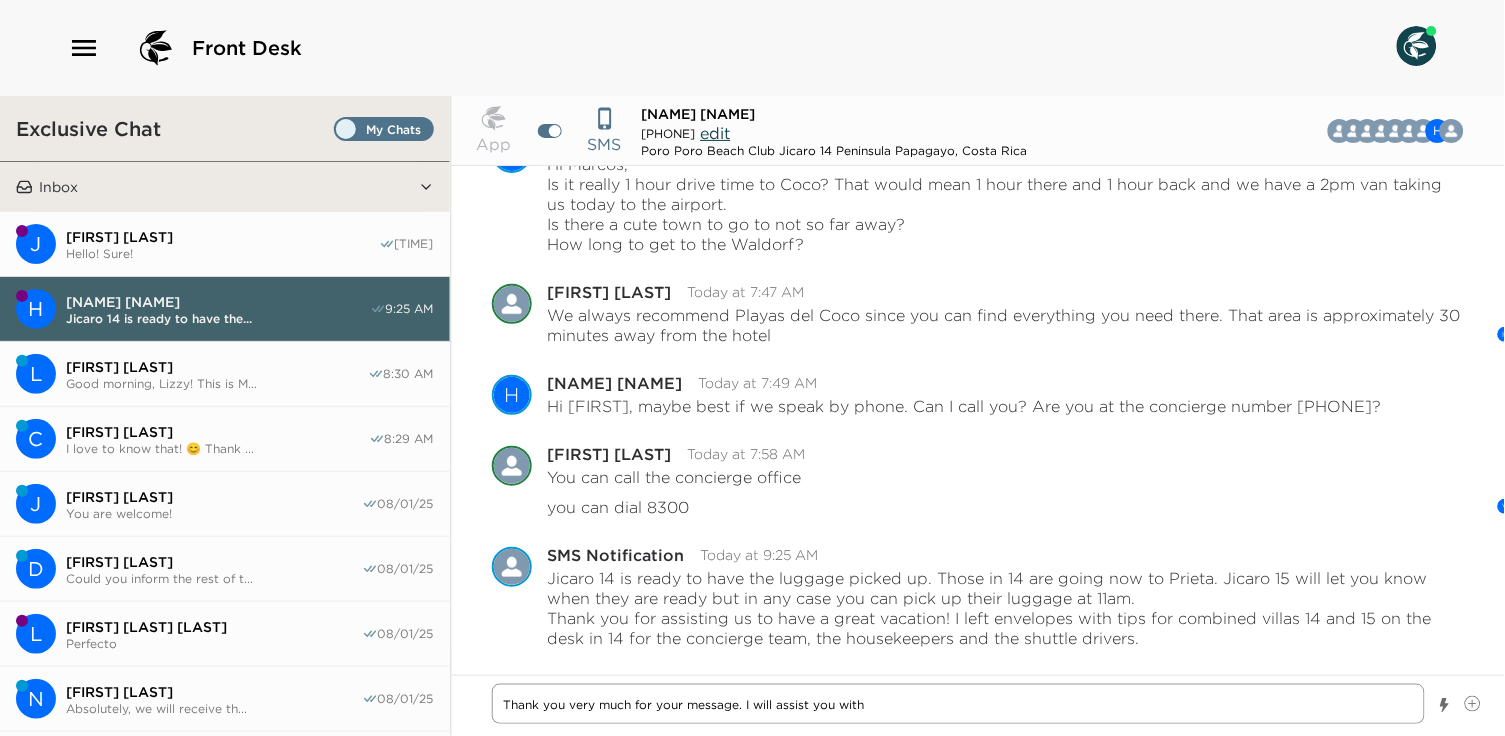 type on "x" 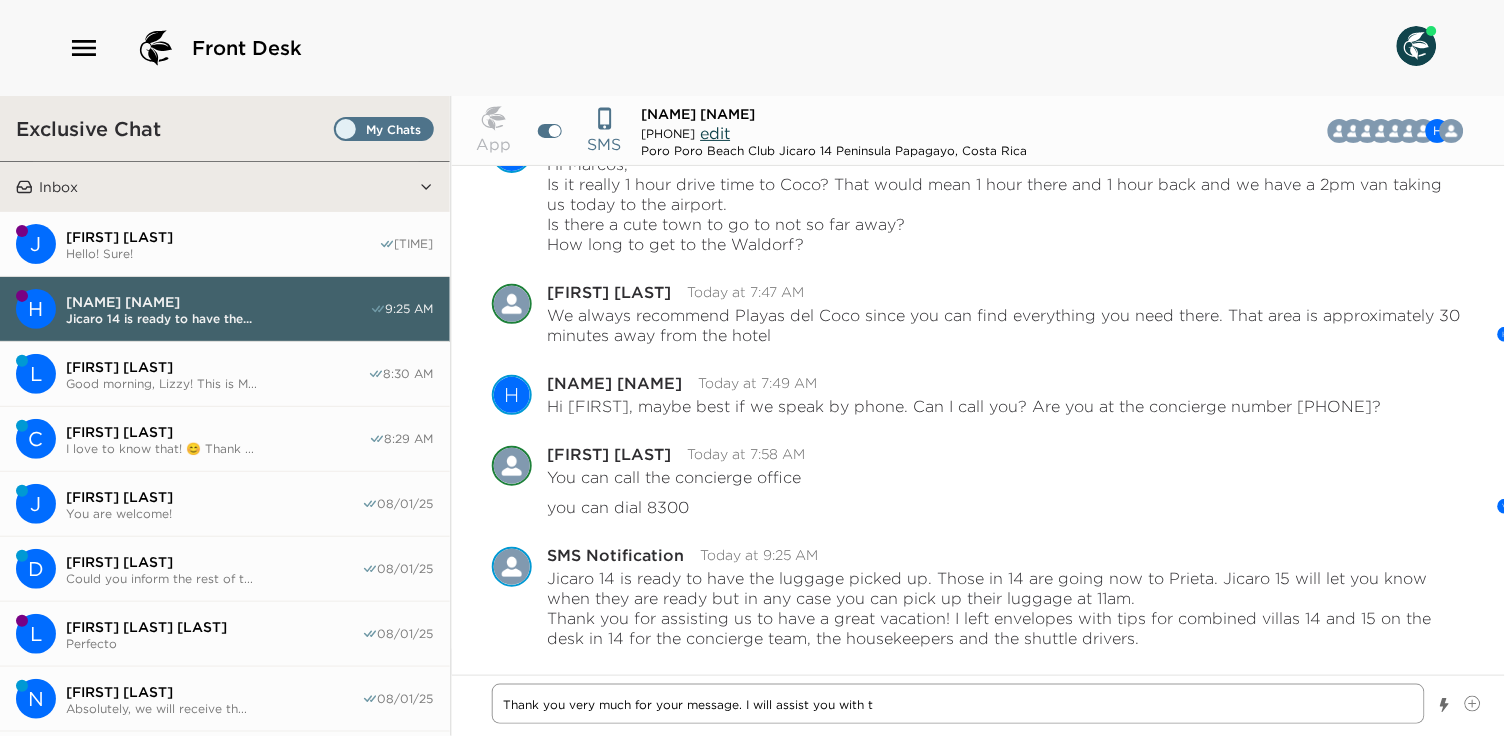 type on "x" 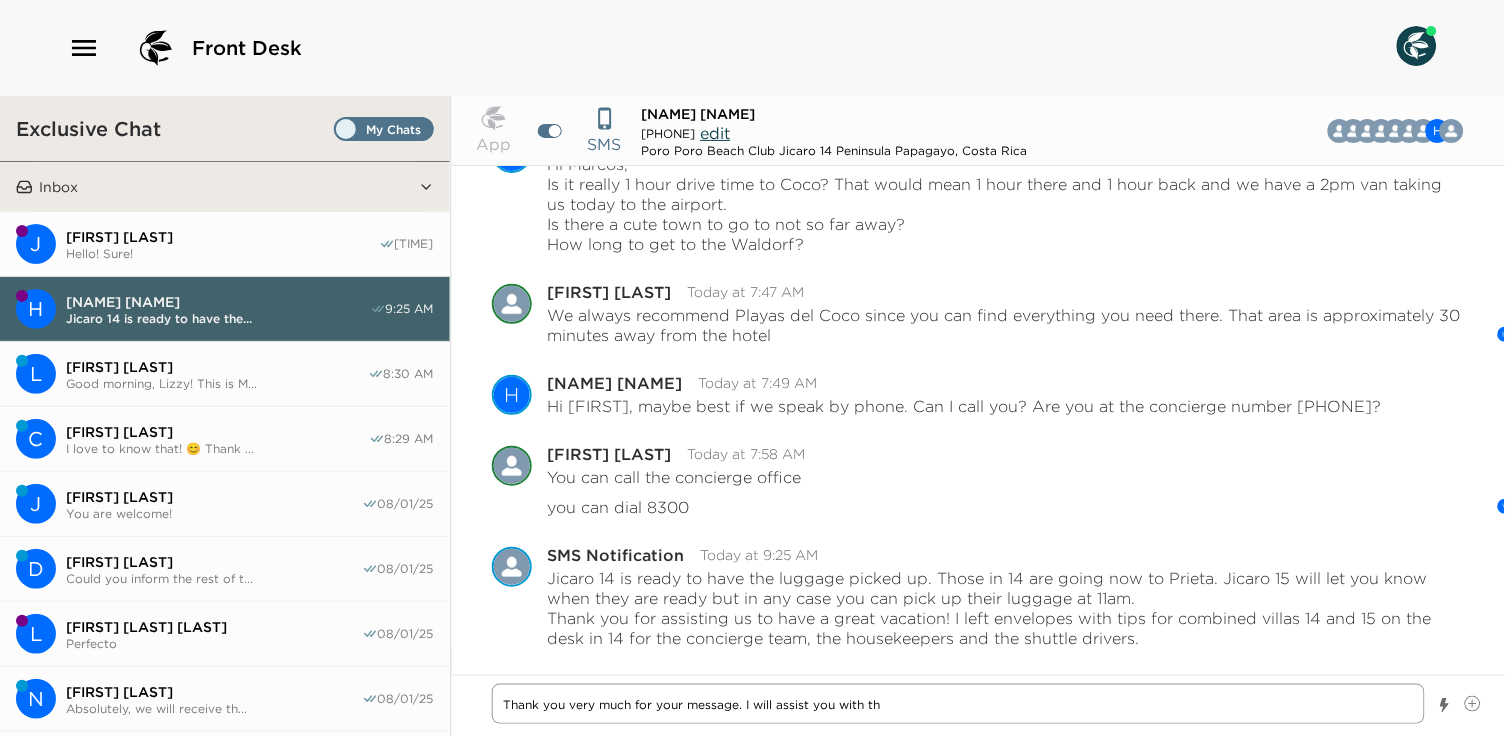 type on "x" 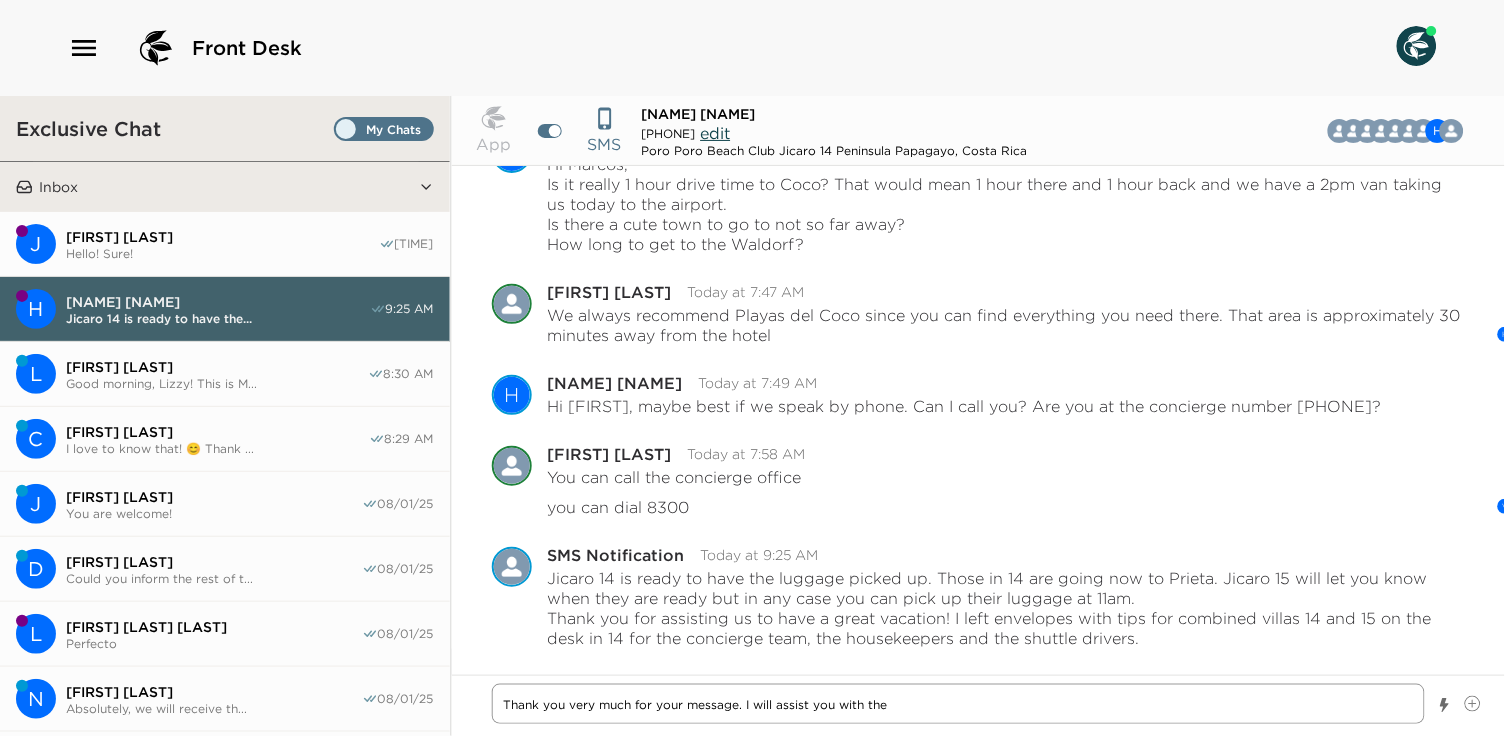 type on "x" 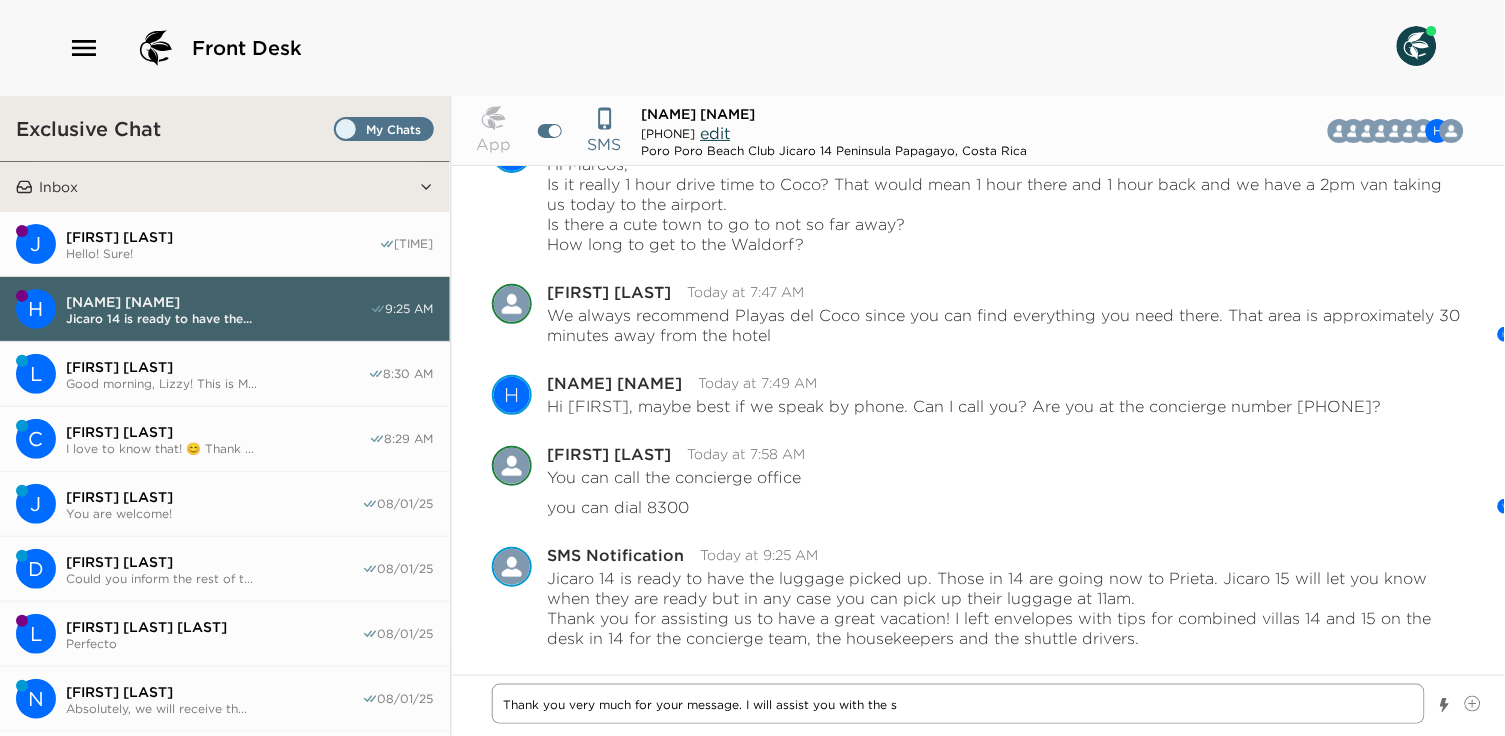 type on "x" 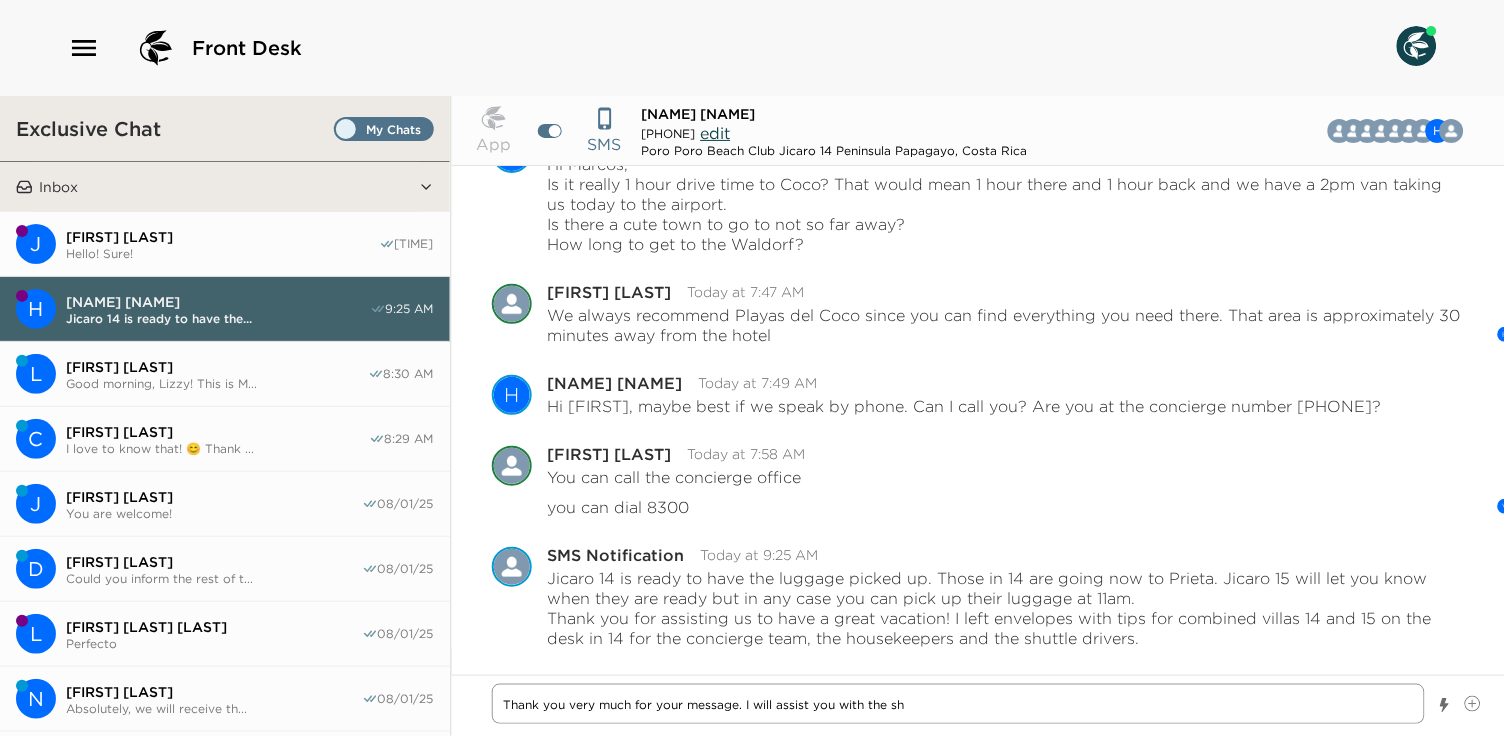 type on "x" 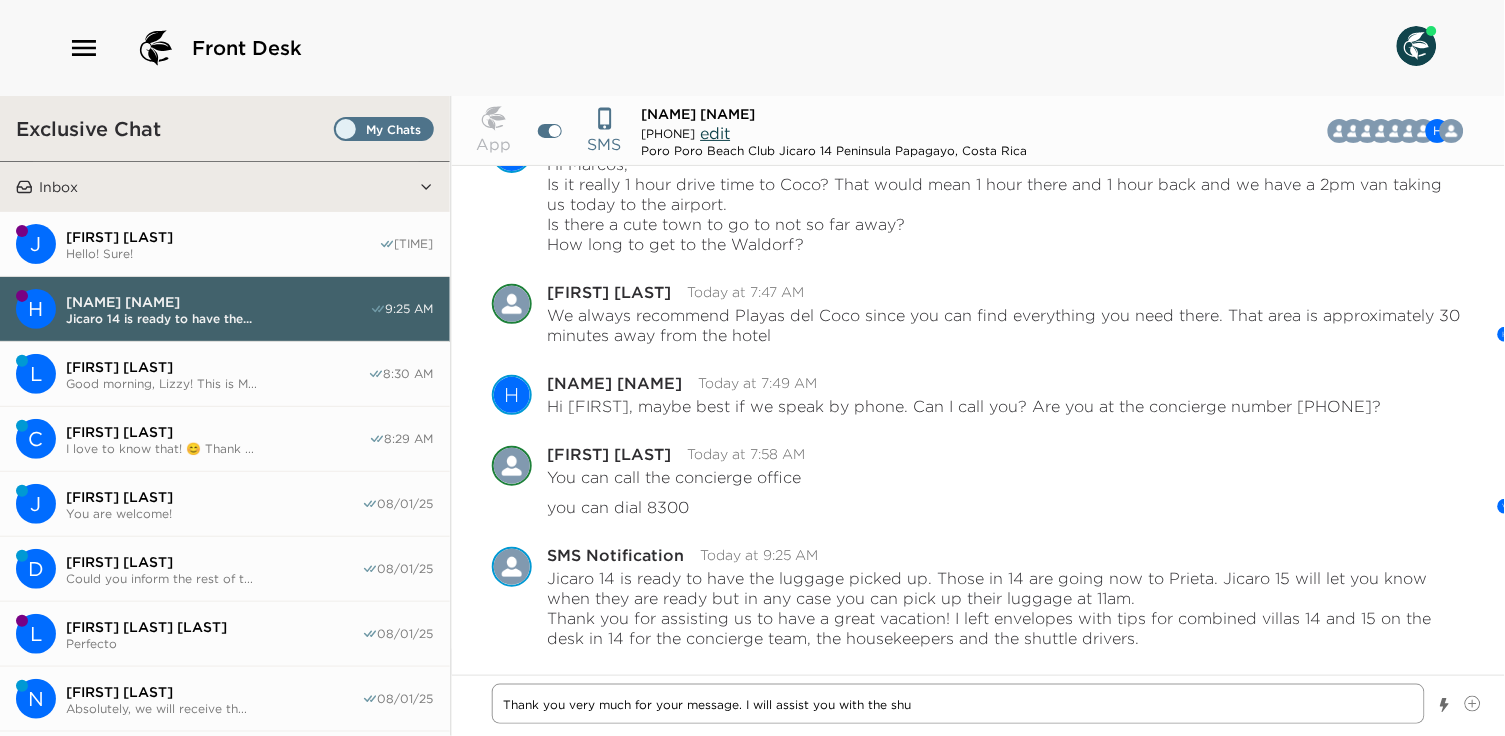 type on "x" 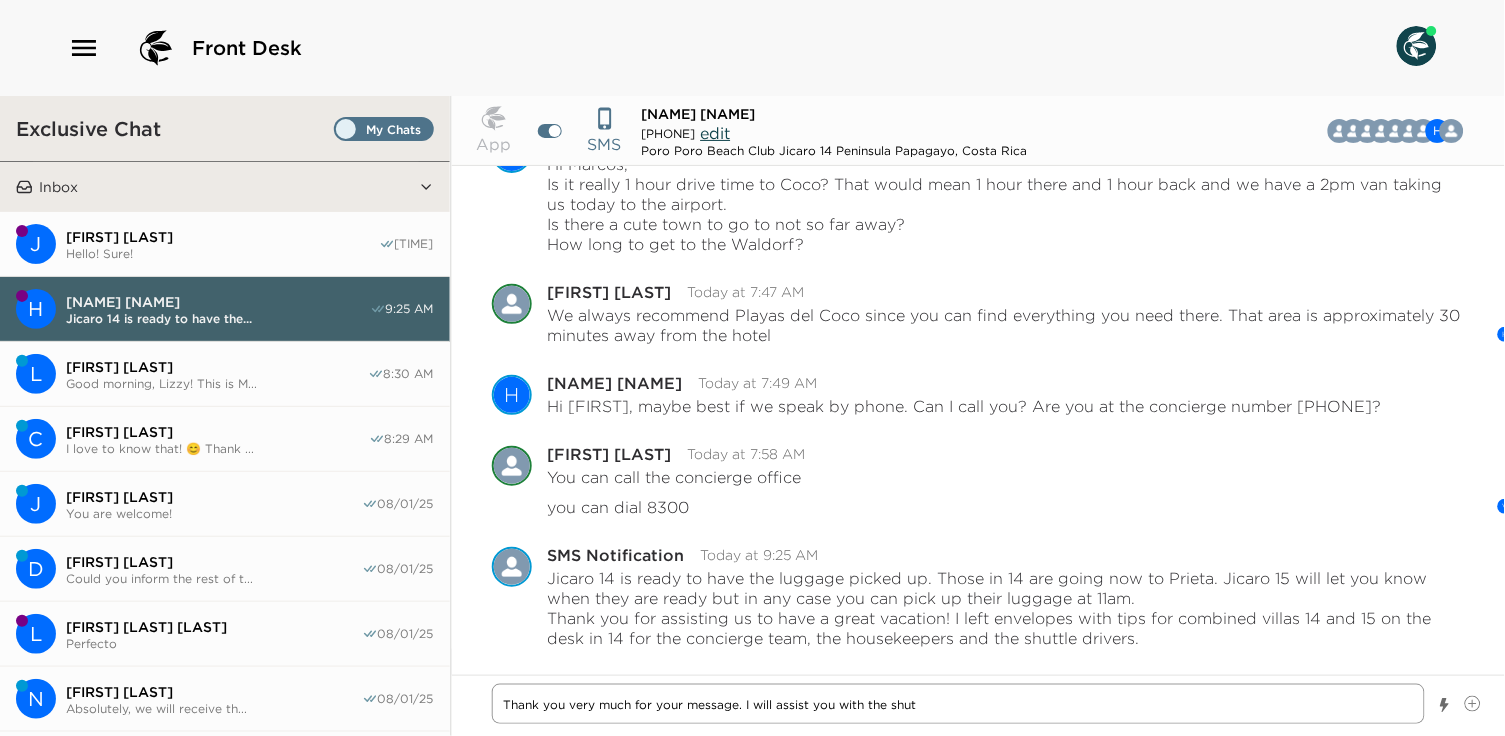 type on "x" 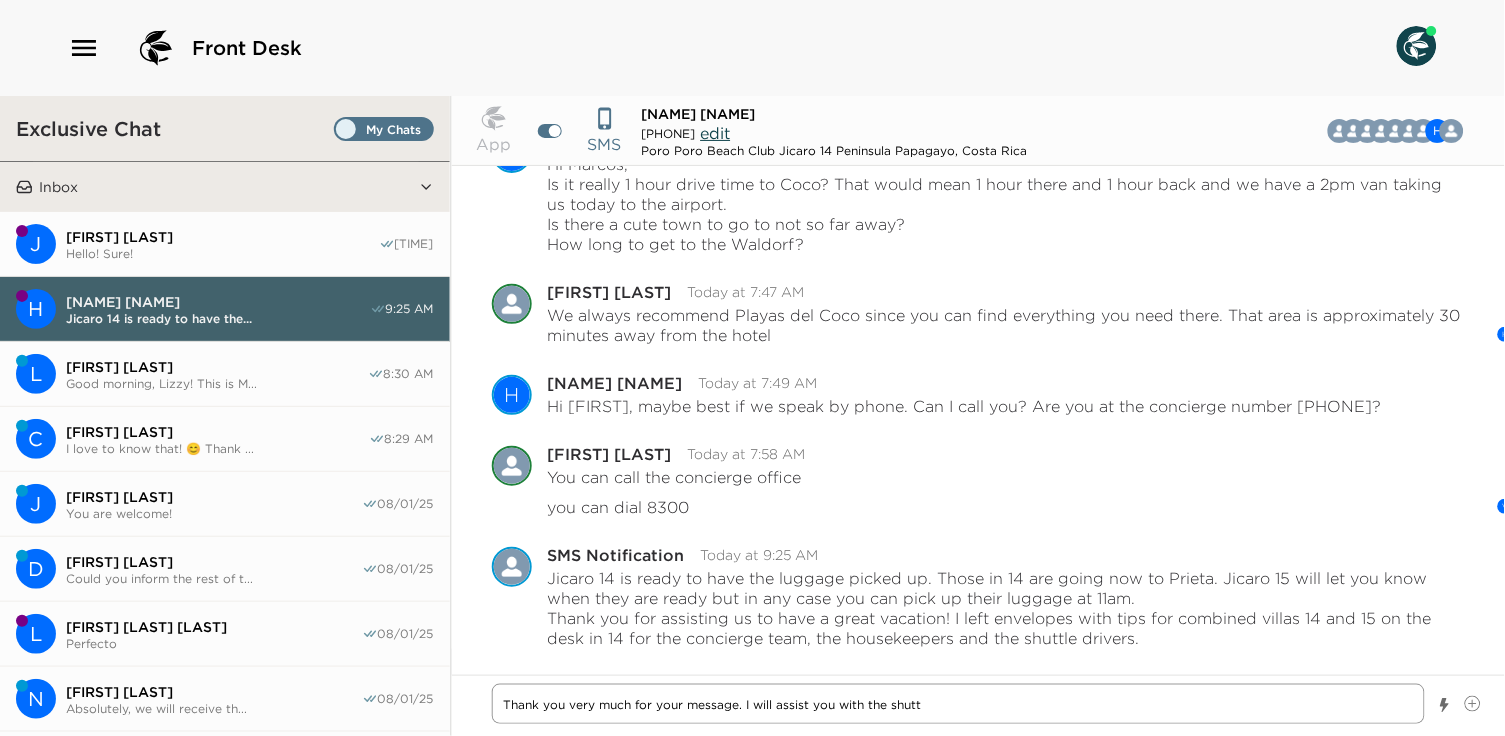 type on "x" 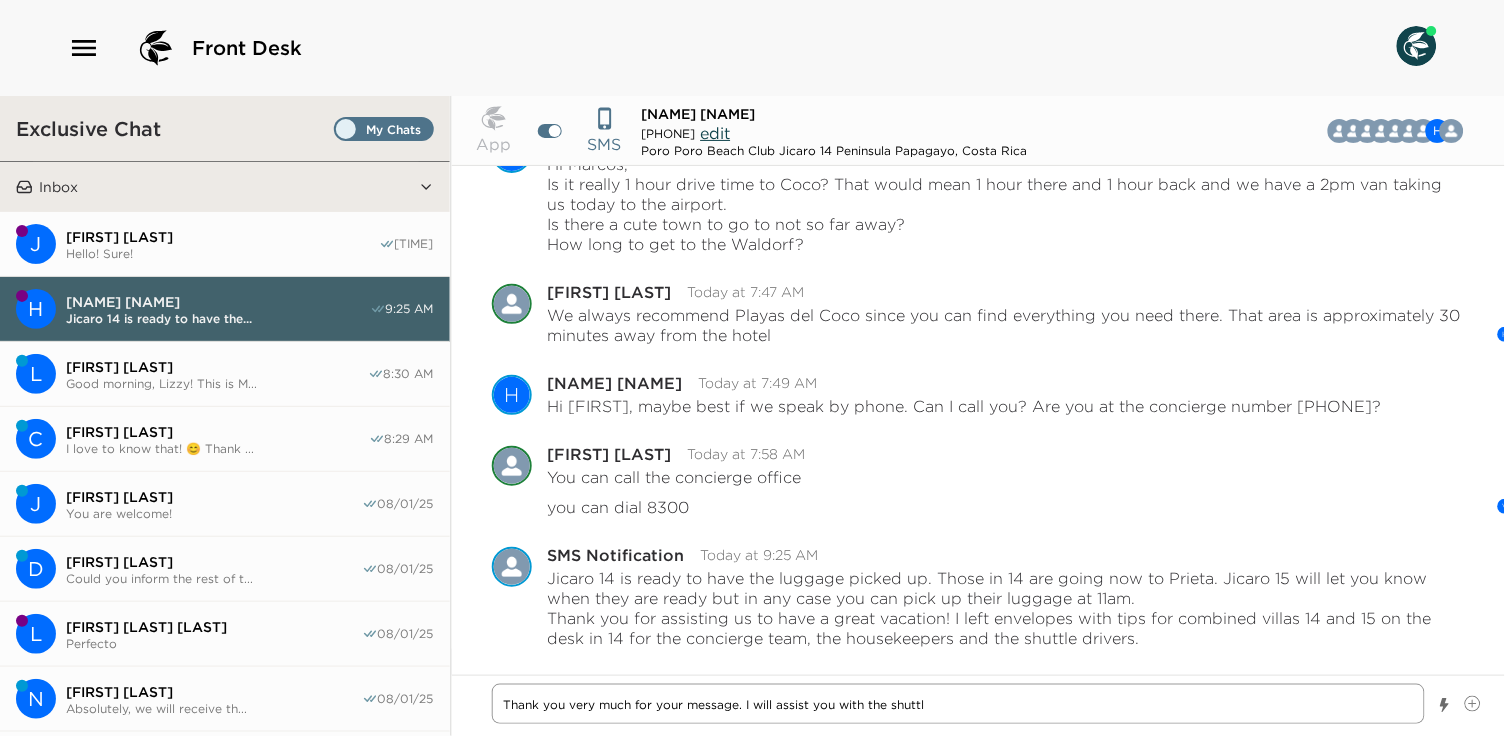 type on "x" 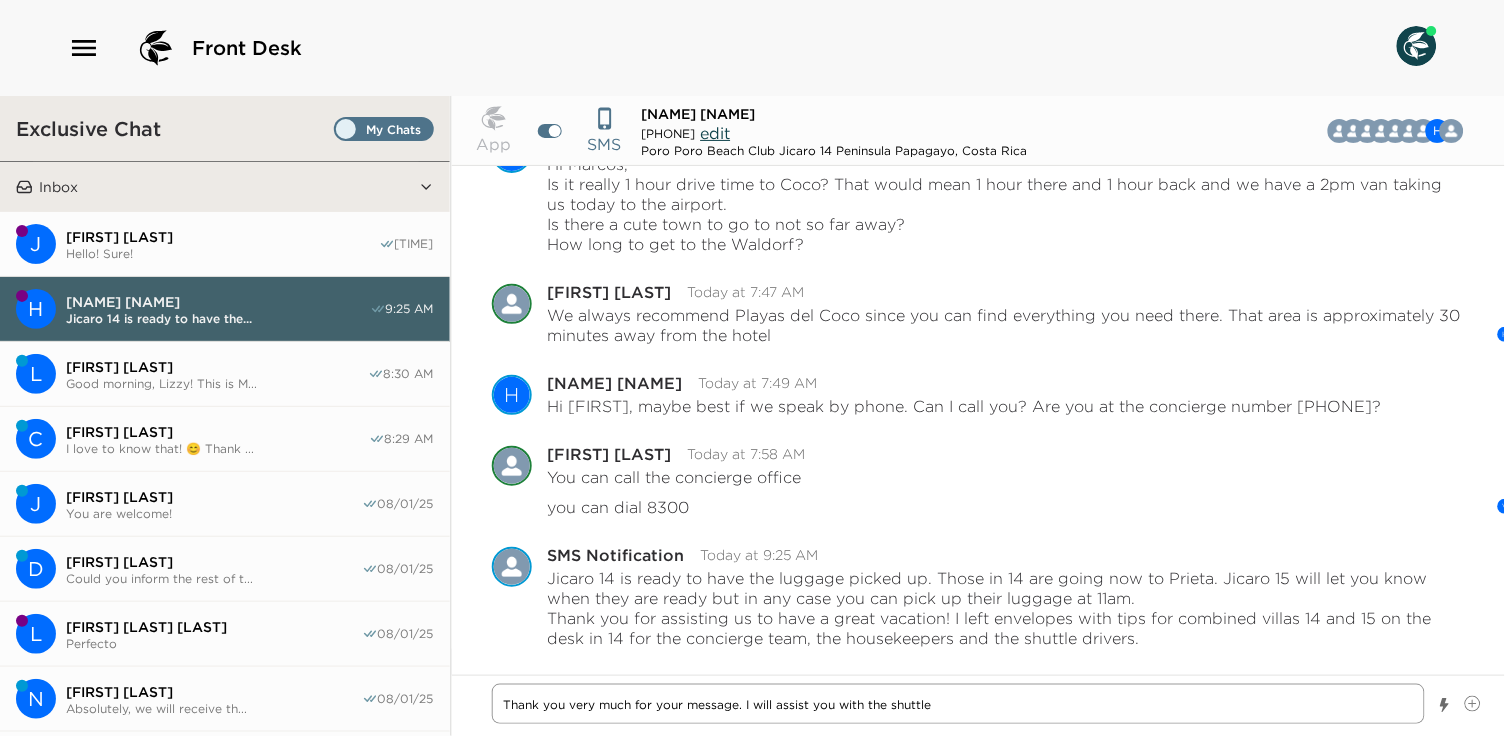 type on "x" 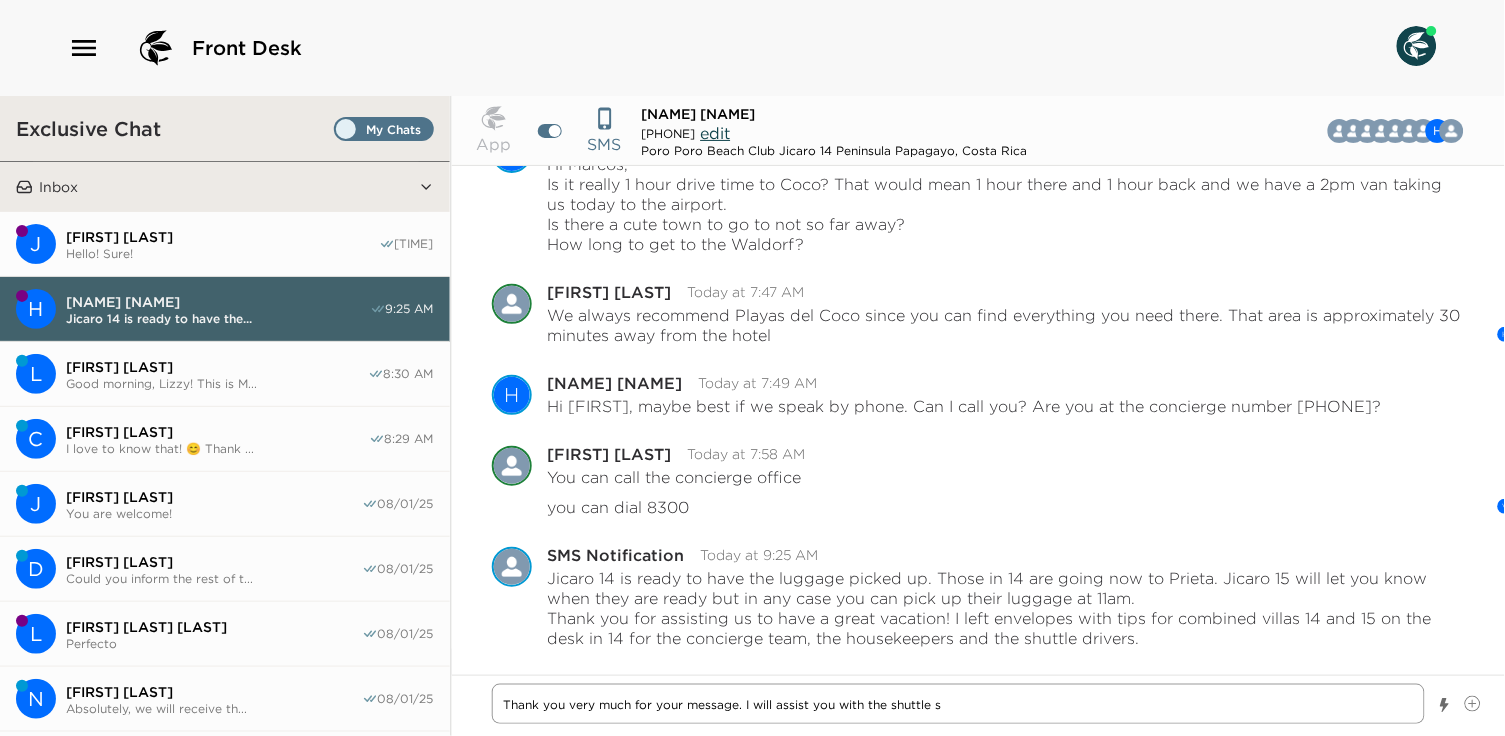 type on "x" 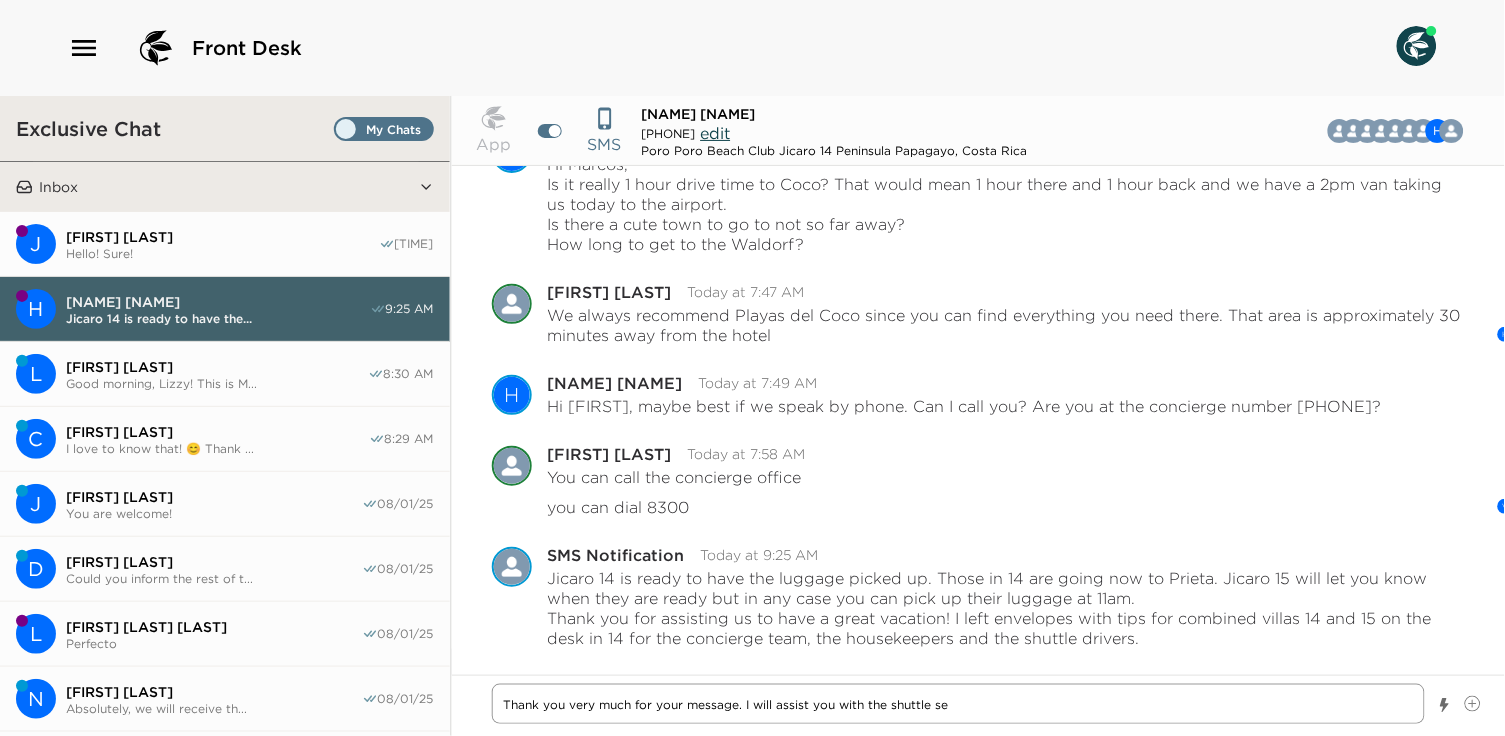 type on "x" 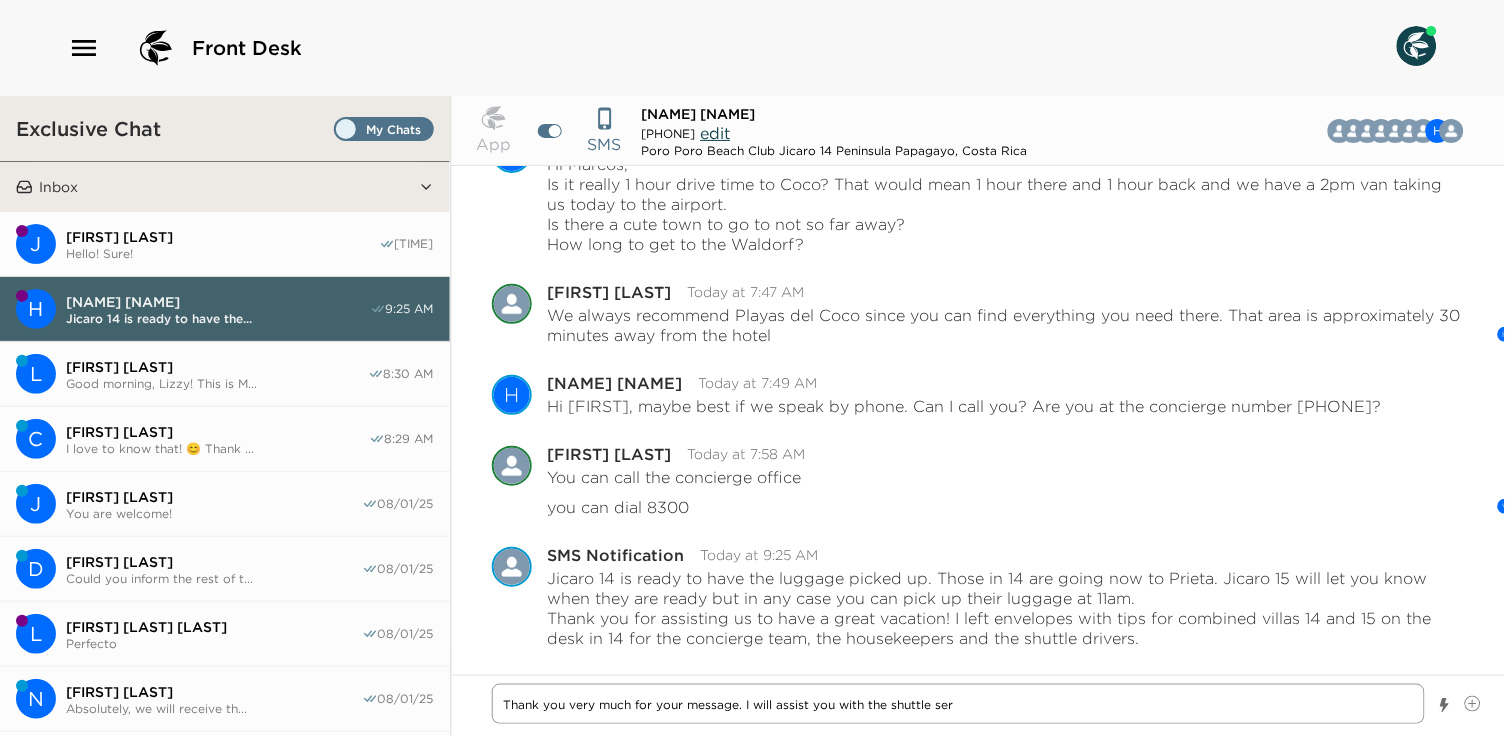 type on "x" 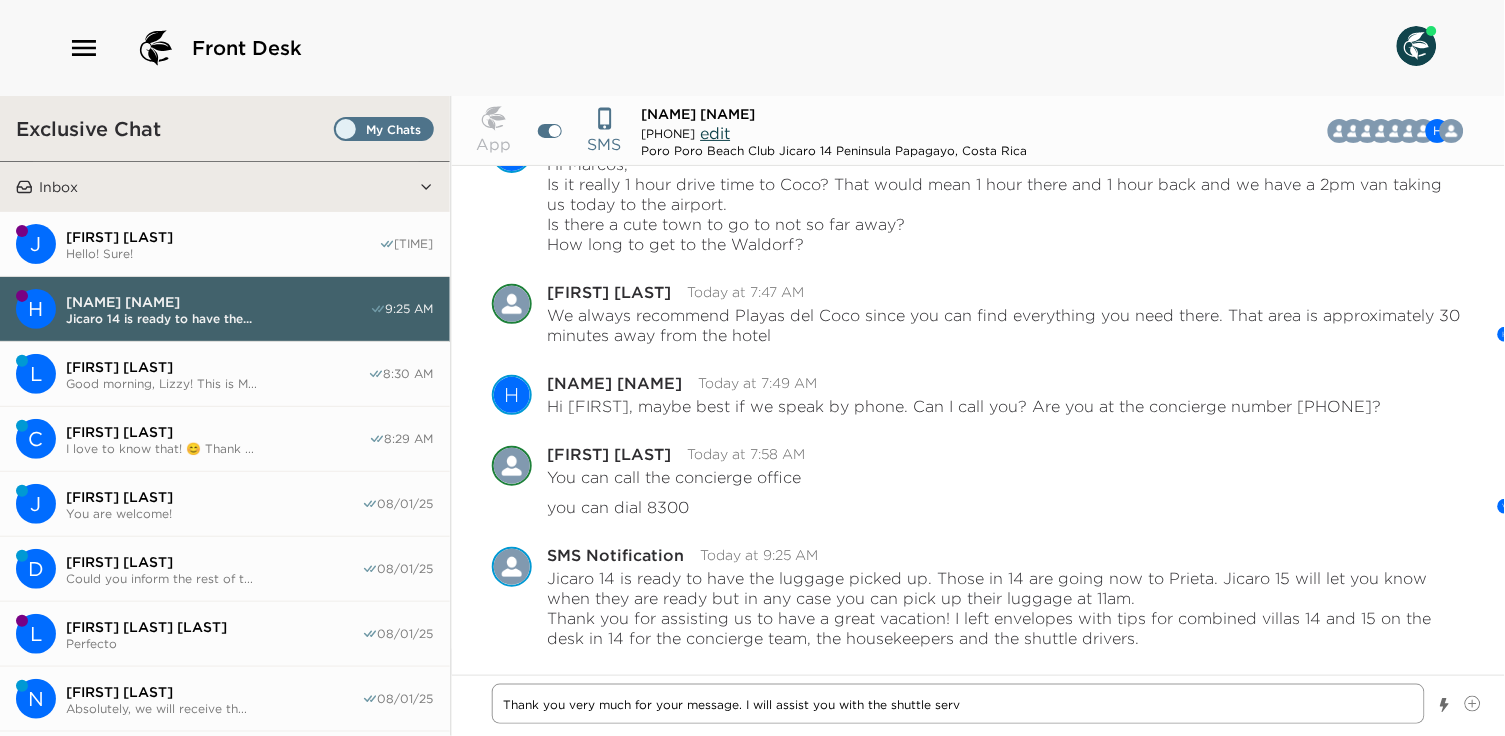 type on "x" 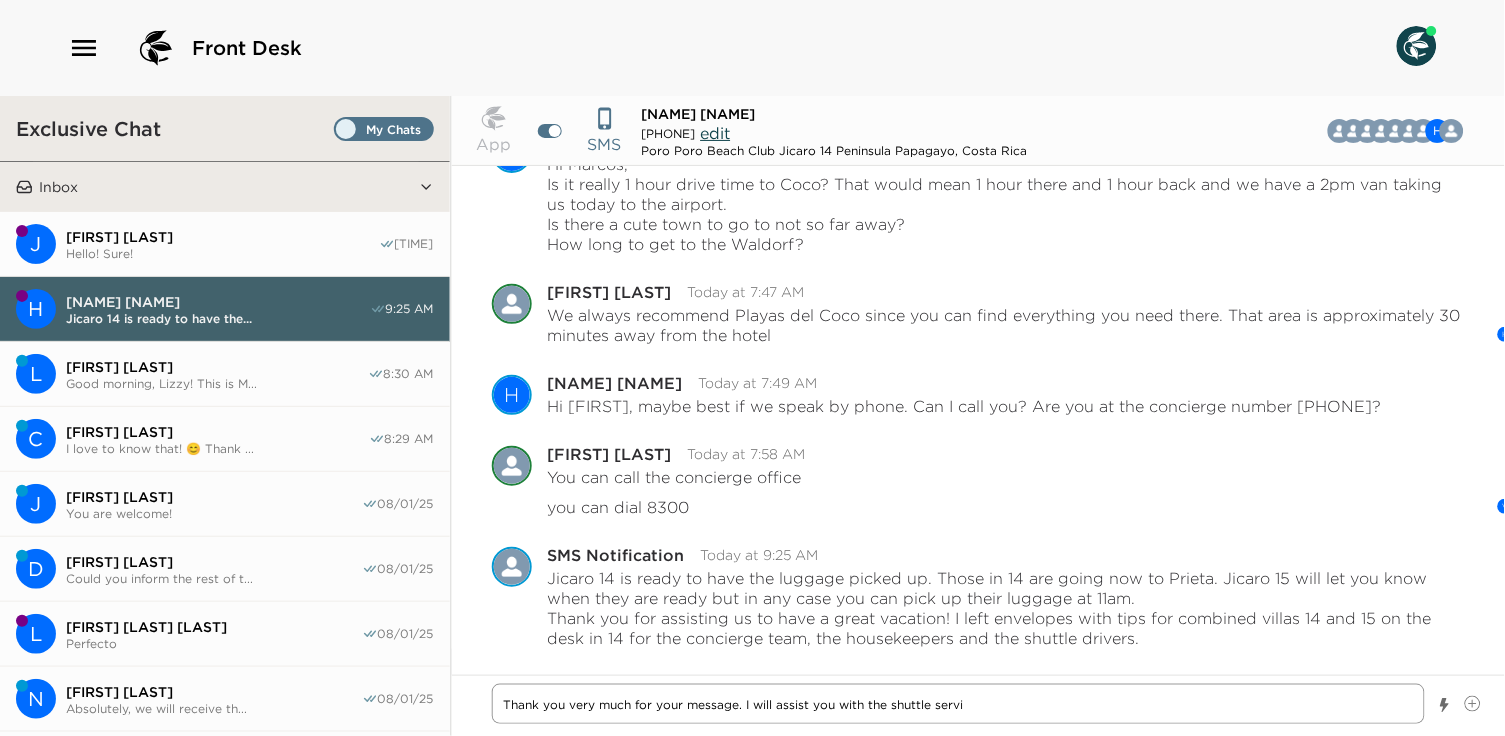 type on "x" 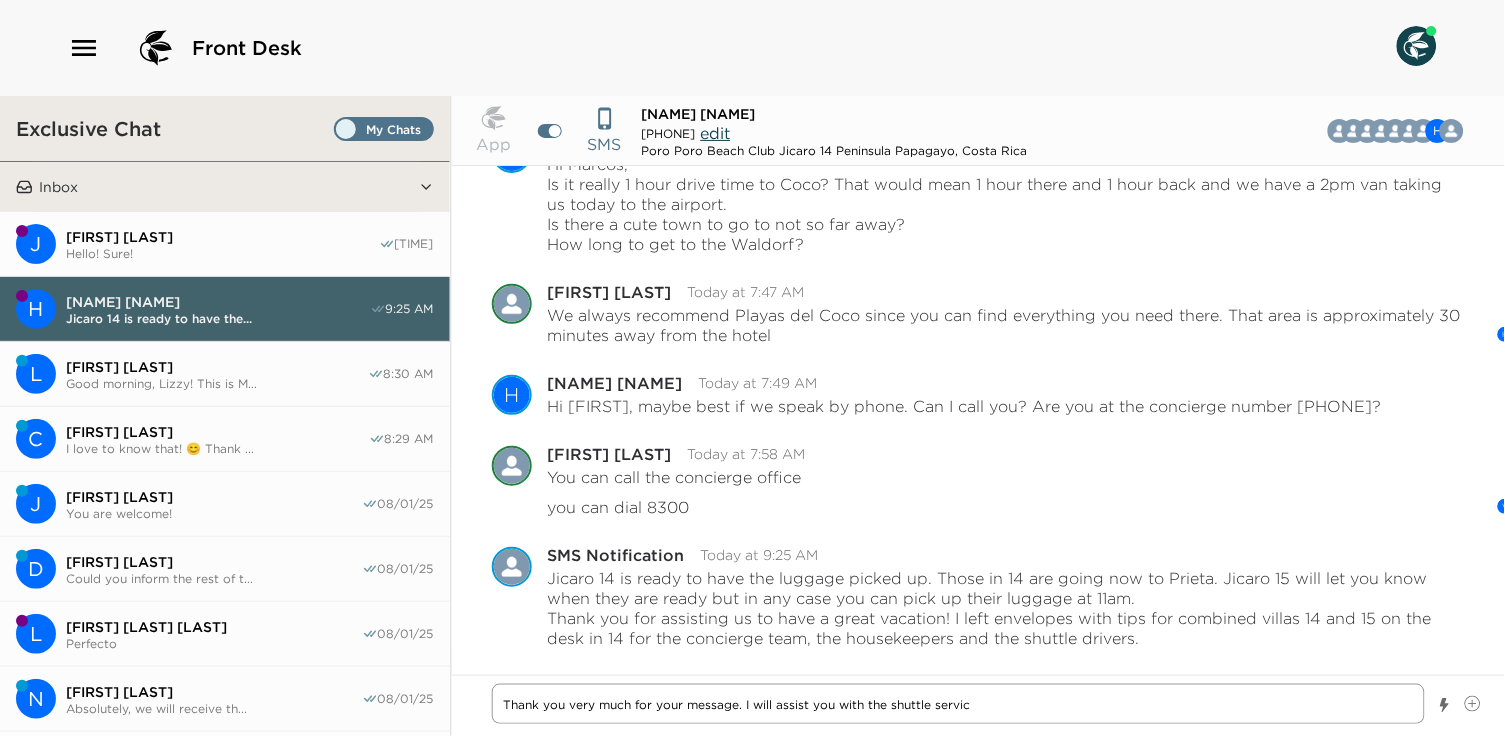 type on "x" 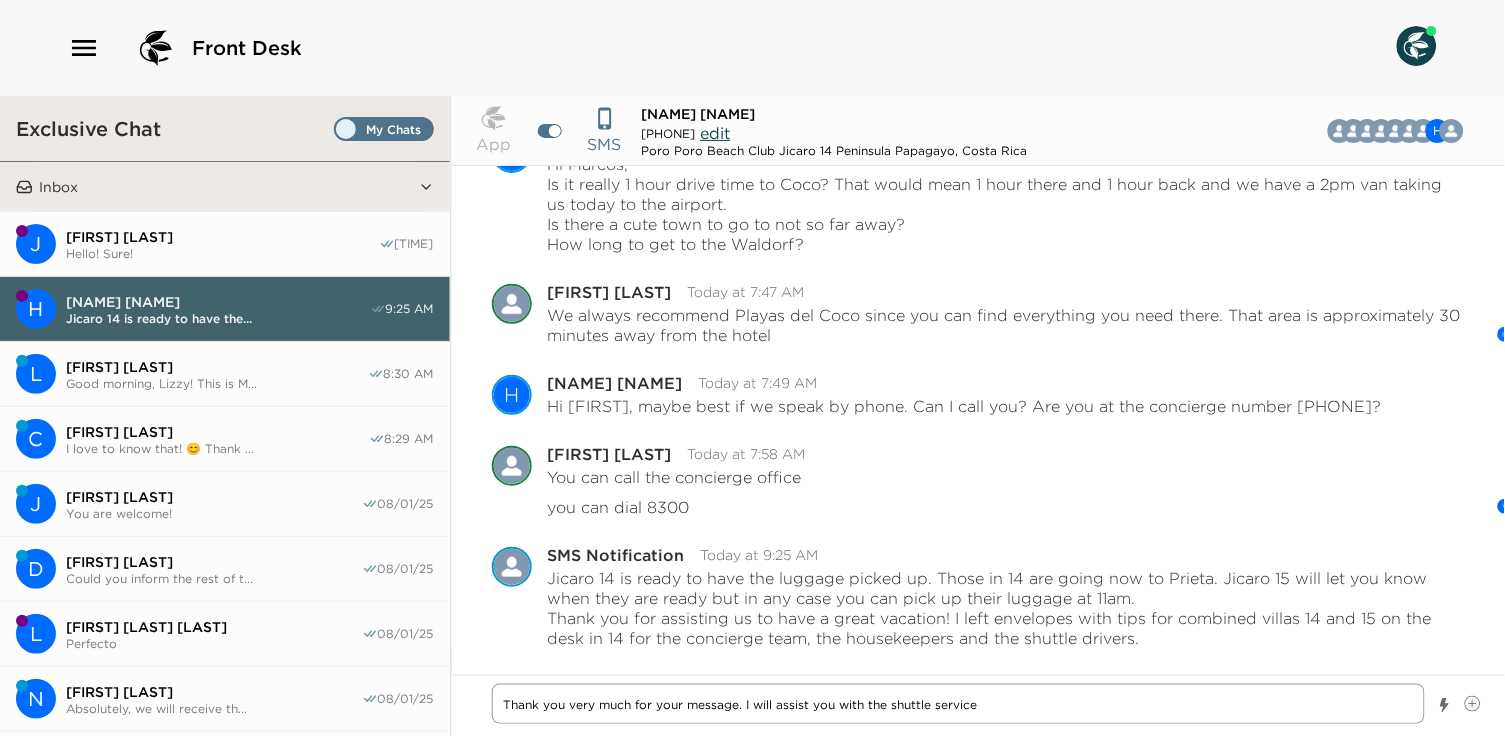 type 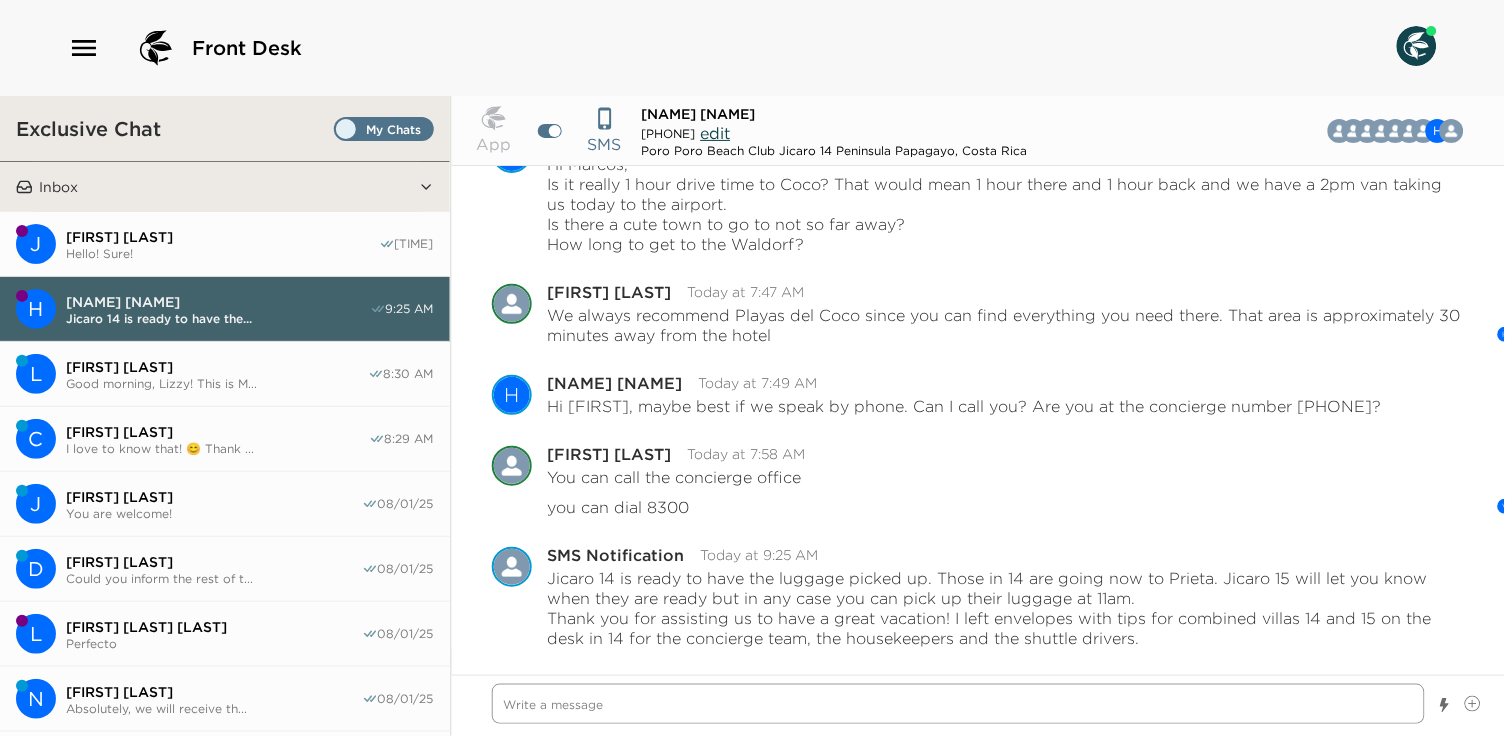 scroll, scrollTop: 16544, scrollLeft: 0, axis: vertical 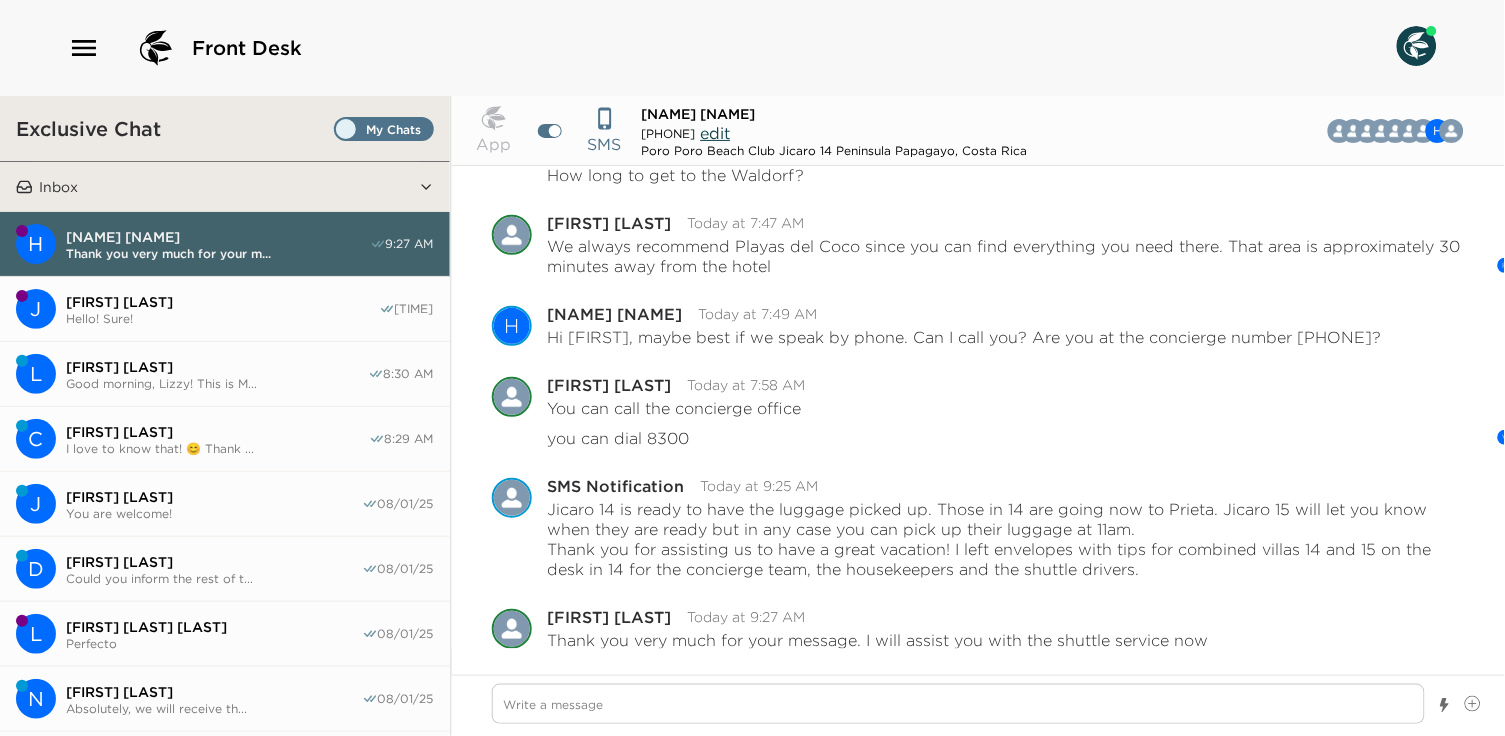 click on "[FIRST] [LAST]" at bounding box center [222, 302] 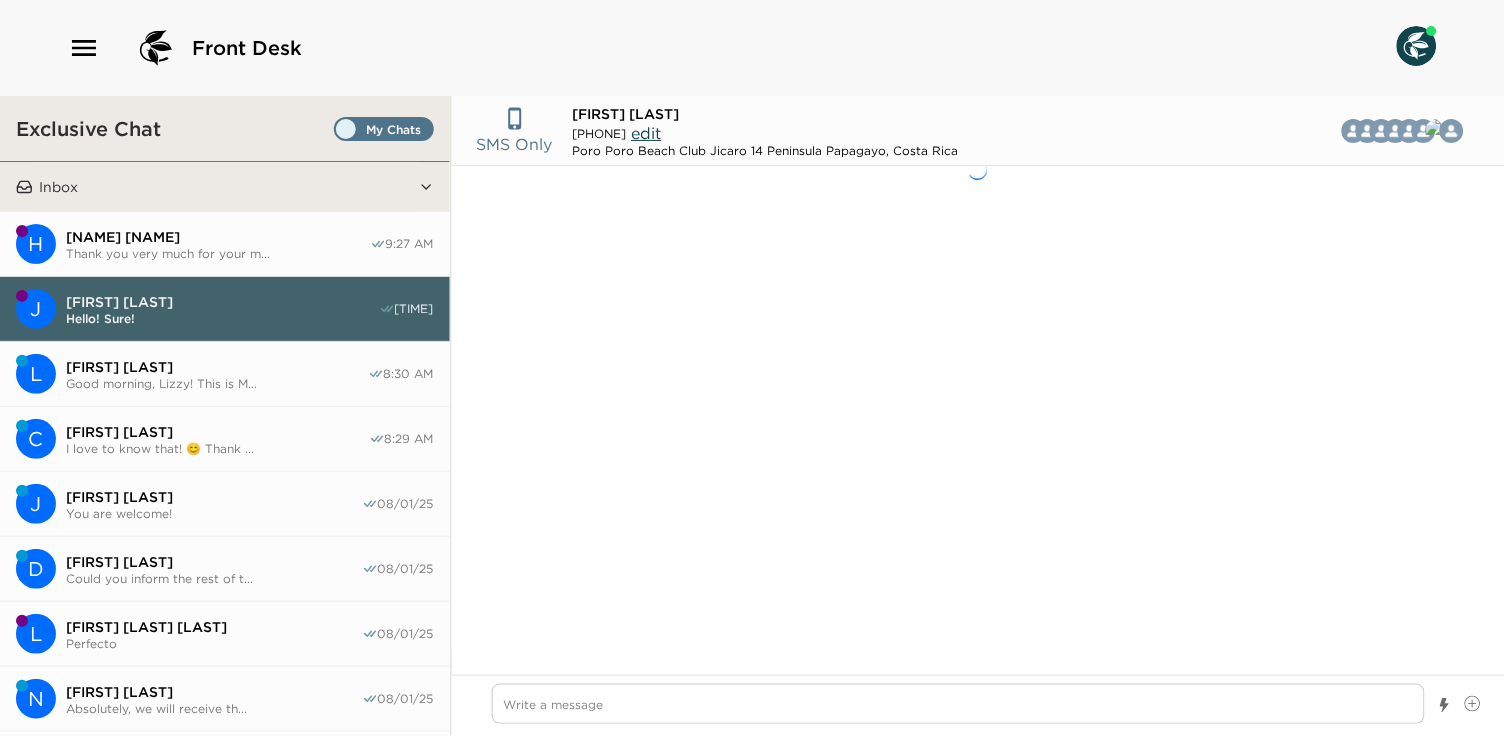scroll, scrollTop: 1672, scrollLeft: 0, axis: vertical 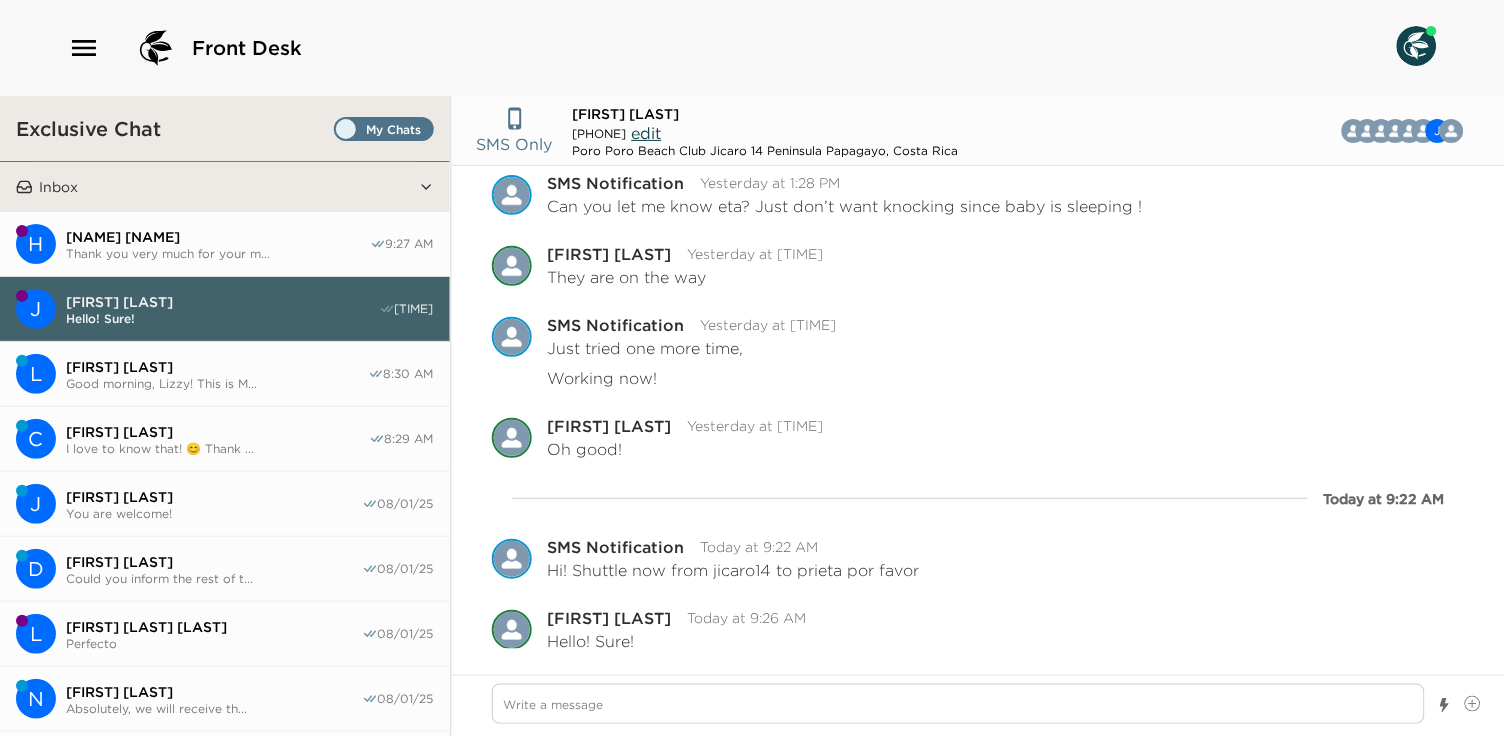 click on "[NAME] [NAME]" at bounding box center [218, 237] 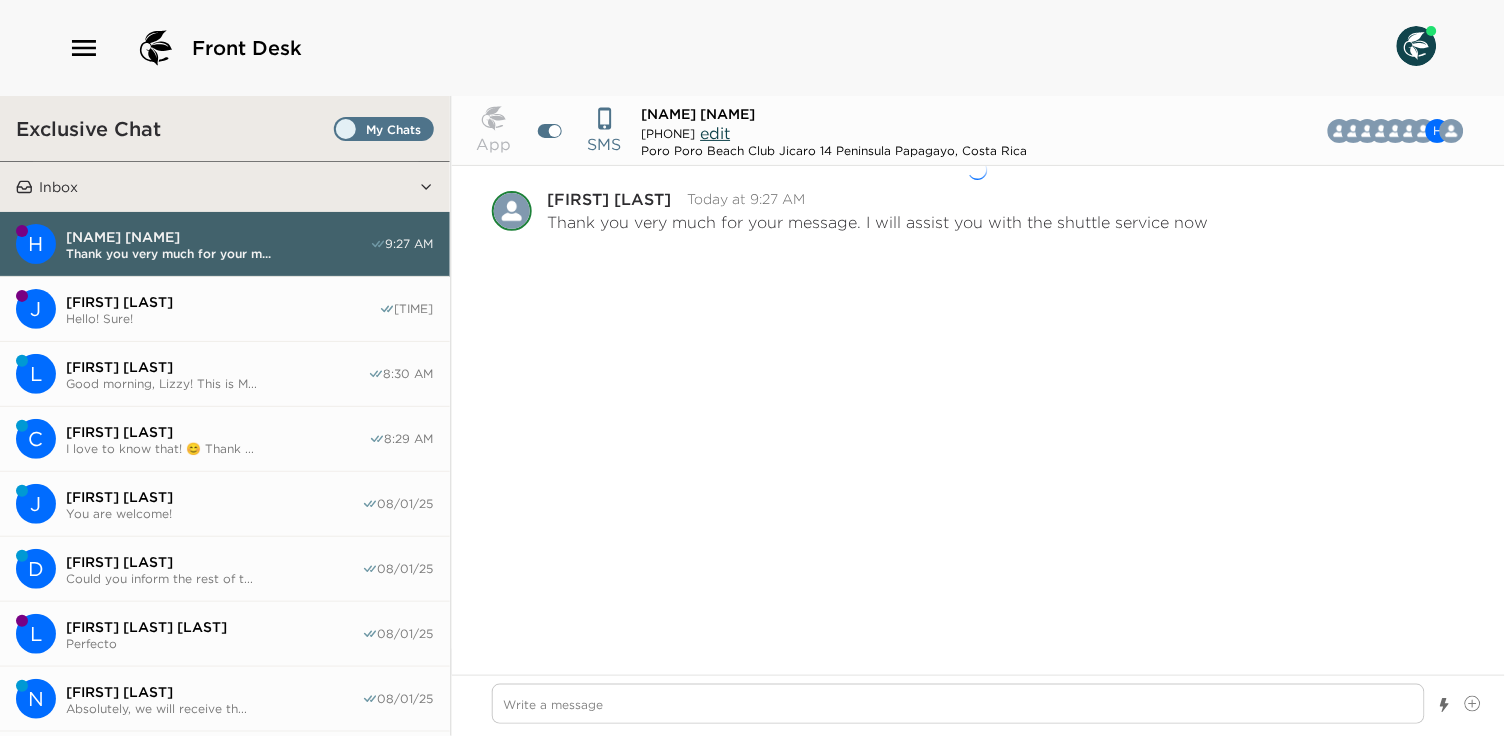 scroll, scrollTop: 10770, scrollLeft: 0, axis: vertical 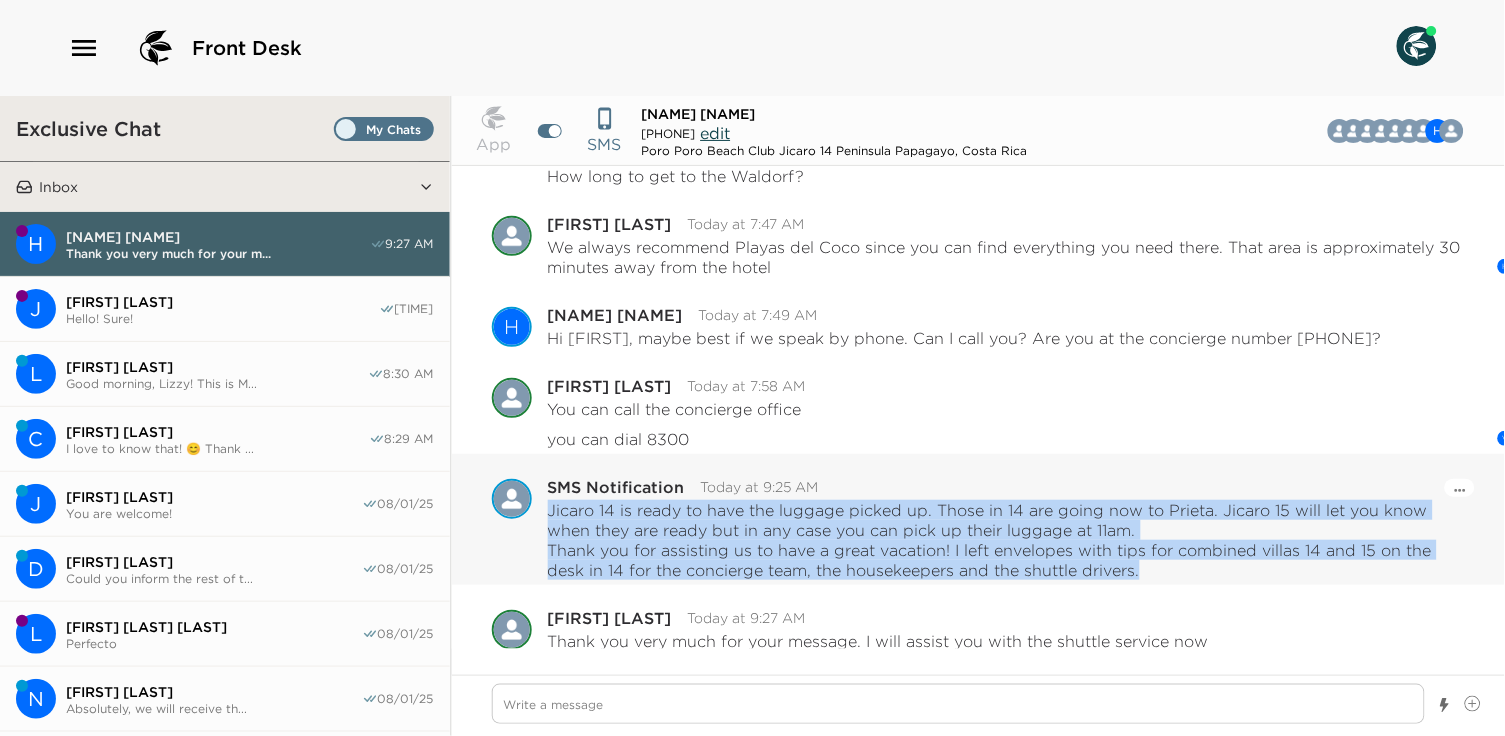 drag, startPoint x: 1171, startPoint y: 564, endPoint x: 548, endPoint y: 507, distance: 625.6021 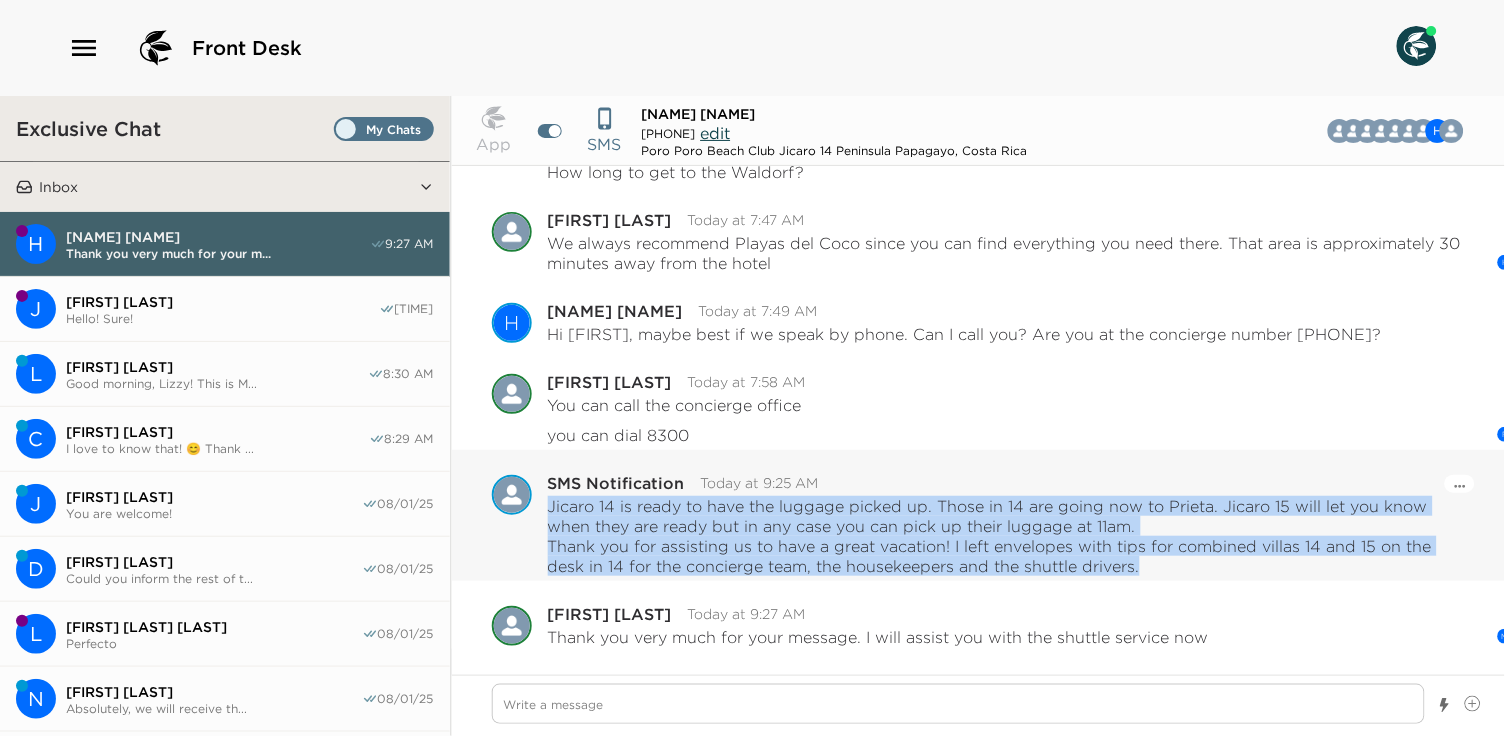 scroll, scrollTop: 10772, scrollLeft: 0, axis: vertical 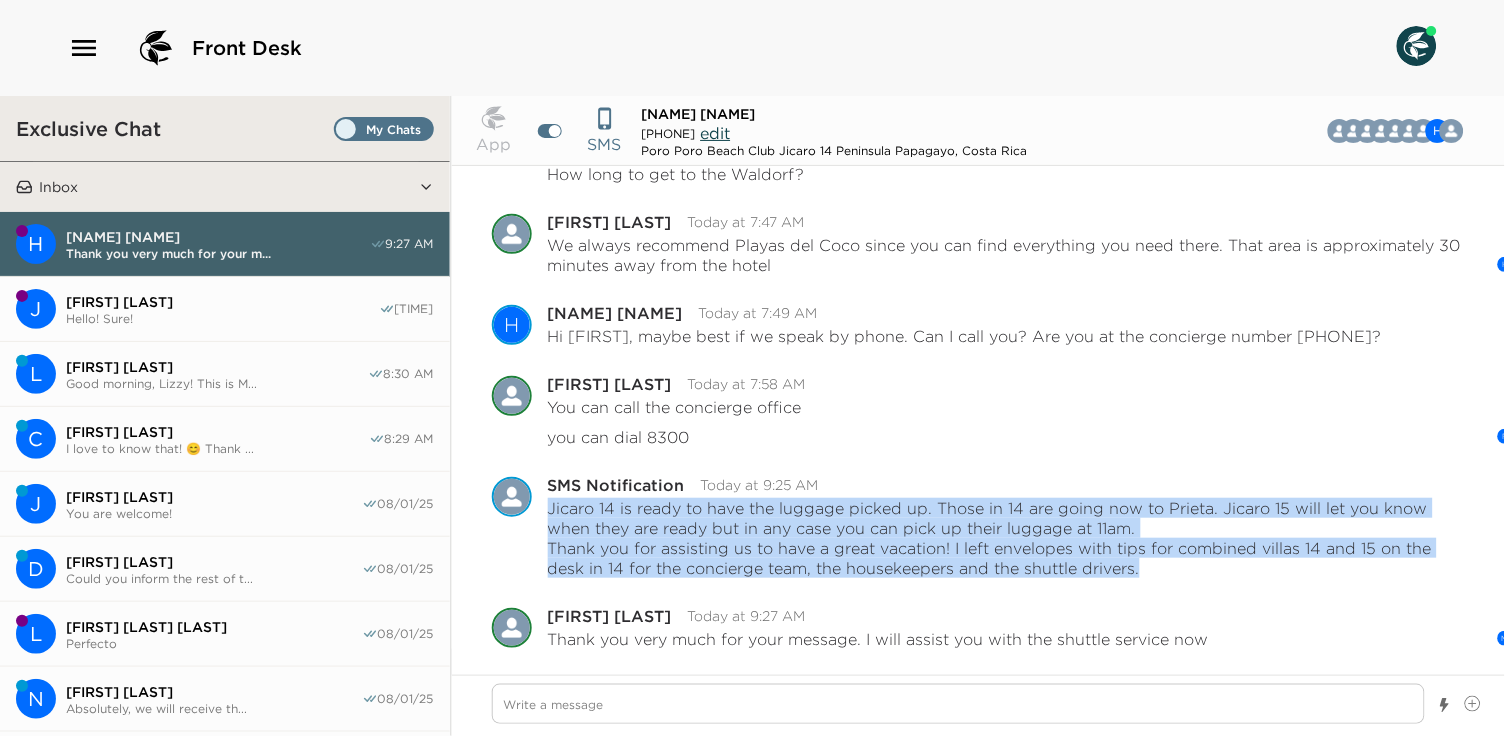 click on "[FIRST] [LAST]" at bounding box center (222, 302) 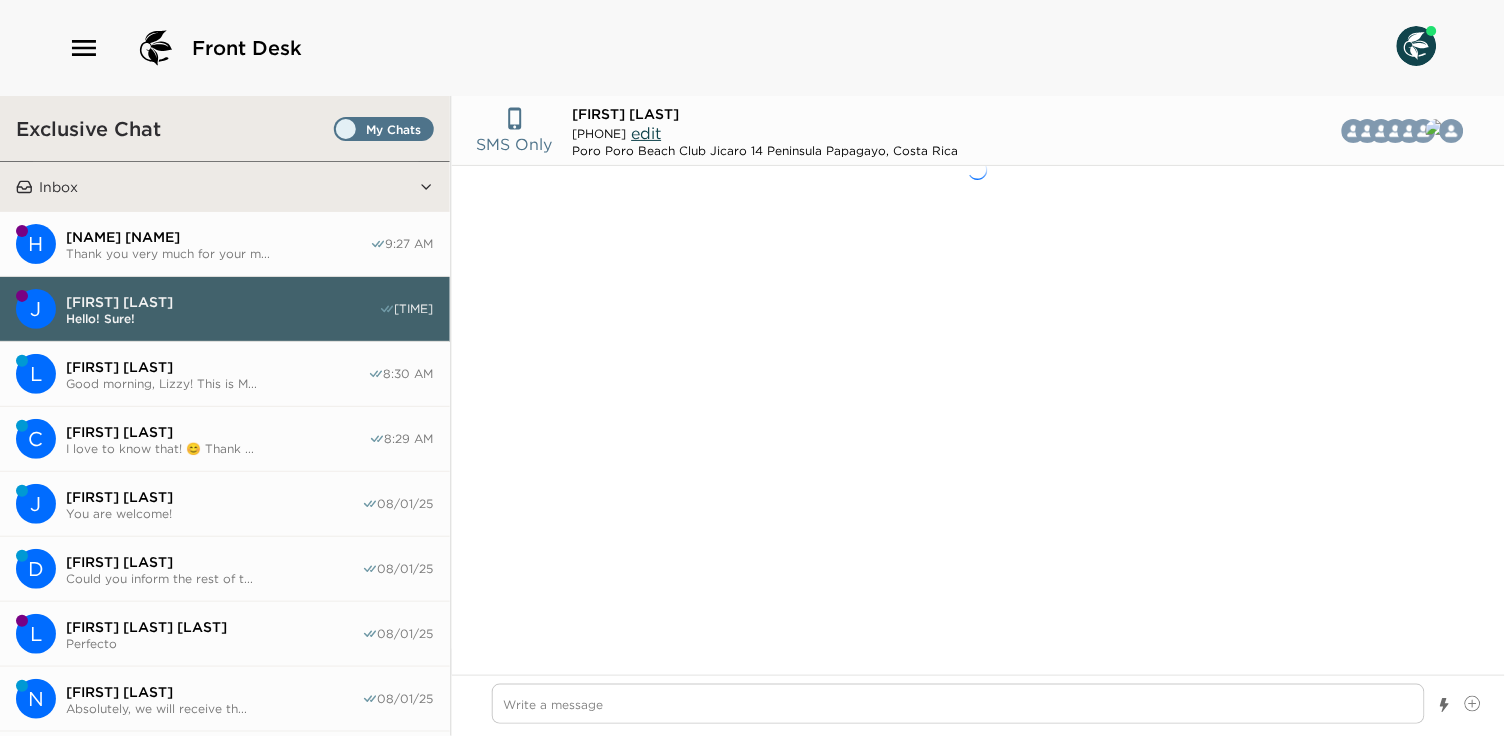 scroll, scrollTop: 1772, scrollLeft: 0, axis: vertical 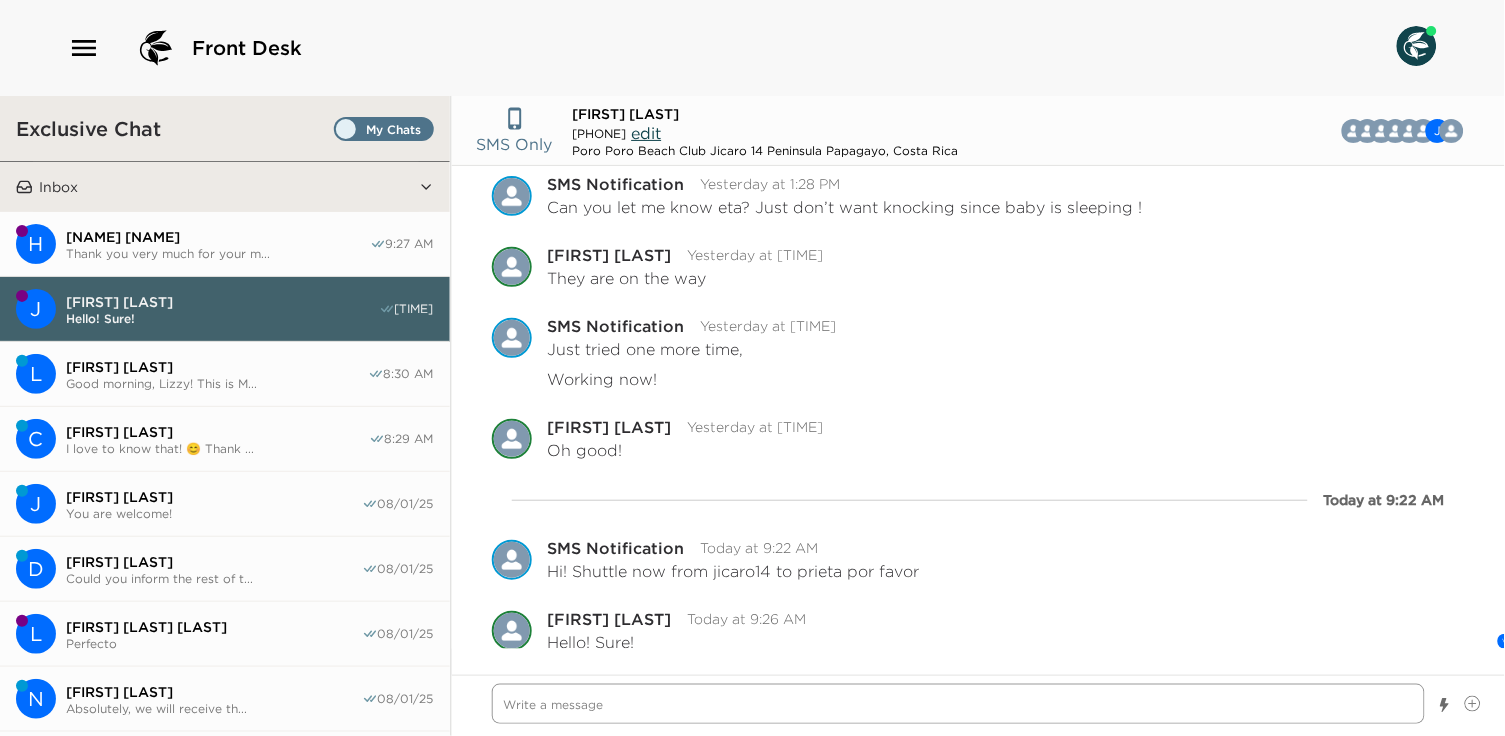 click at bounding box center [959, 704] 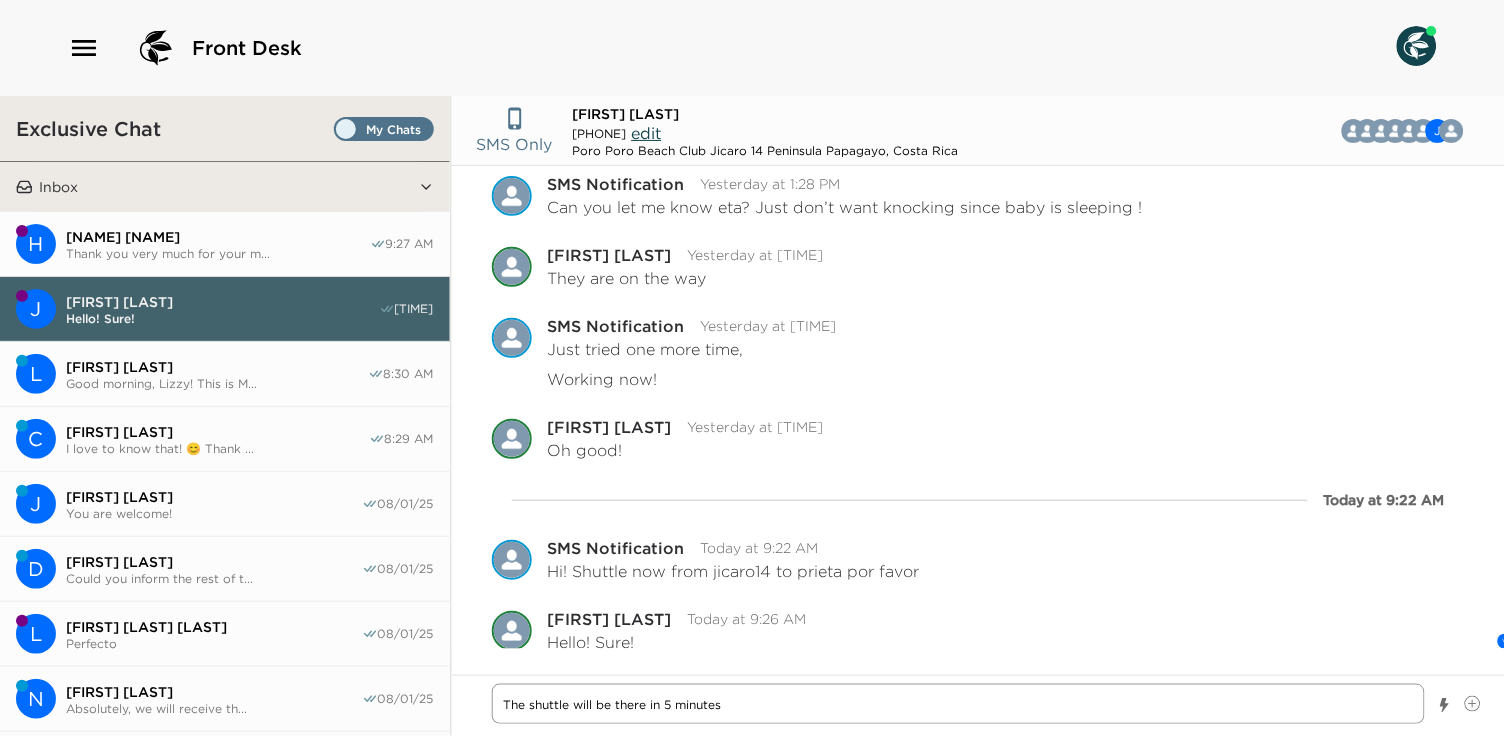 click on "The shuttle will be there in 5 minutes" at bounding box center (959, 704) 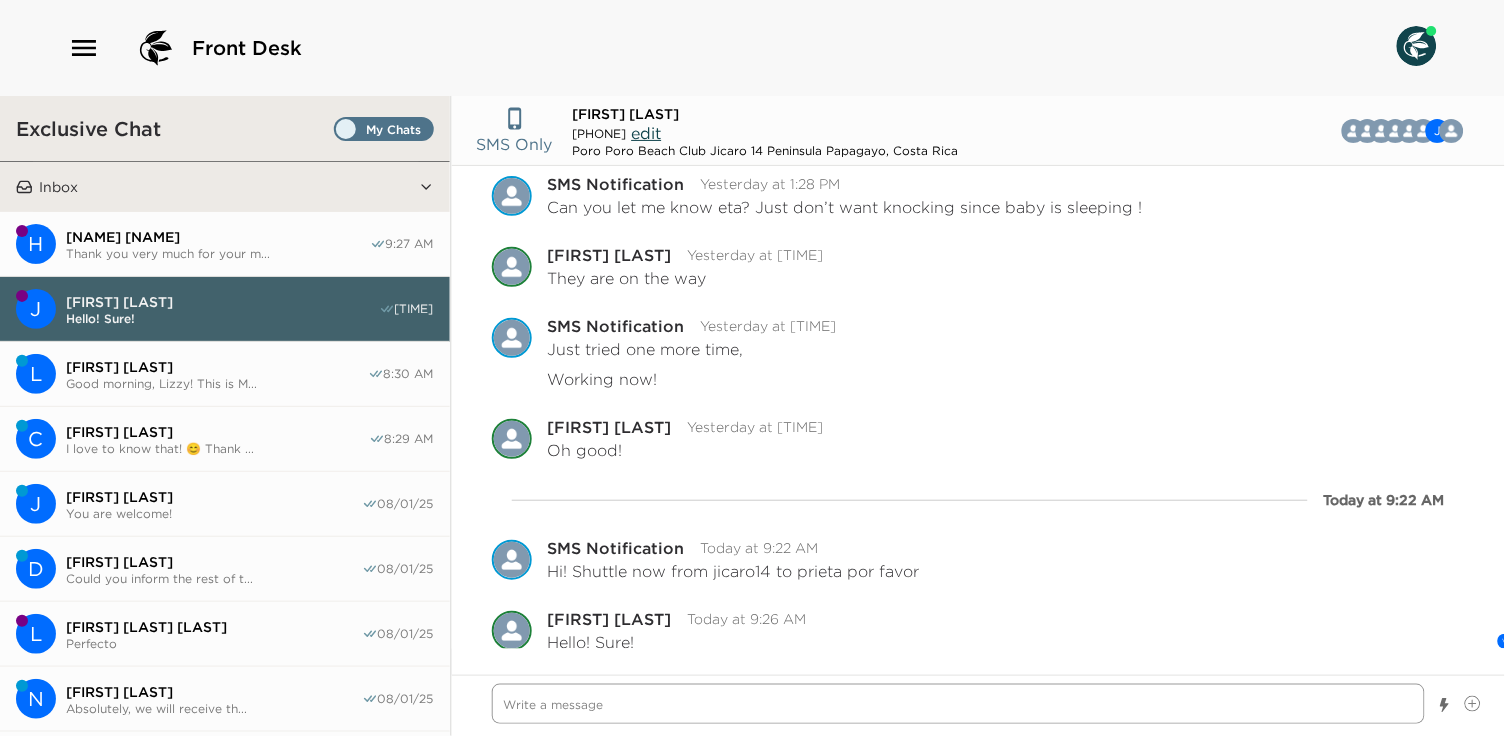 scroll, scrollTop: 1805, scrollLeft: 0, axis: vertical 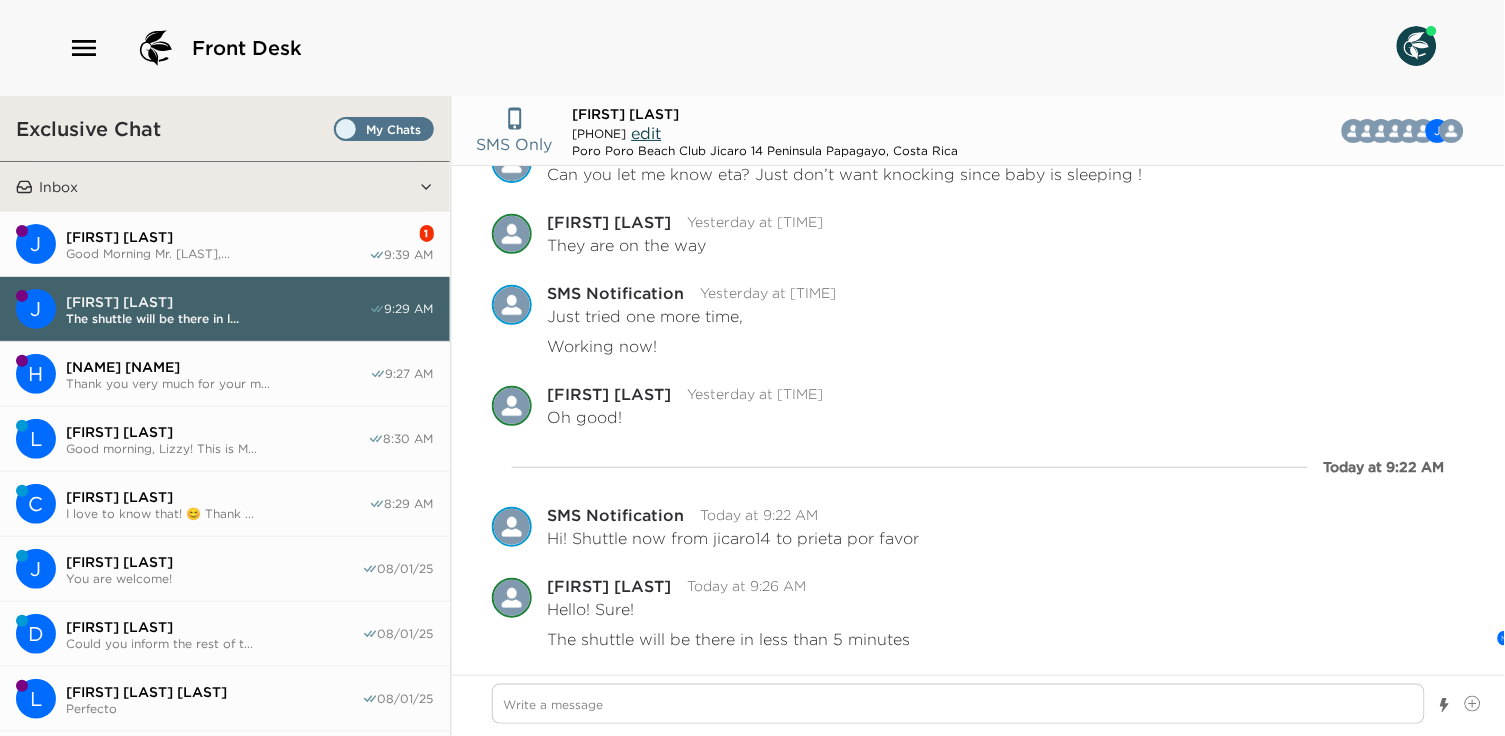 click on "Good Morning Mr. [LAST],..." at bounding box center [217, 253] 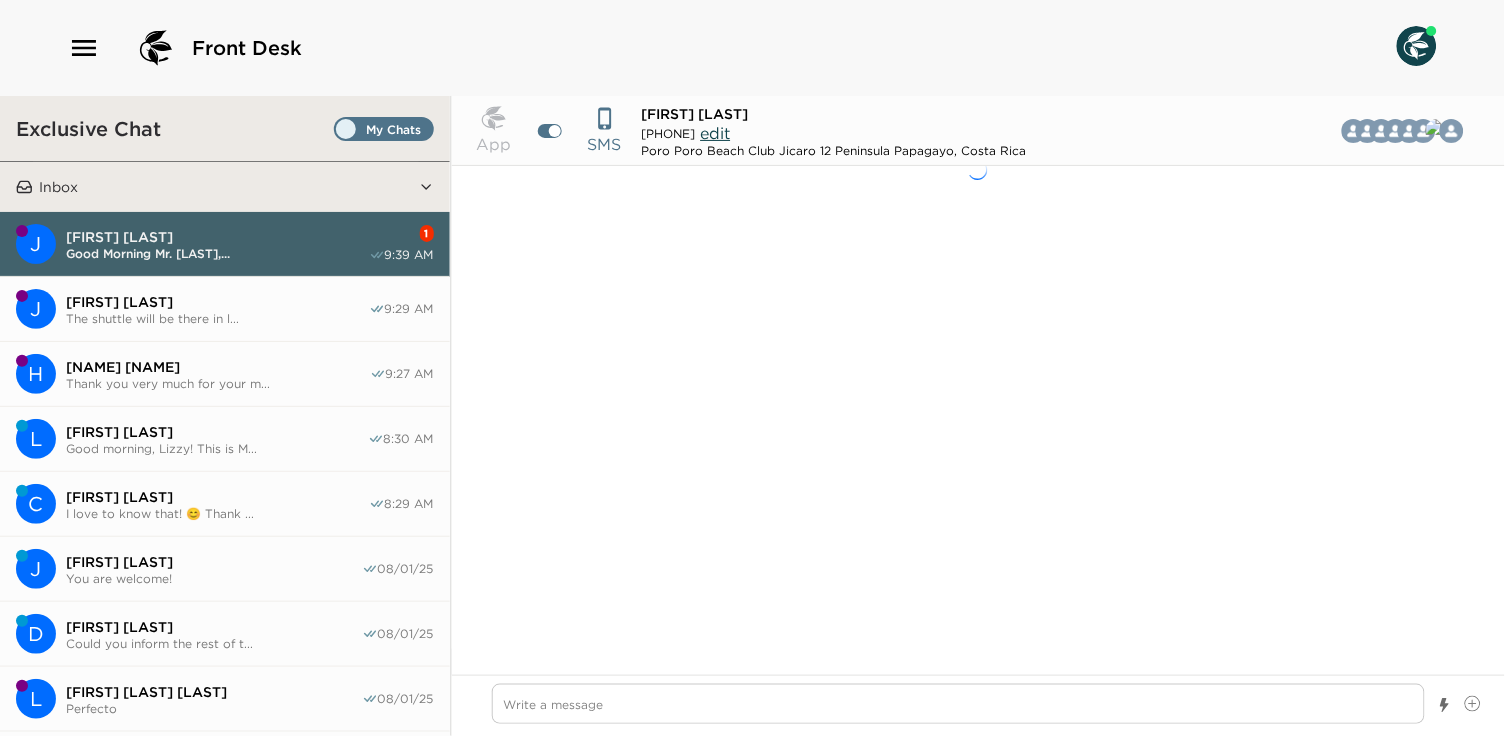 scroll, scrollTop: 0, scrollLeft: 0, axis: both 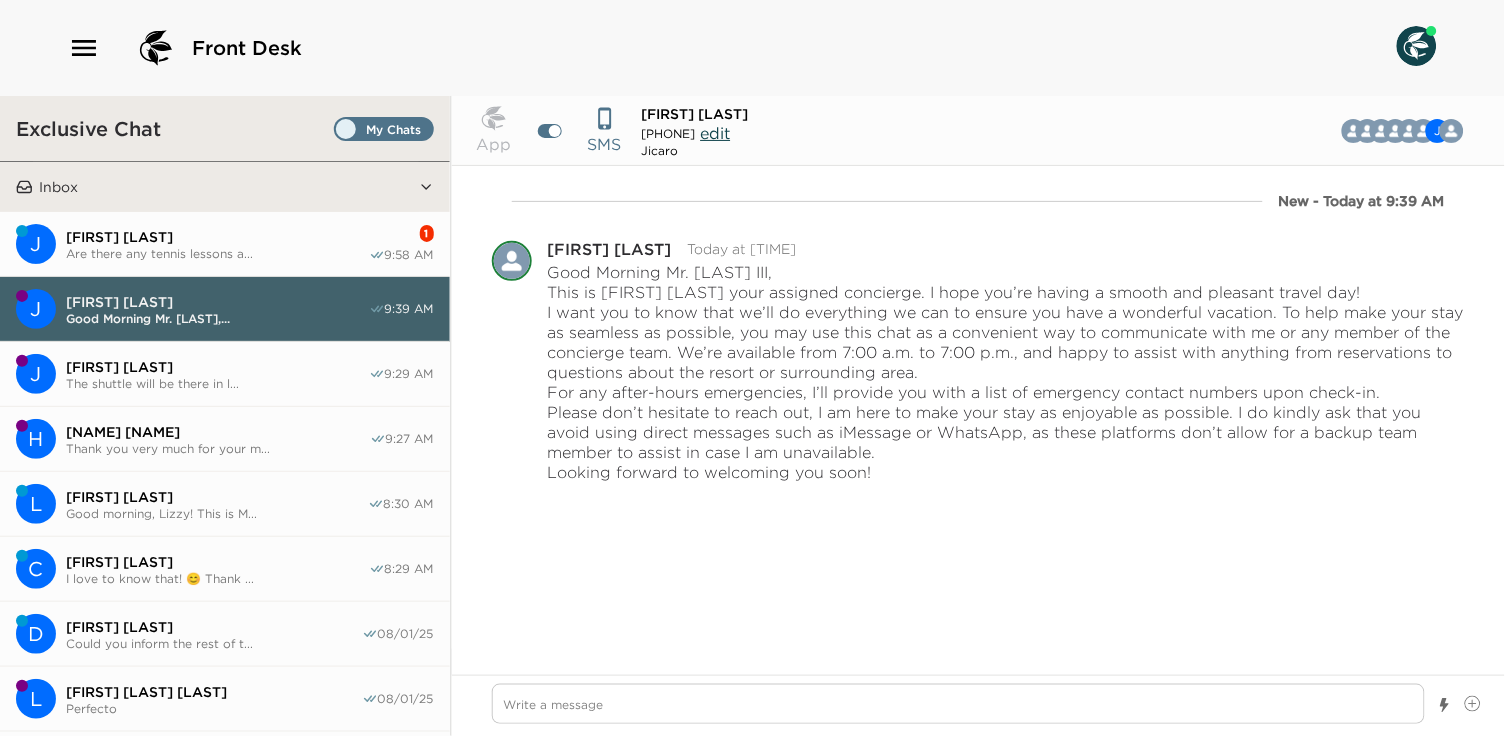 click on "[FIRST] [LAST]" at bounding box center [217, 237] 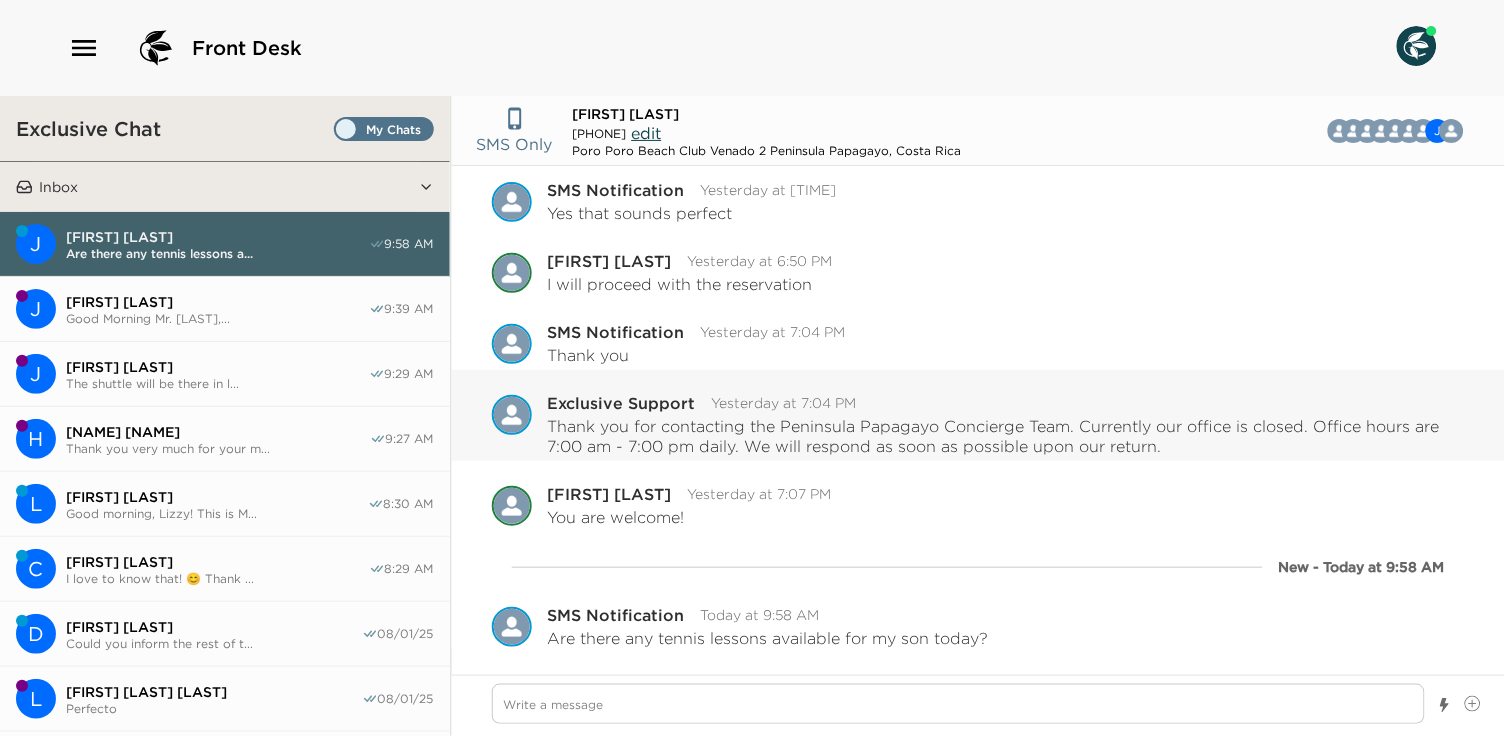 scroll, scrollTop: 781, scrollLeft: 0, axis: vertical 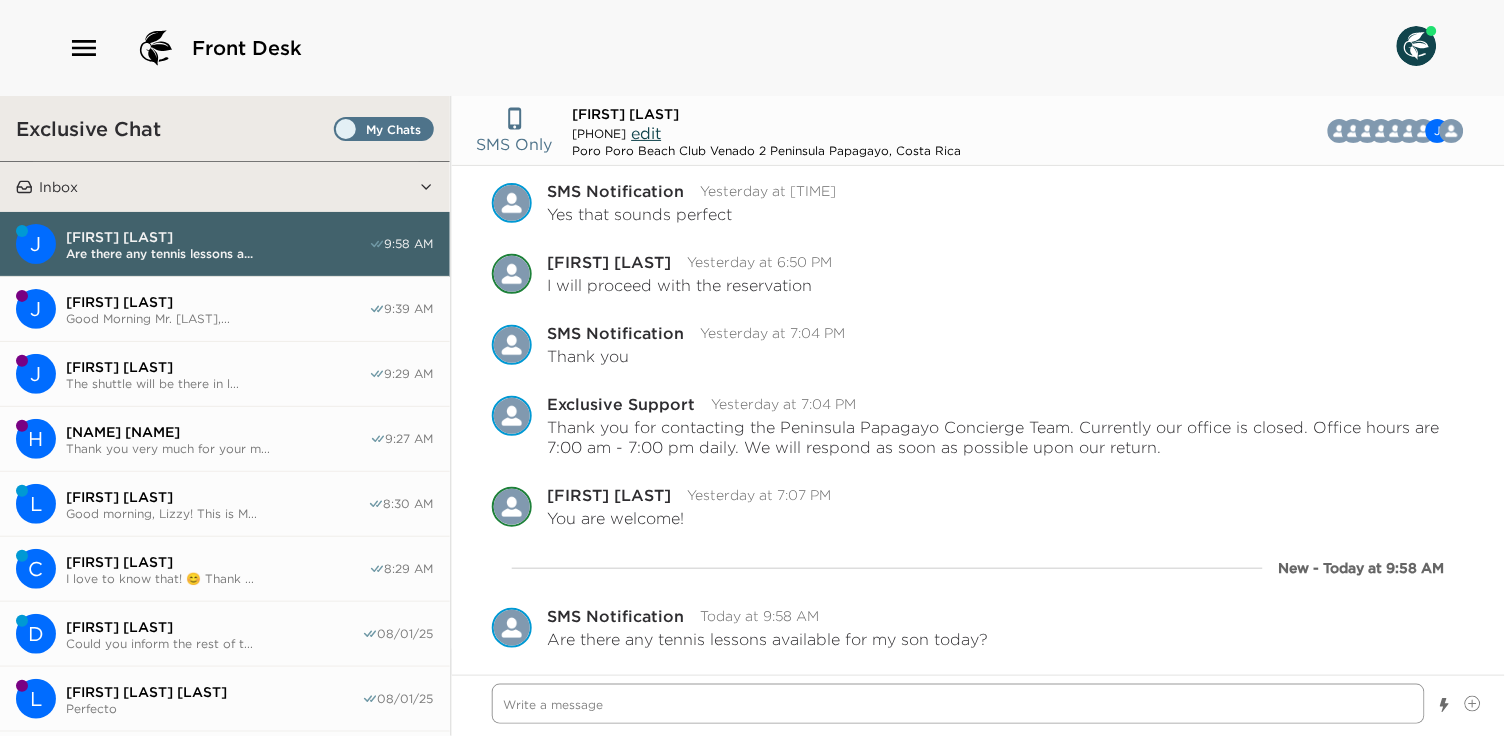 click at bounding box center (959, 704) 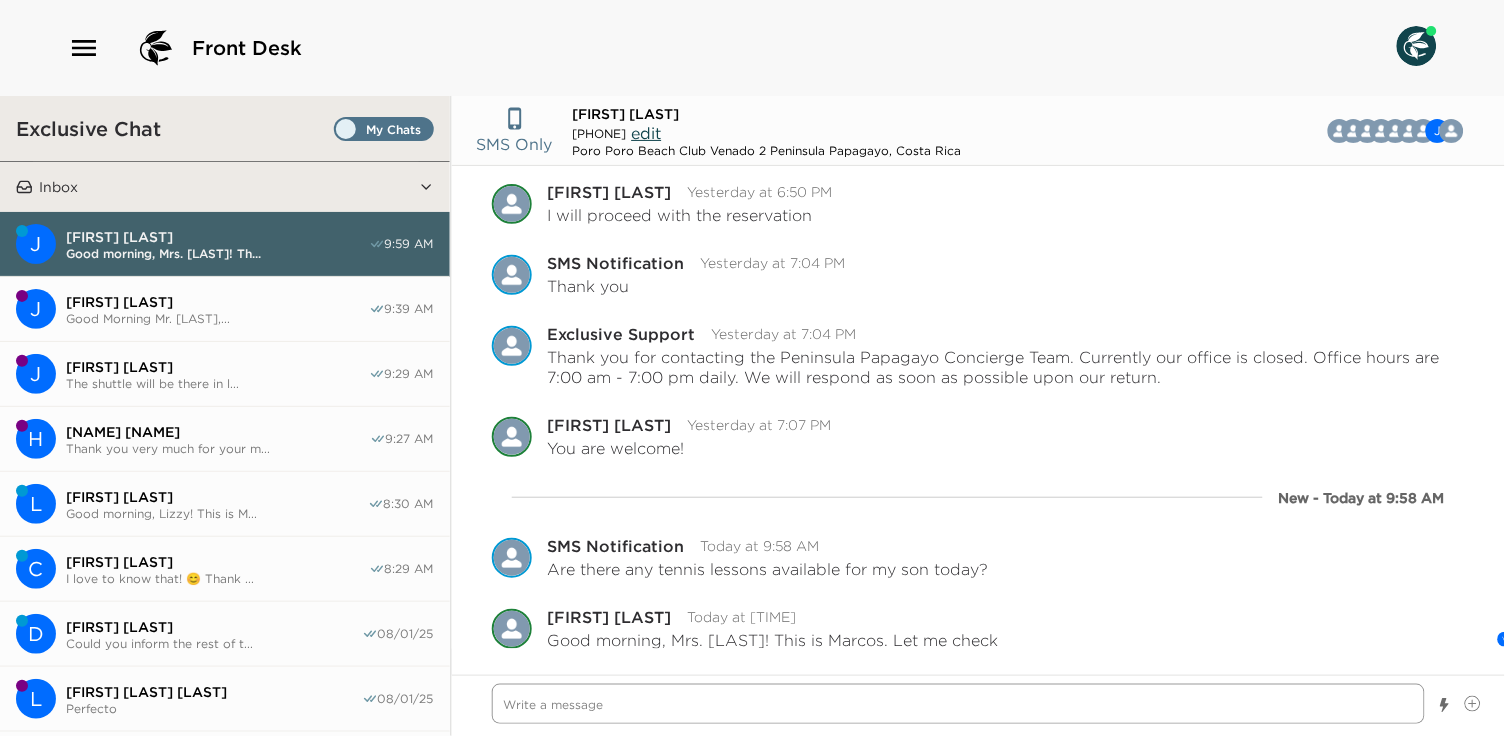click at bounding box center (959, 704) 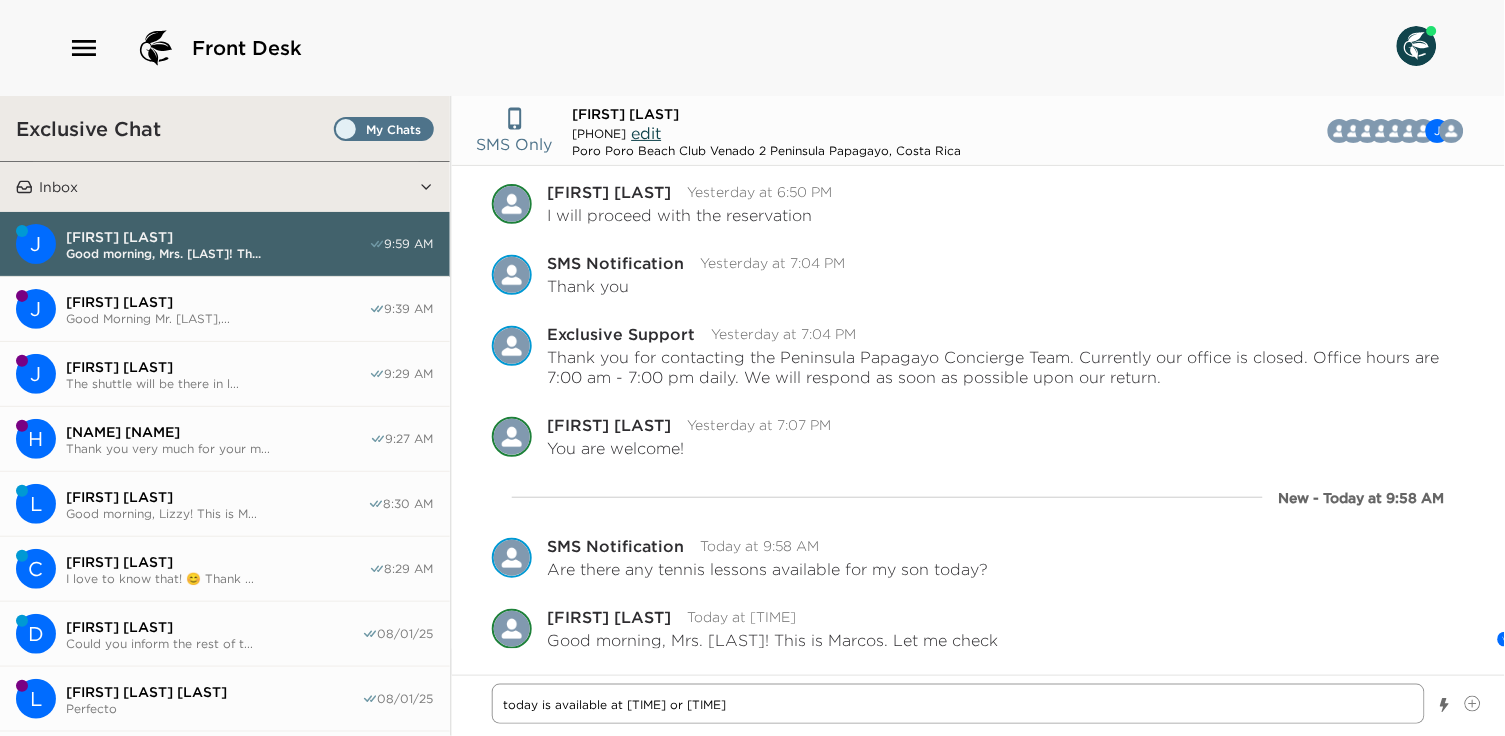 click on "today is available at [TIME] or [TIME]" at bounding box center [959, 704] 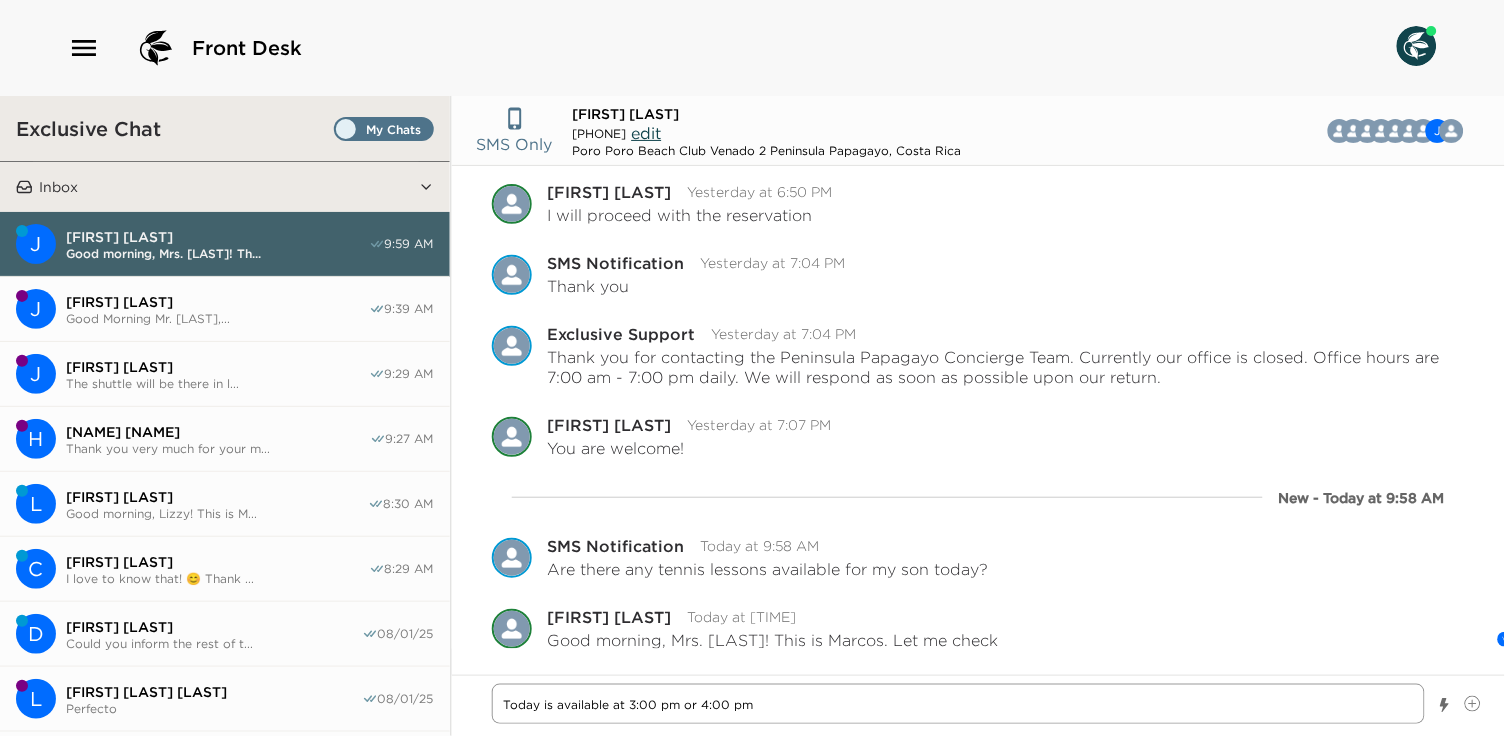 click on "Today is available at 3:00 pm or 4:00 pm" at bounding box center (959, 704) 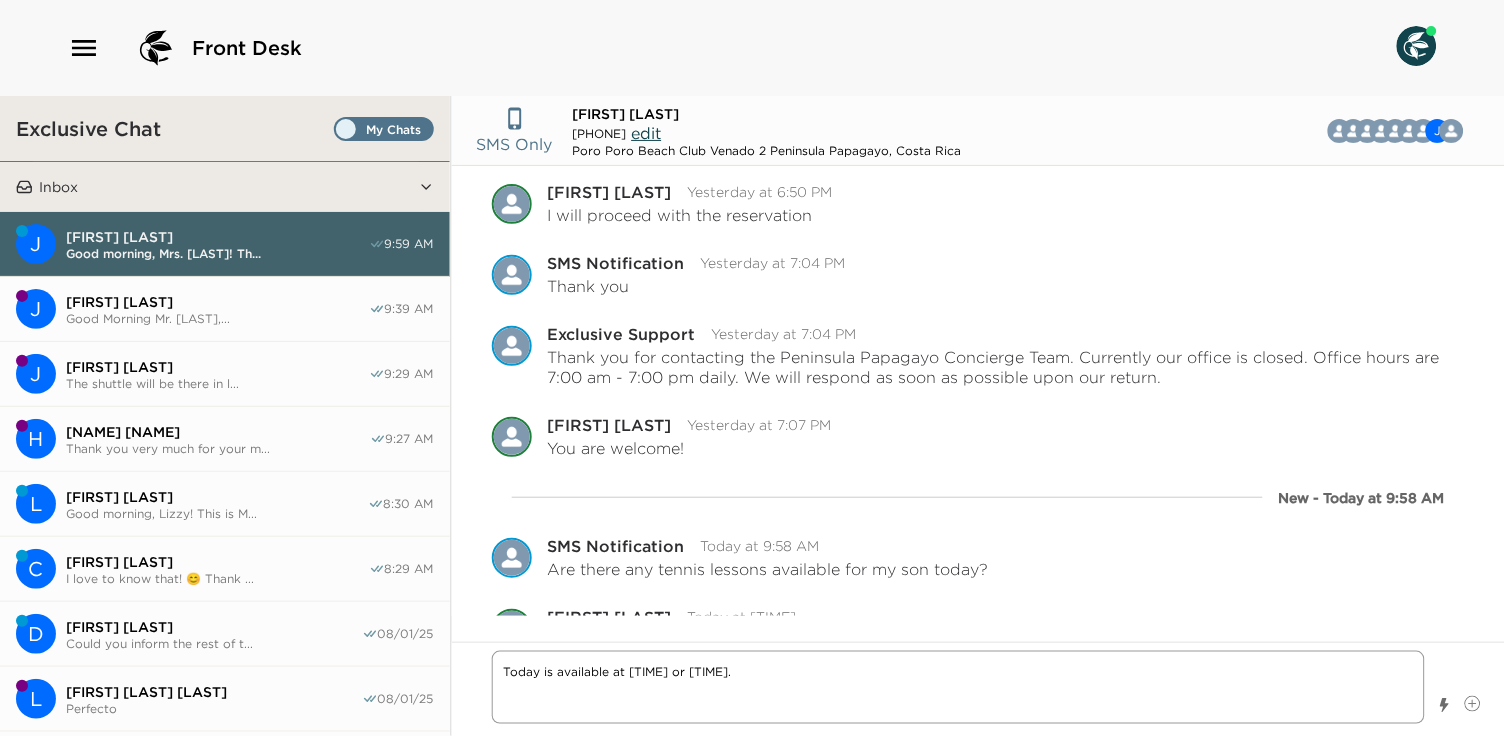 paste on "Lor Ips Dolor(8:18 si - 7:34 am)                                           $66+con adi elitse doe 49 tem
Incidi utlabor                                                                            $478+etd (29 magna aliquaenima minimv)
Quisn exercit ull laboris                                                          $18+nis
Aliq Exeacom                                                                              $45+con (Duisa iru inrepreh)
Voluptatev Essec                                                                          $89+fug nul pariat exc 04 sin
Occaeca Cupidatat                                                                         $88+non pro suntcul
quio deseru (3 molli)                                                                     $88+ani..." 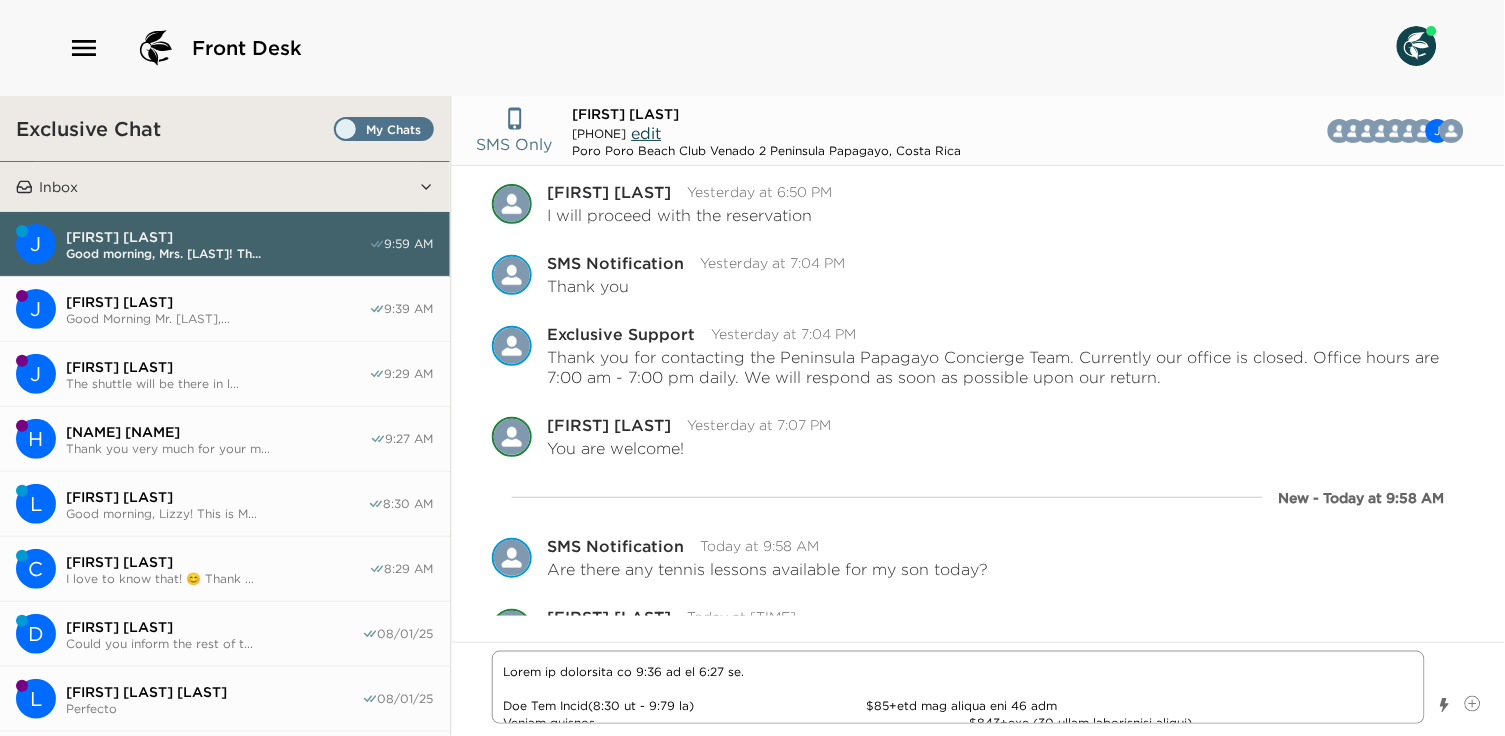 scroll, scrollTop: 983, scrollLeft: 0, axis: vertical 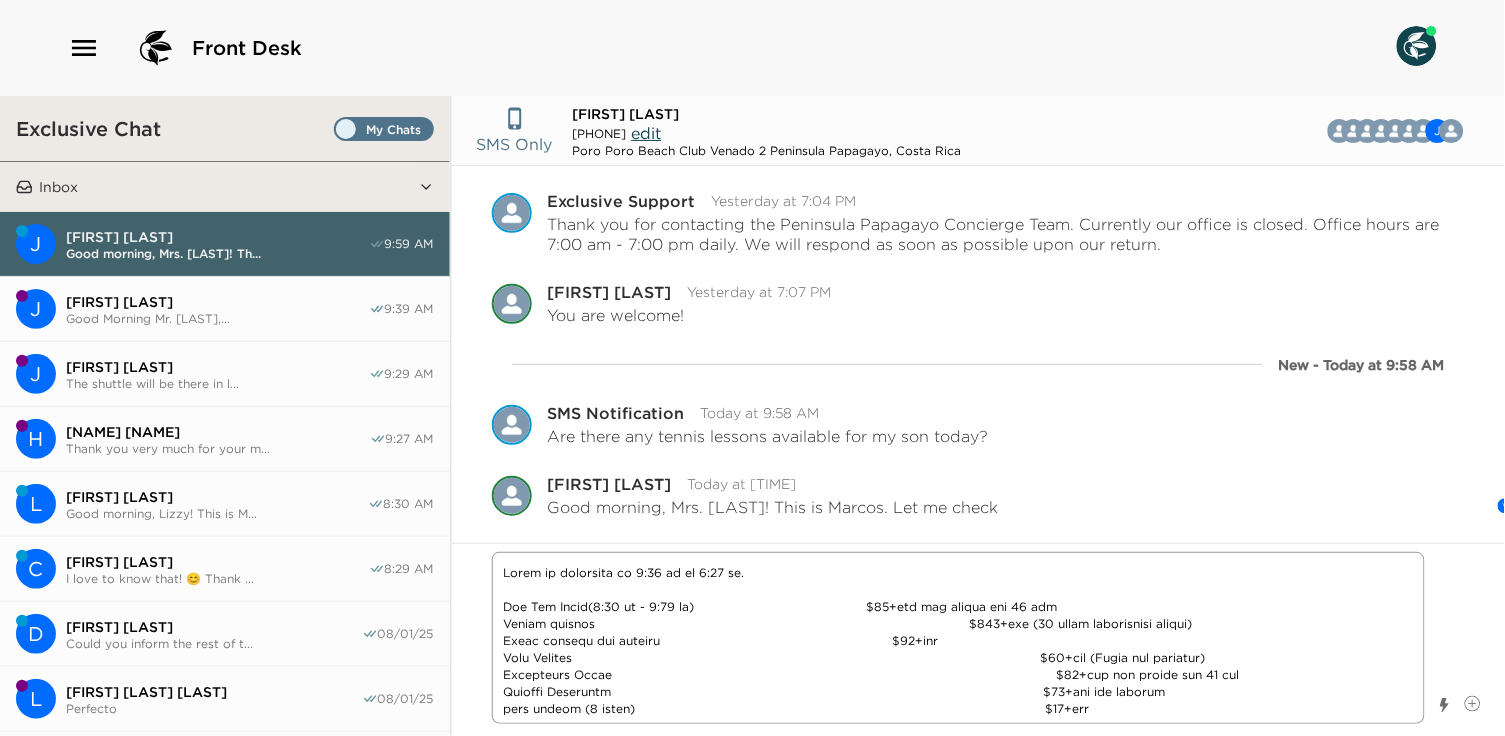 click at bounding box center [959, 638] 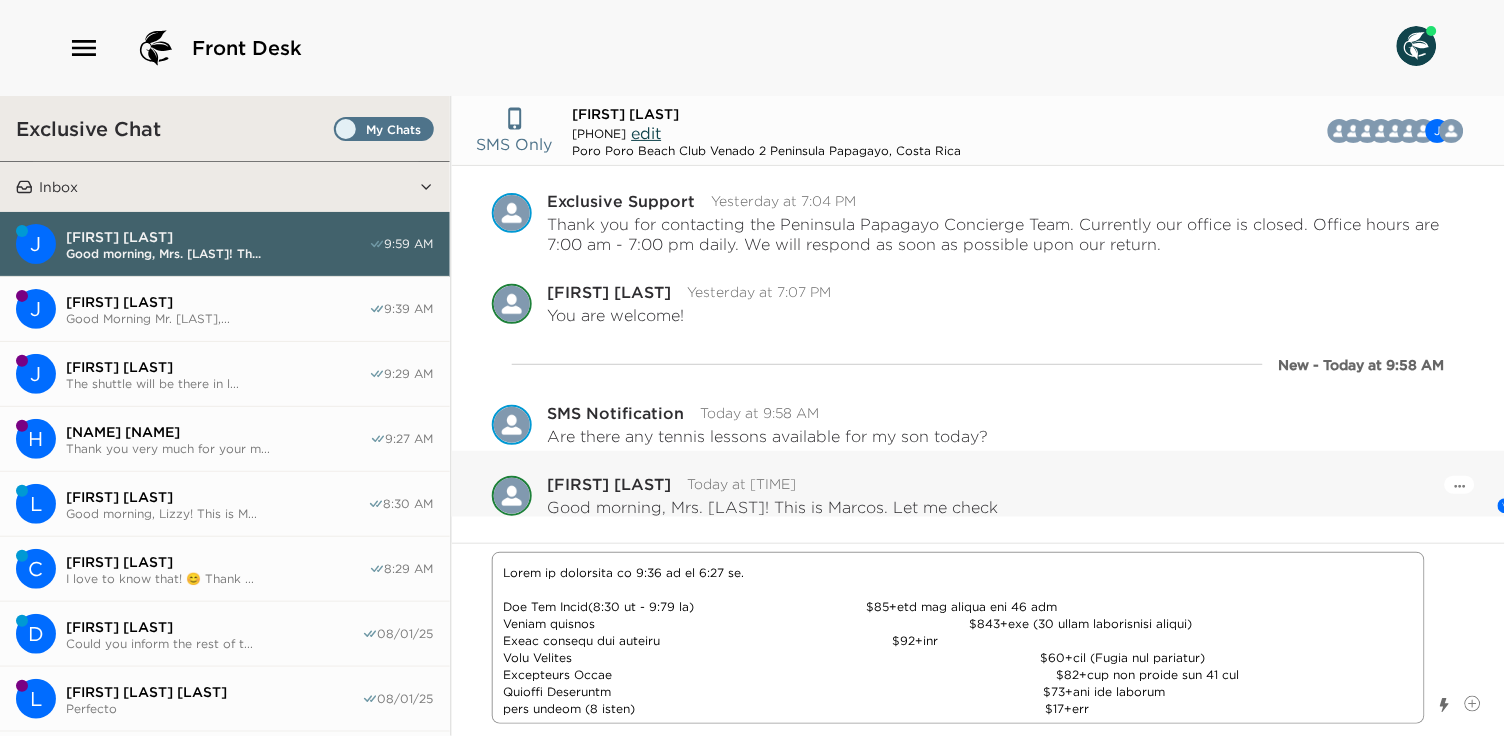 paste on "Is it just for one person, correct? Would you like to play with the pro?" 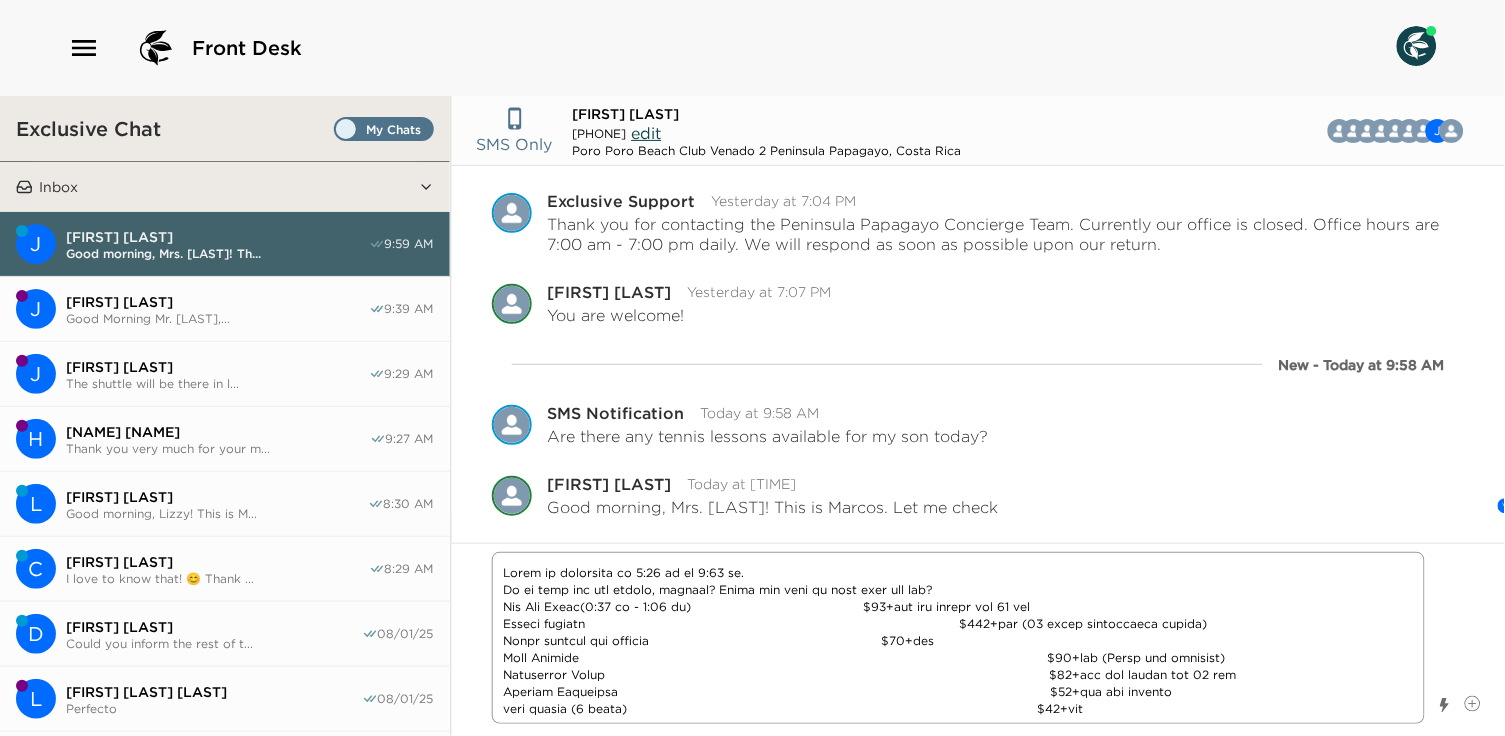 click at bounding box center [959, 638] 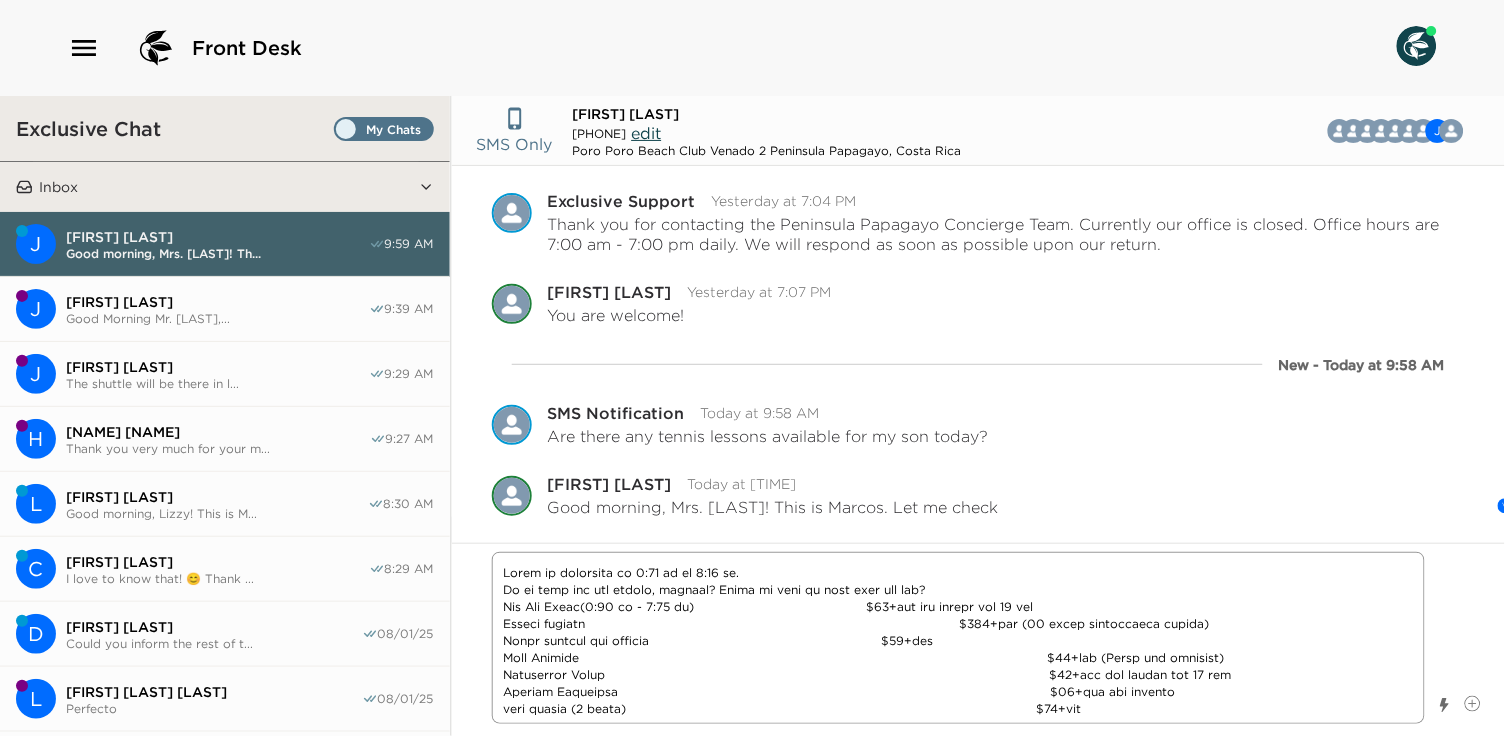 click at bounding box center [959, 638] 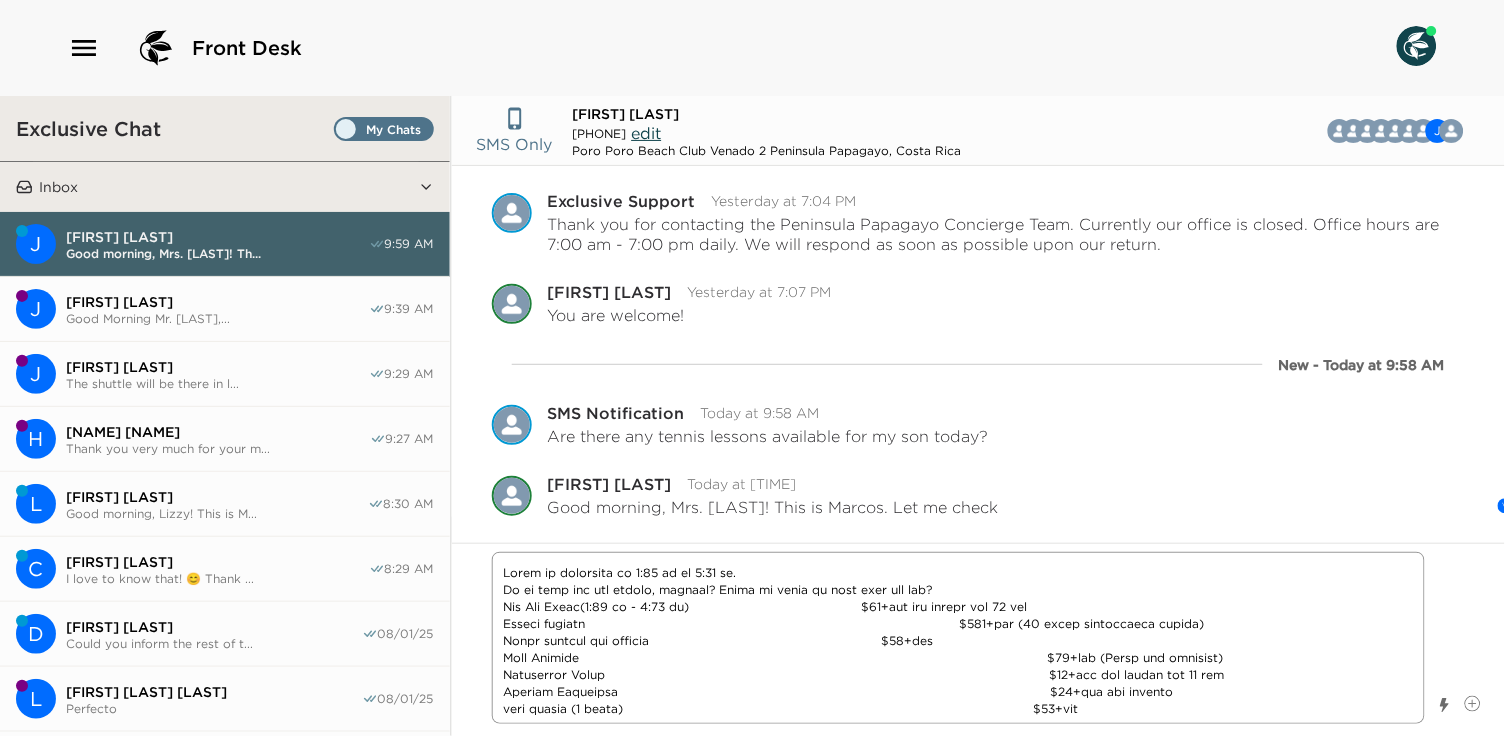 click at bounding box center (959, 638) 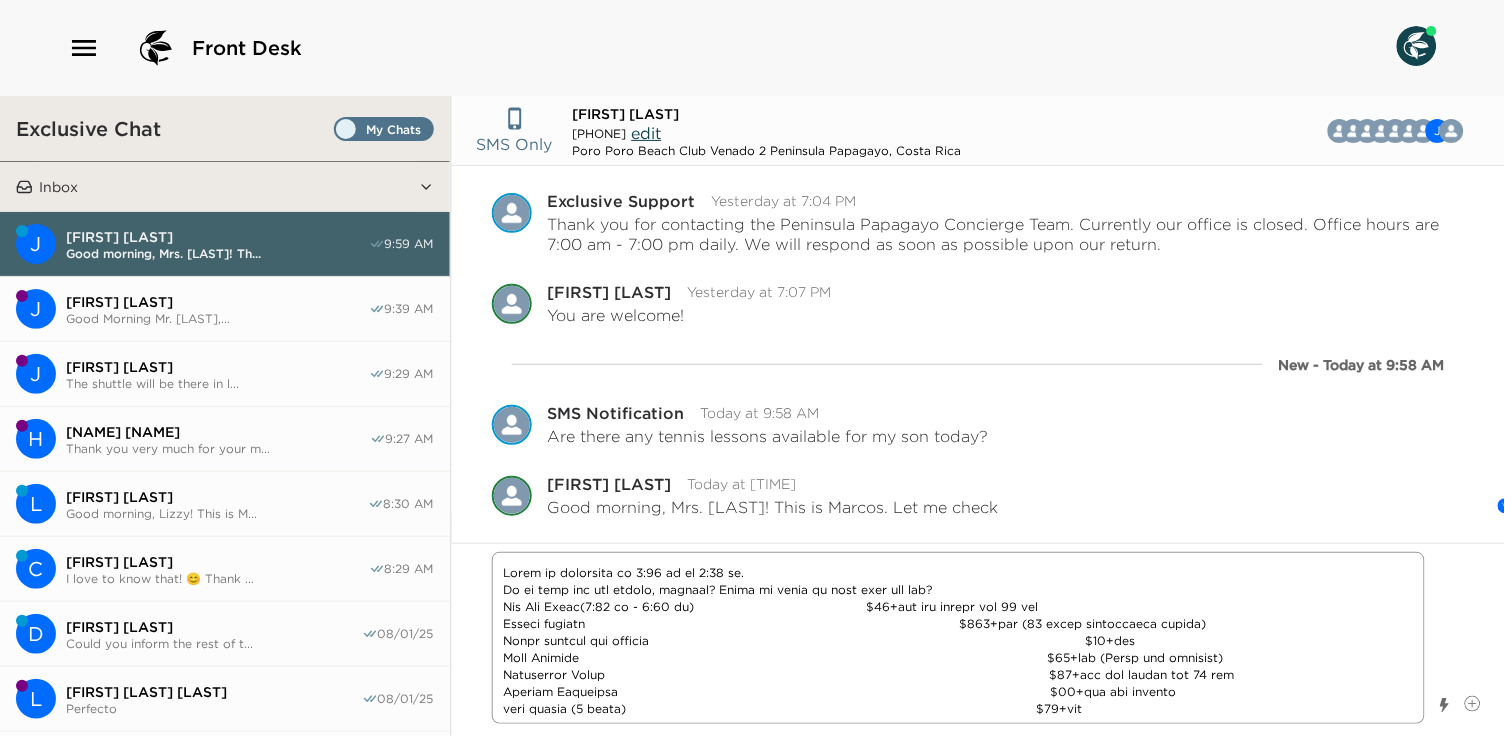 click at bounding box center (959, 638) 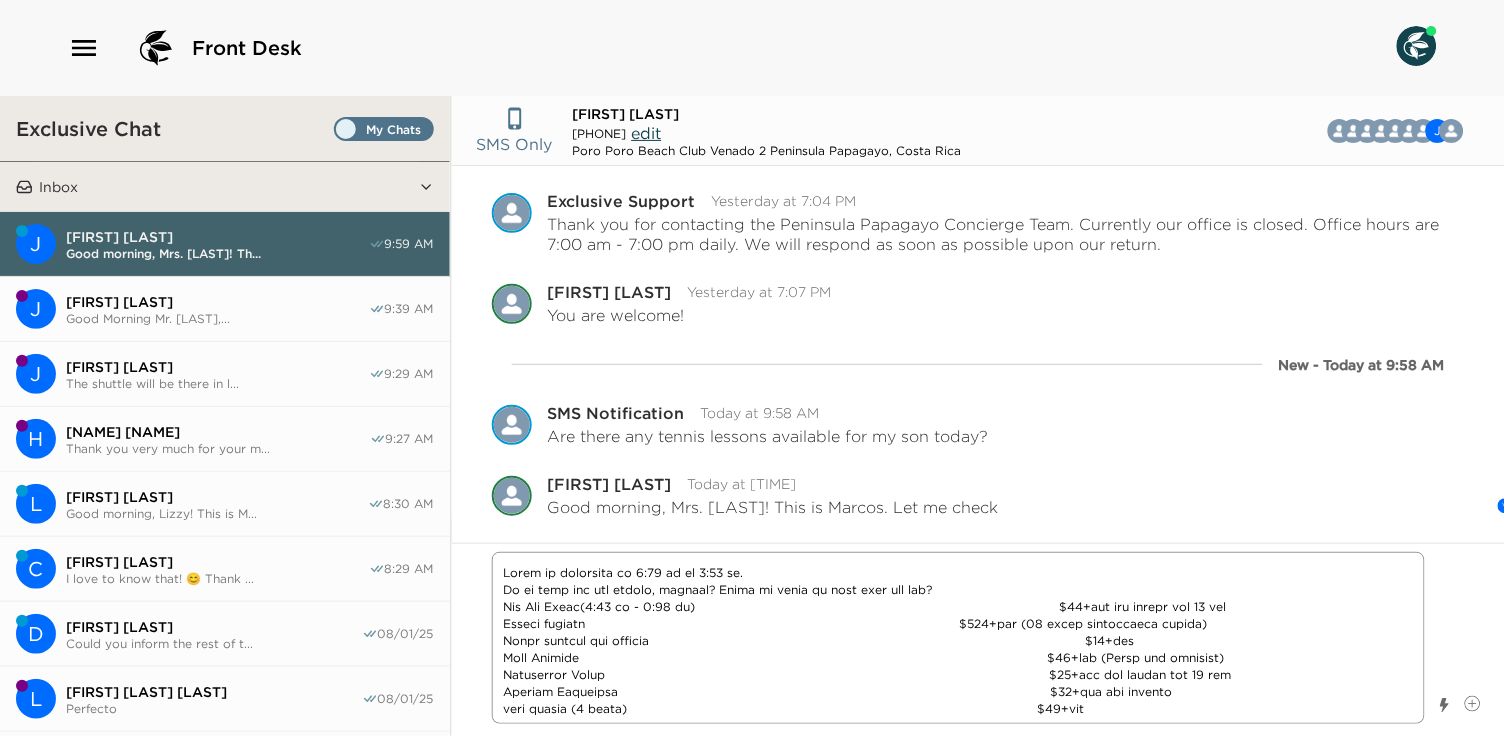 click at bounding box center (959, 638) 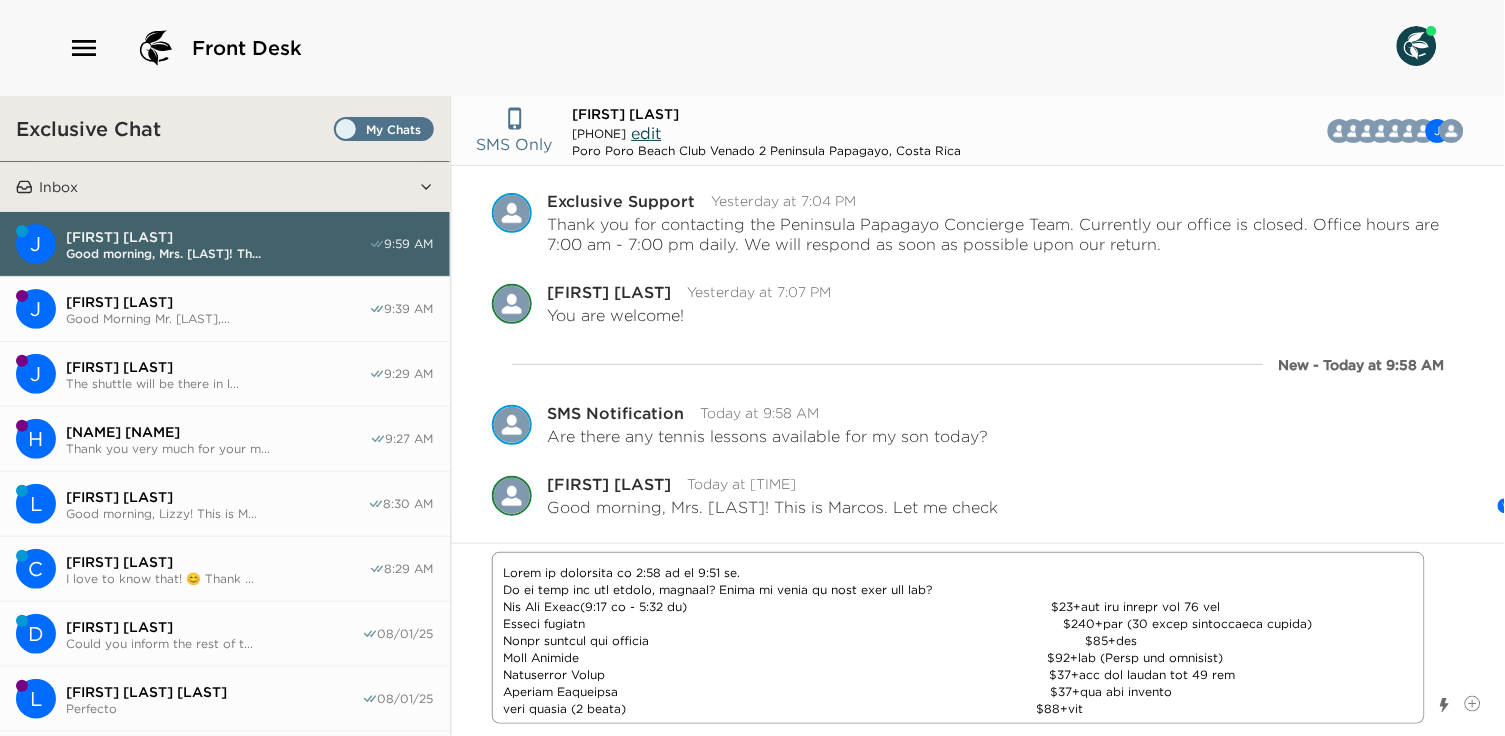 click at bounding box center (959, 638) 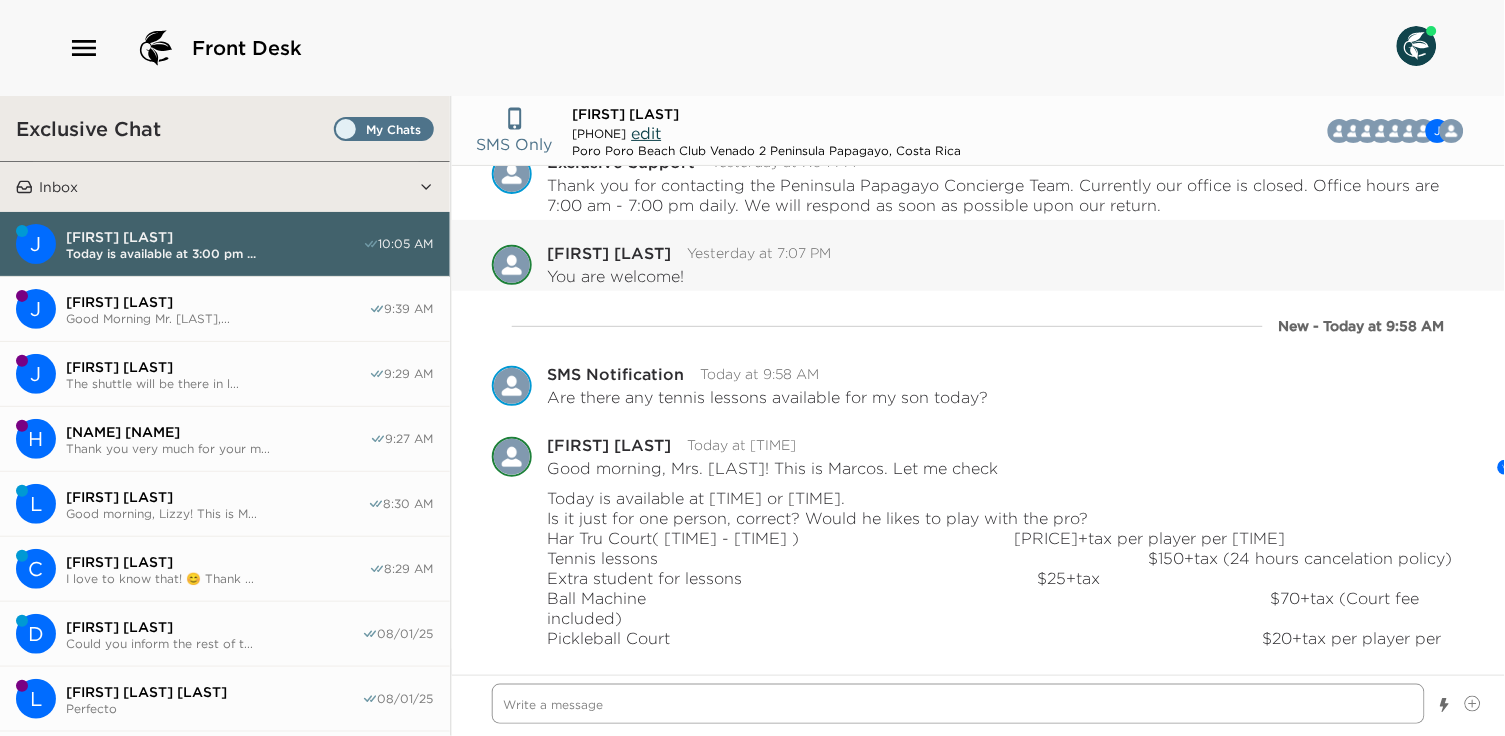 scroll, scrollTop: 1080, scrollLeft: 0, axis: vertical 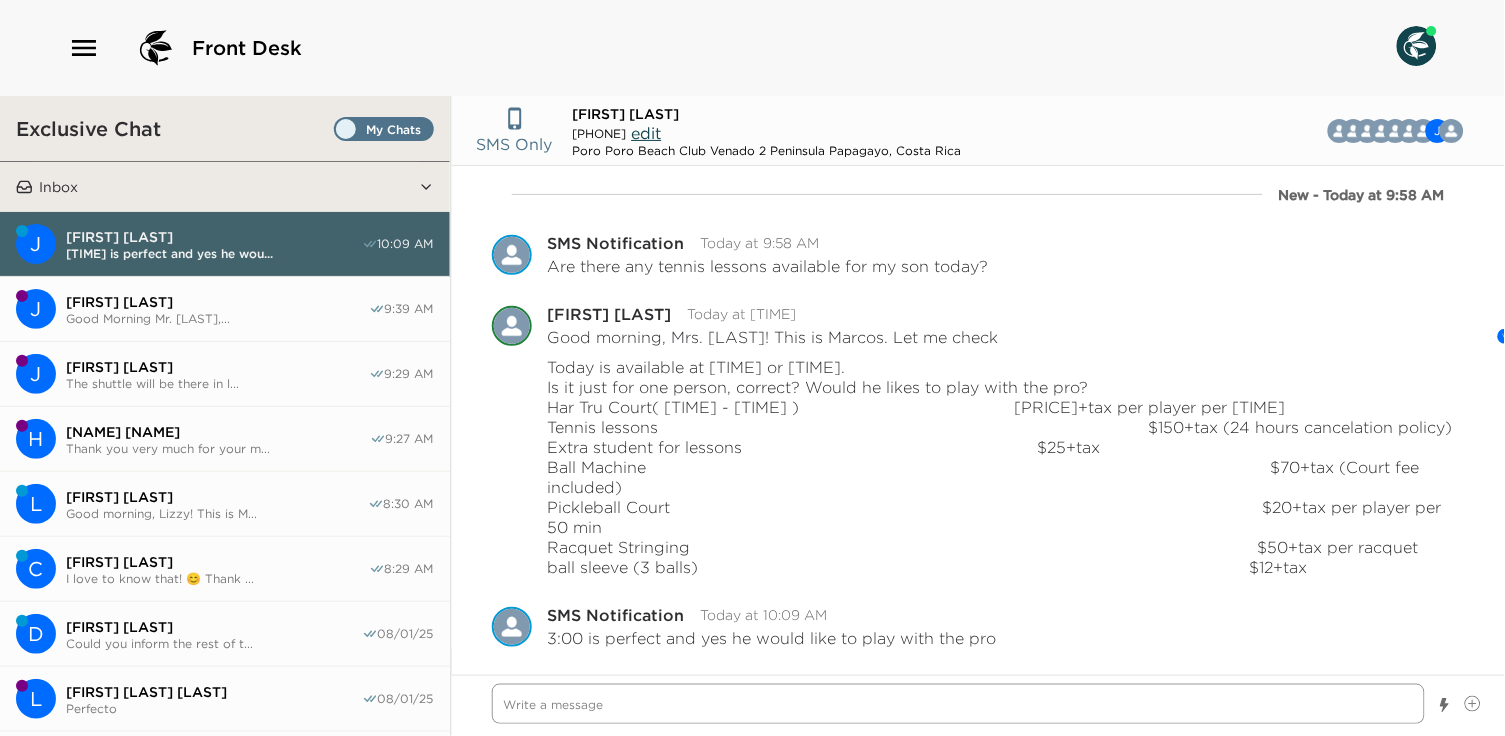 click at bounding box center (959, 704) 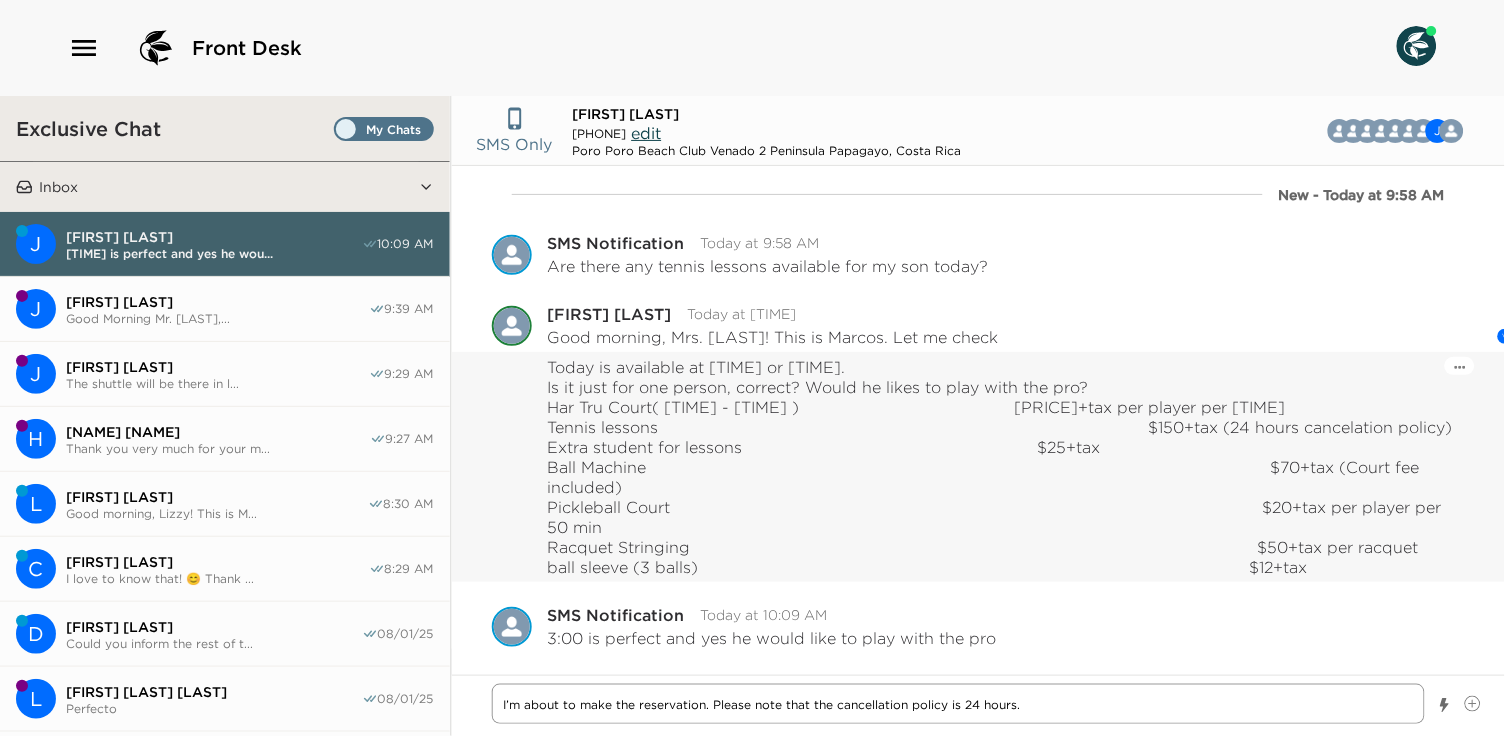 scroll, scrollTop: 0, scrollLeft: 0, axis: both 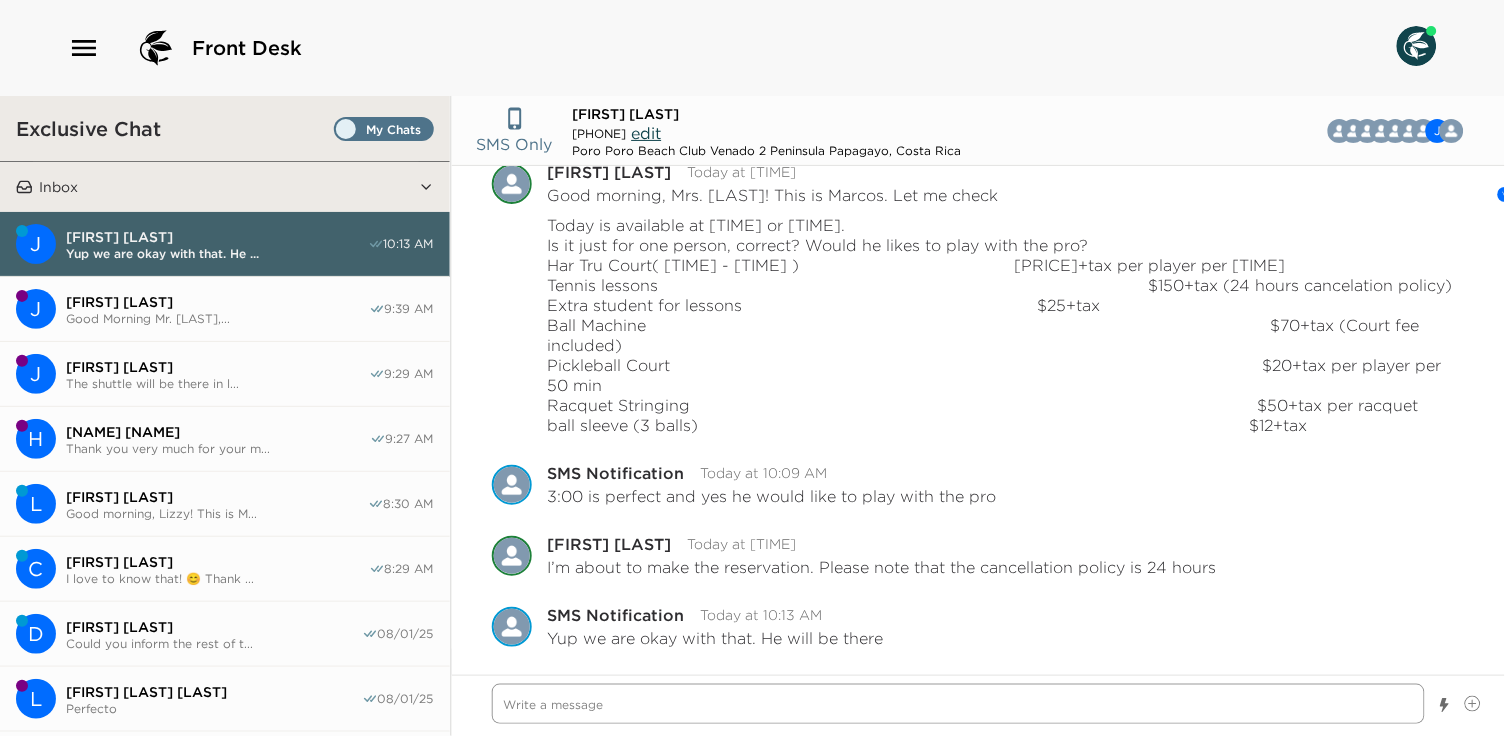 click at bounding box center (959, 704) 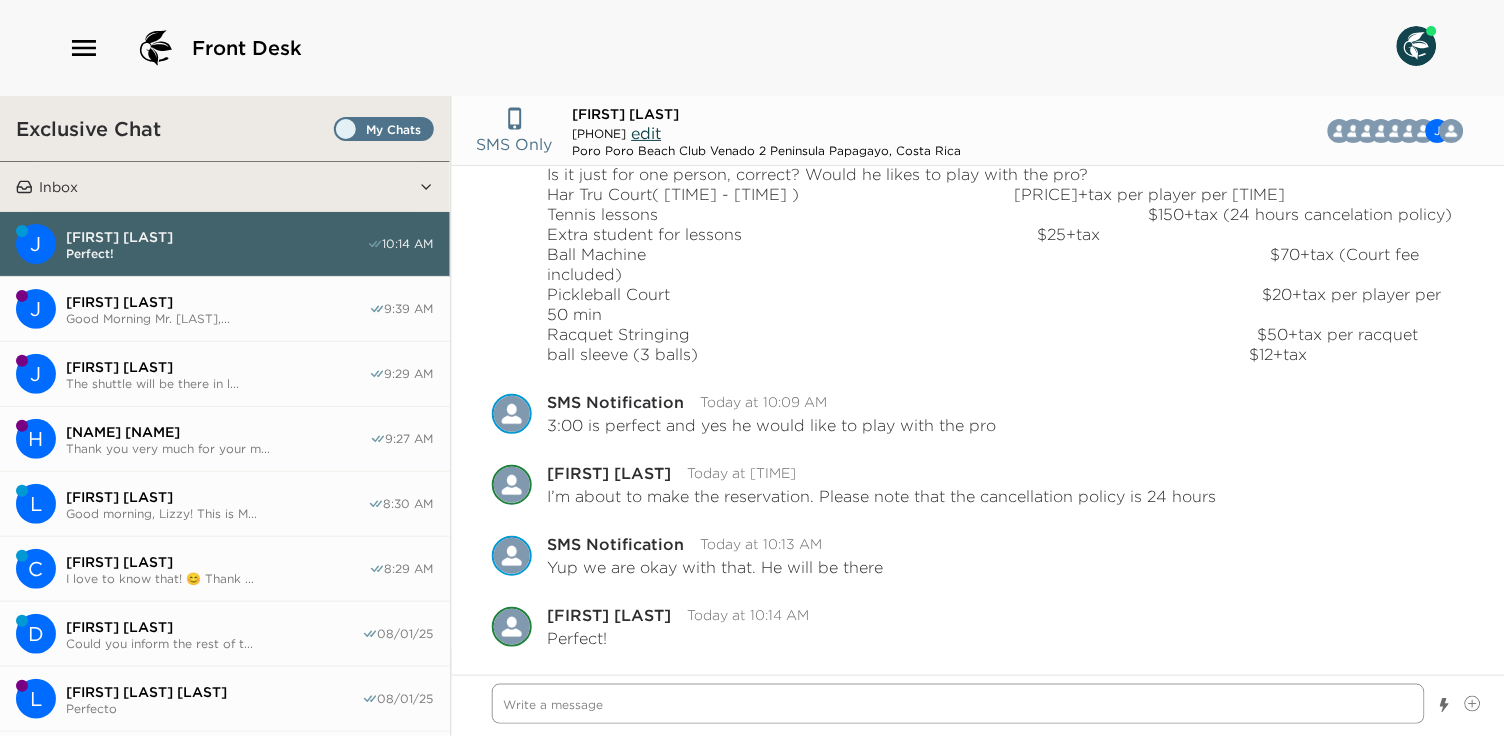 click at bounding box center (959, 704) 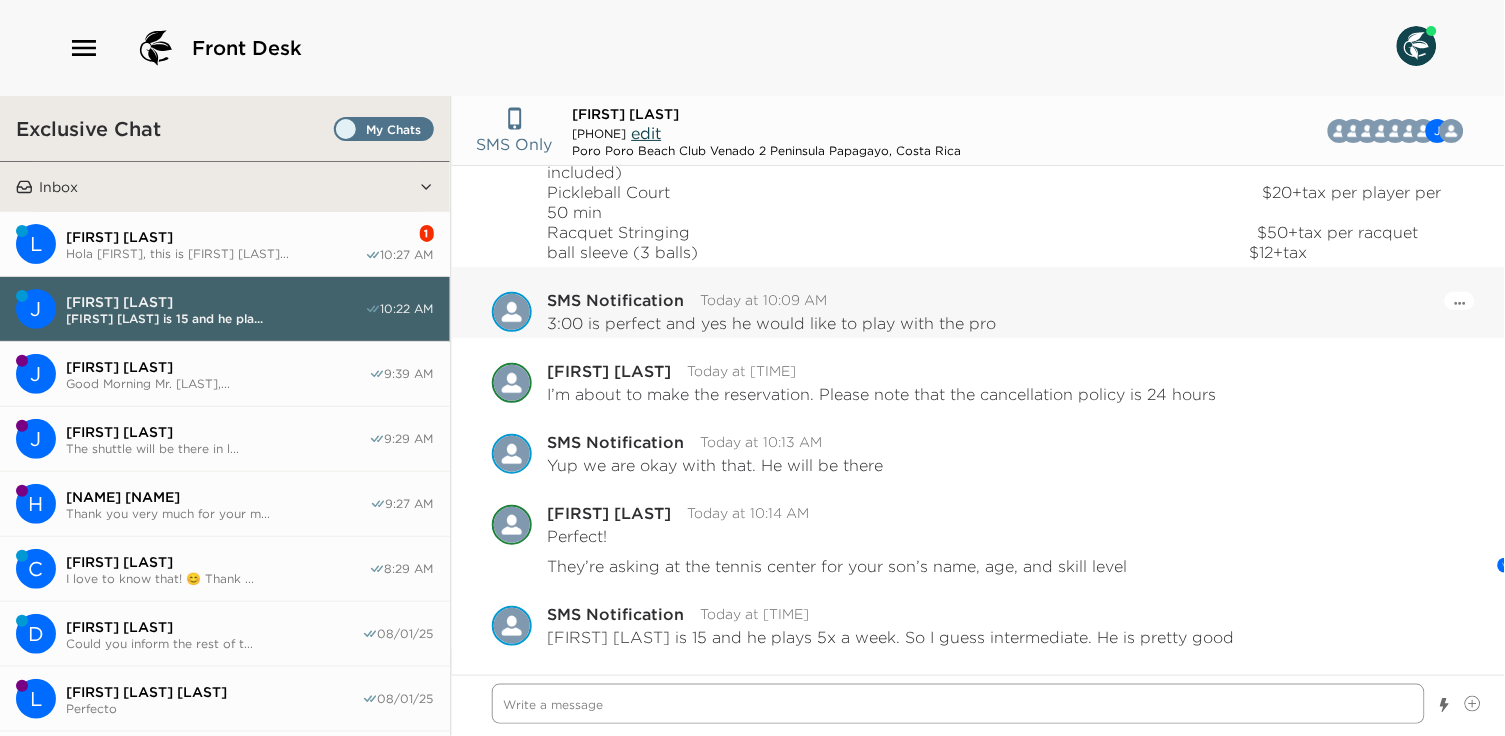 scroll, scrollTop: 1463, scrollLeft: 0, axis: vertical 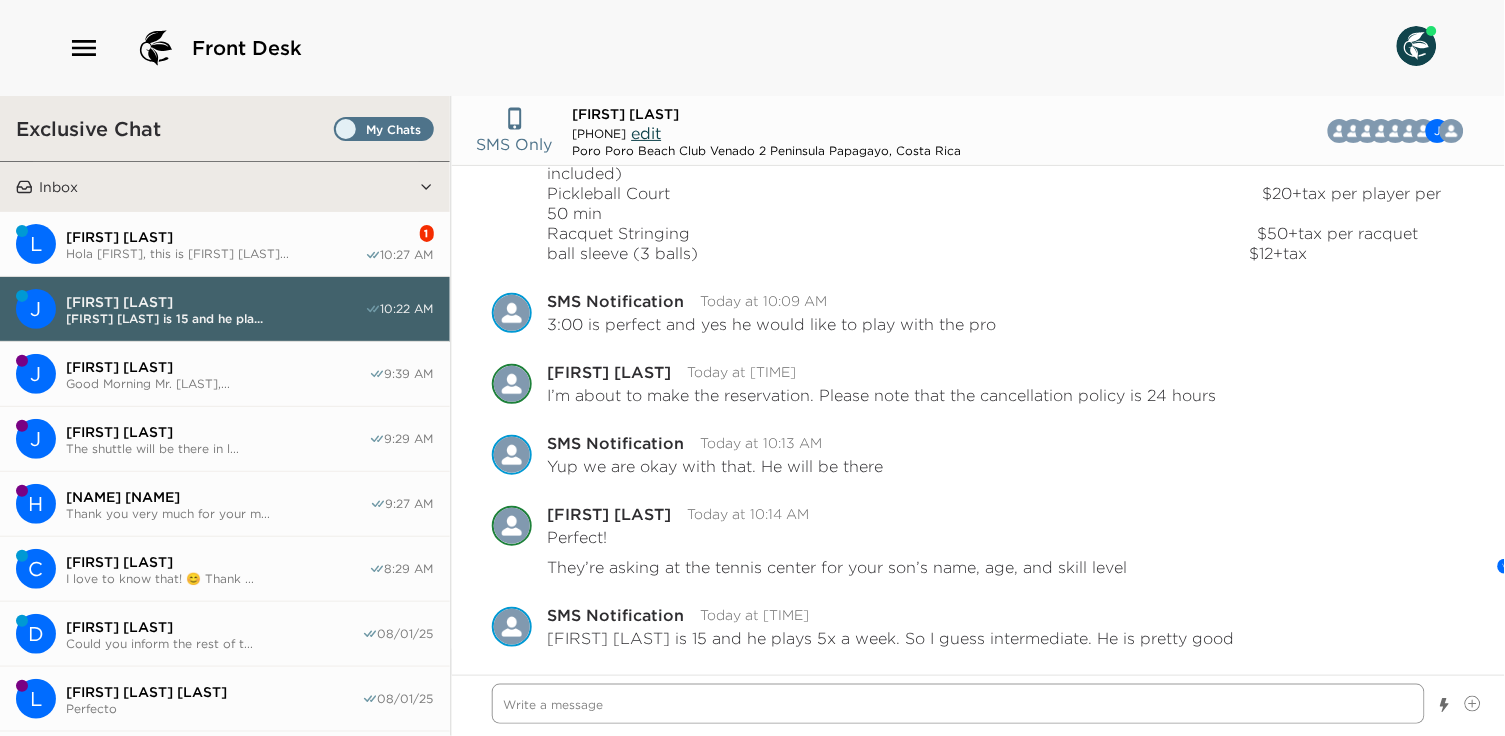 click at bounding box center [959, 704] 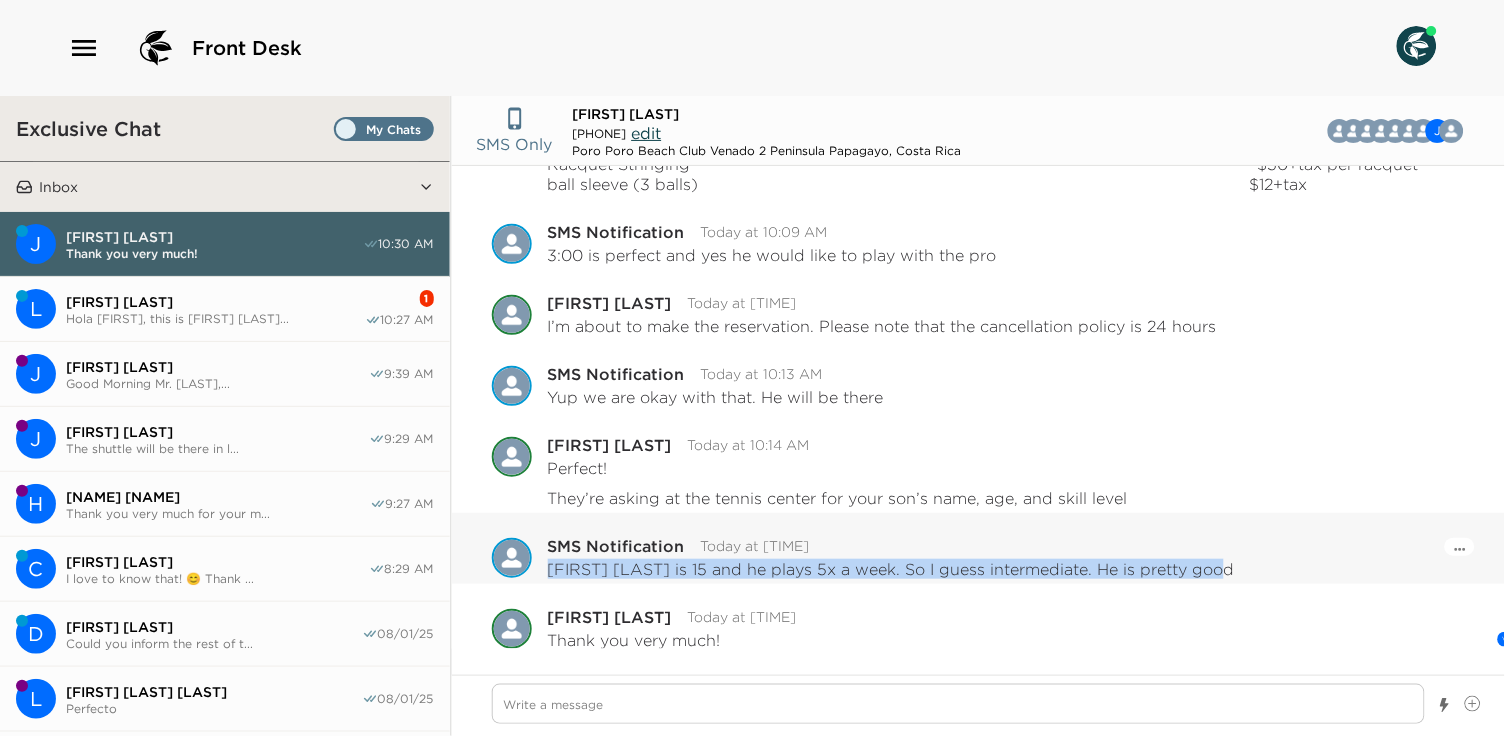 drag, startPoint x: 548, startPoint y: 565, endPoint x: 1222, endPoint y: 570, distance: 674.01855 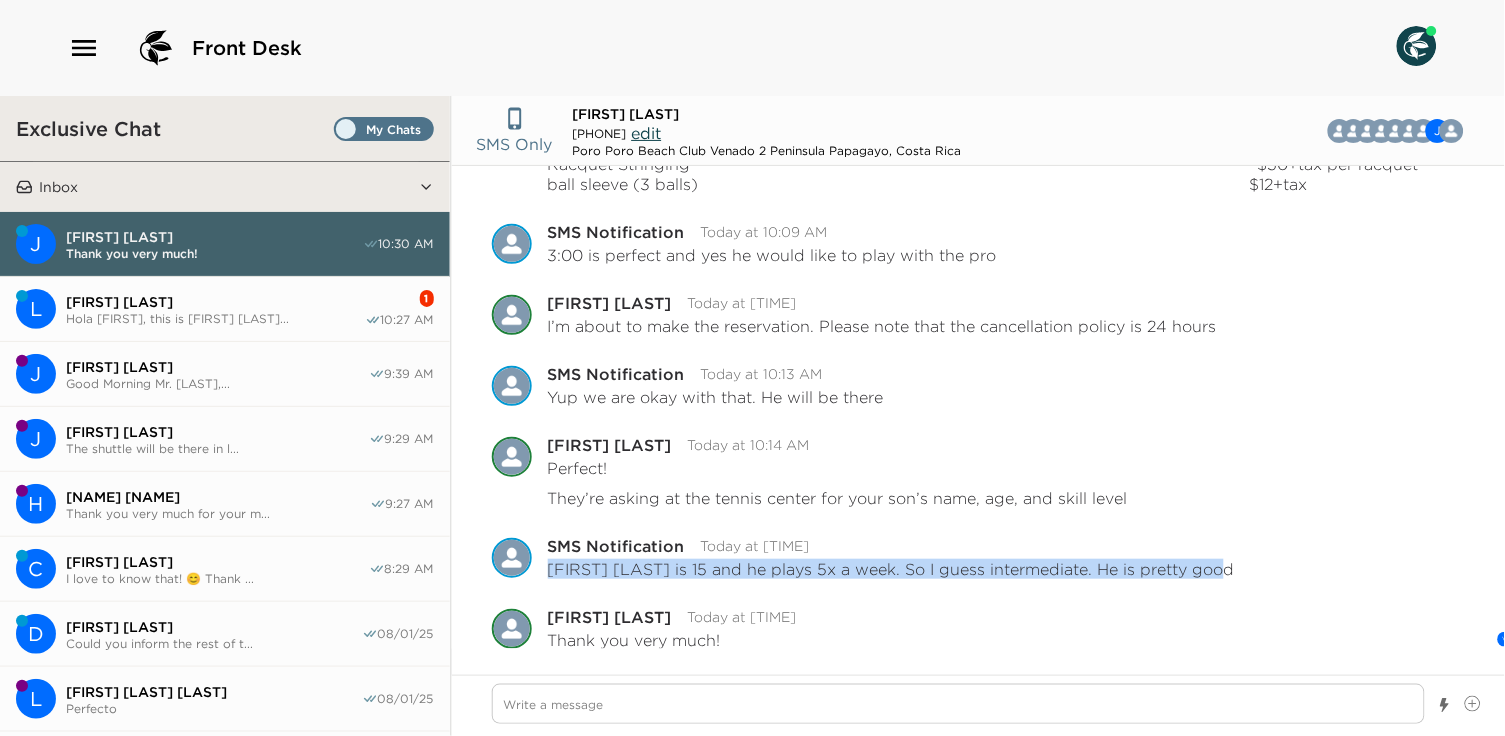 click on "Hola [FIRST], this is [FIRST] [LAST]..." at bounding box center (215, 318) 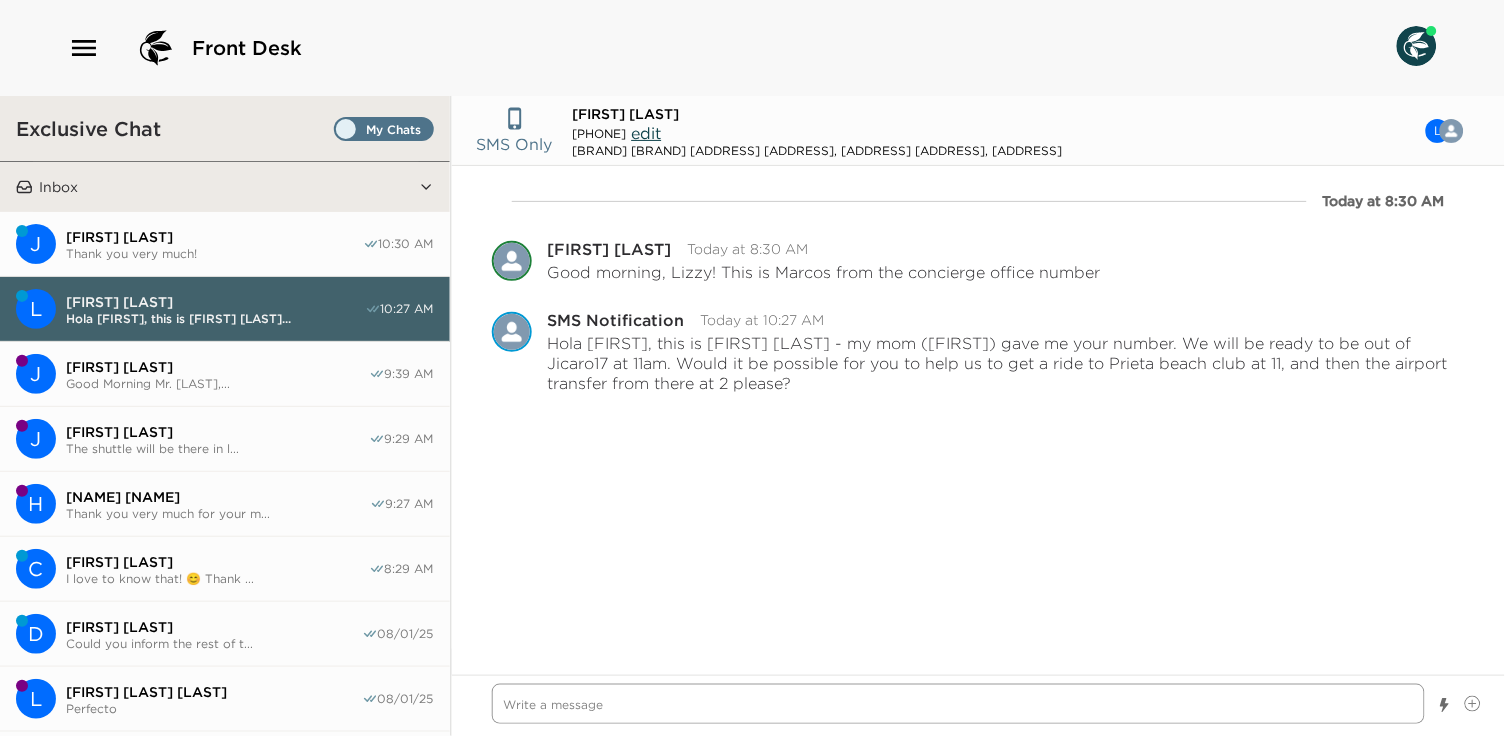 click at bounding box center [959, 704] 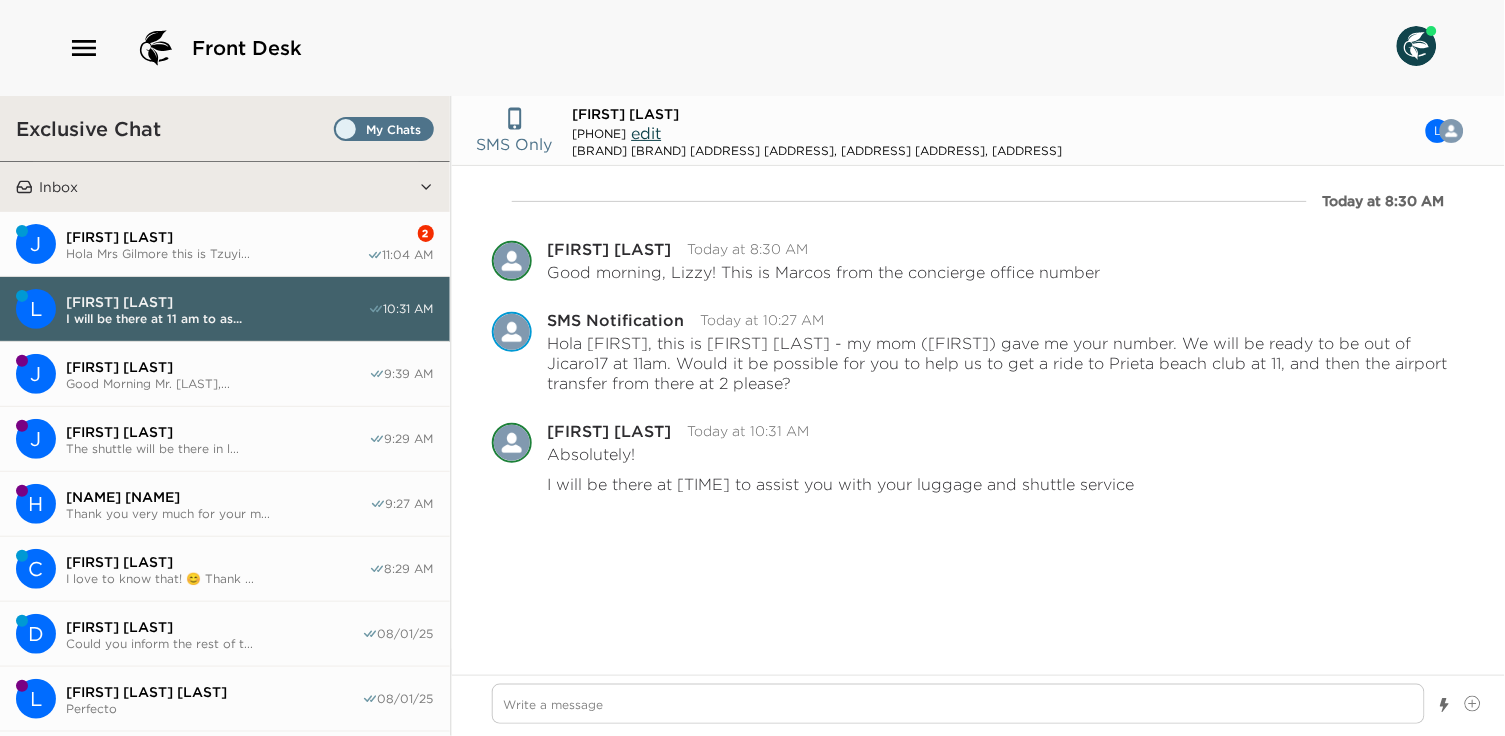 click on "Hola Mrs Gilmore this is Tzuyi..." at bounding box center (216, 253) 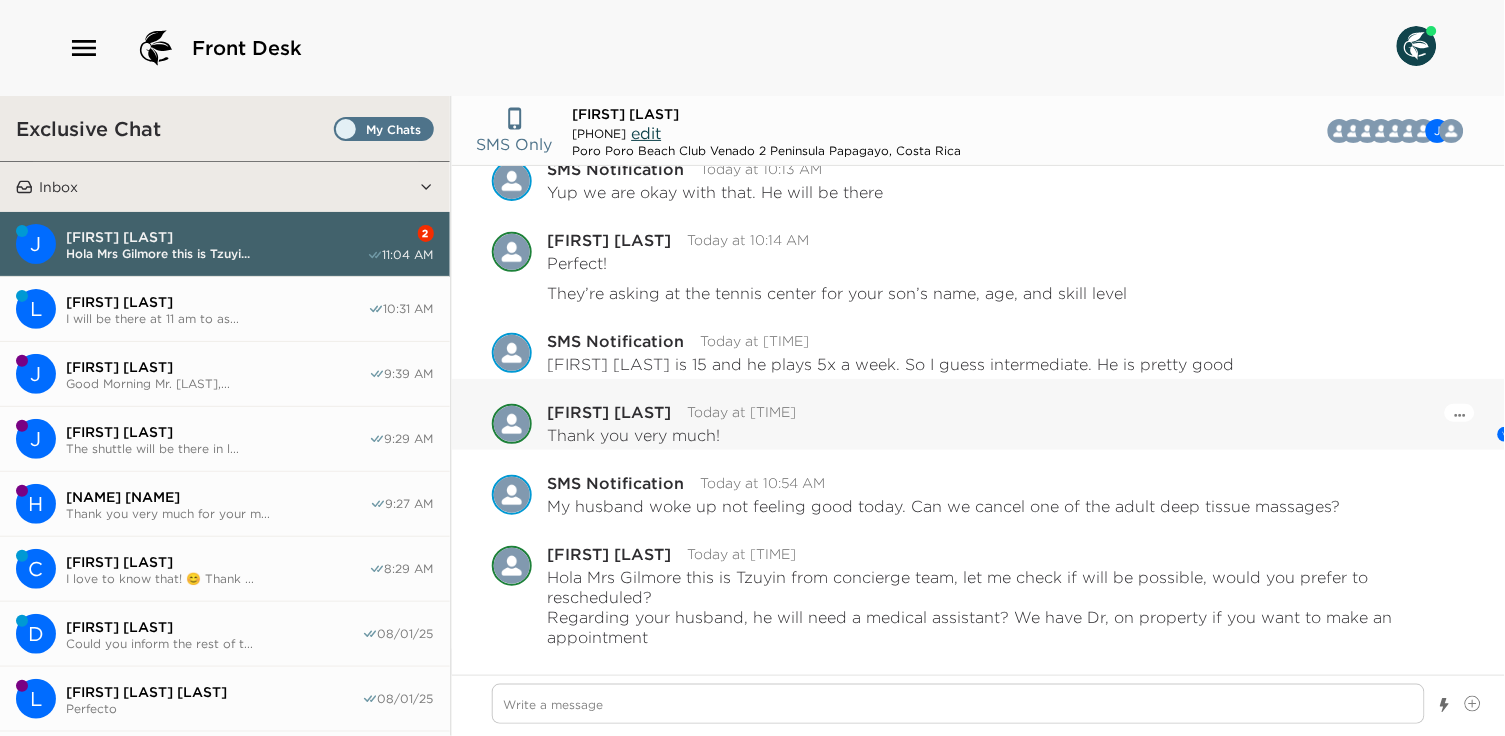 scroll, scrollTop: 2895, scrollLeft: 0, axis: vertical 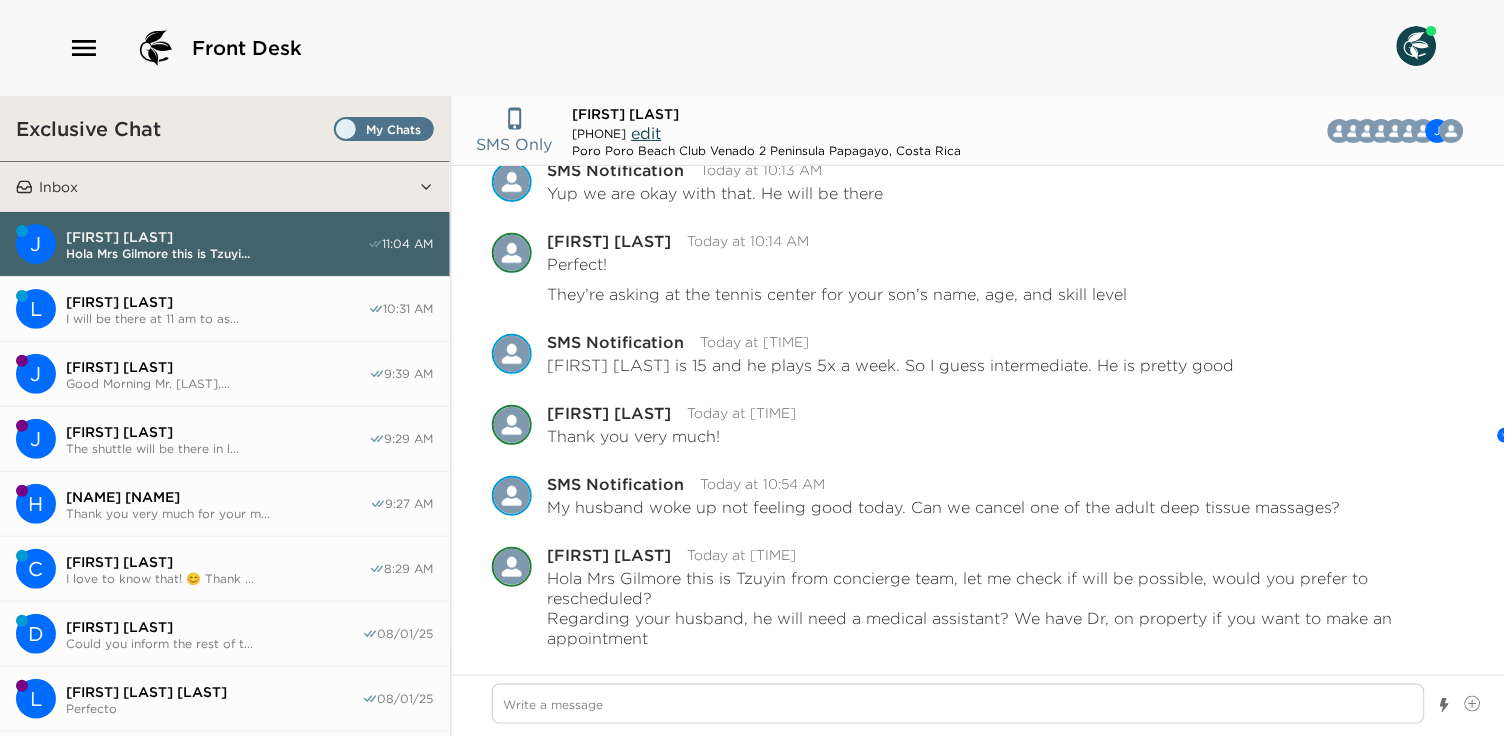 click on "Front Desk" at bounding box center (752, 48) 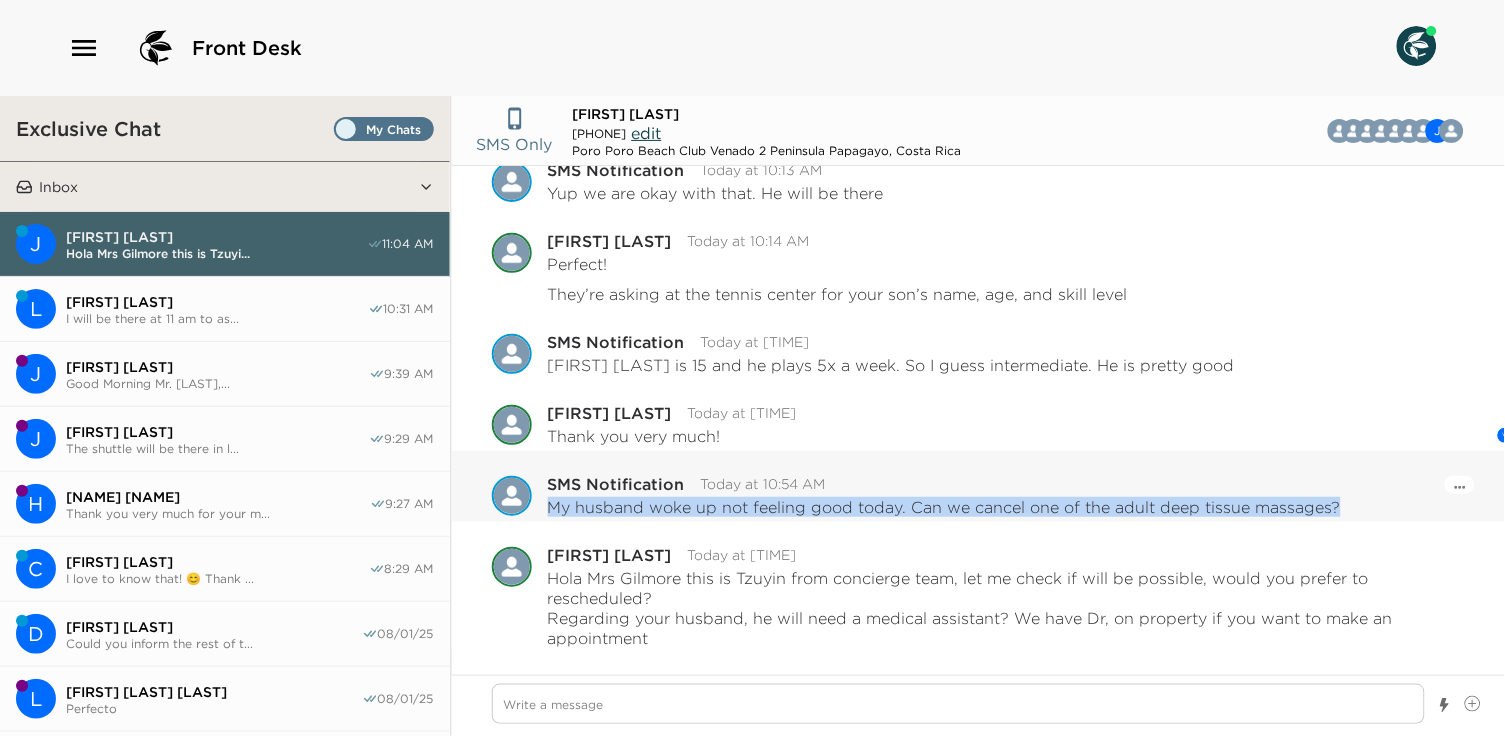 drag, startPoint x: 1342, startPoint y: 501, endPoint x: 549, endPoint y: 501, distance: 793 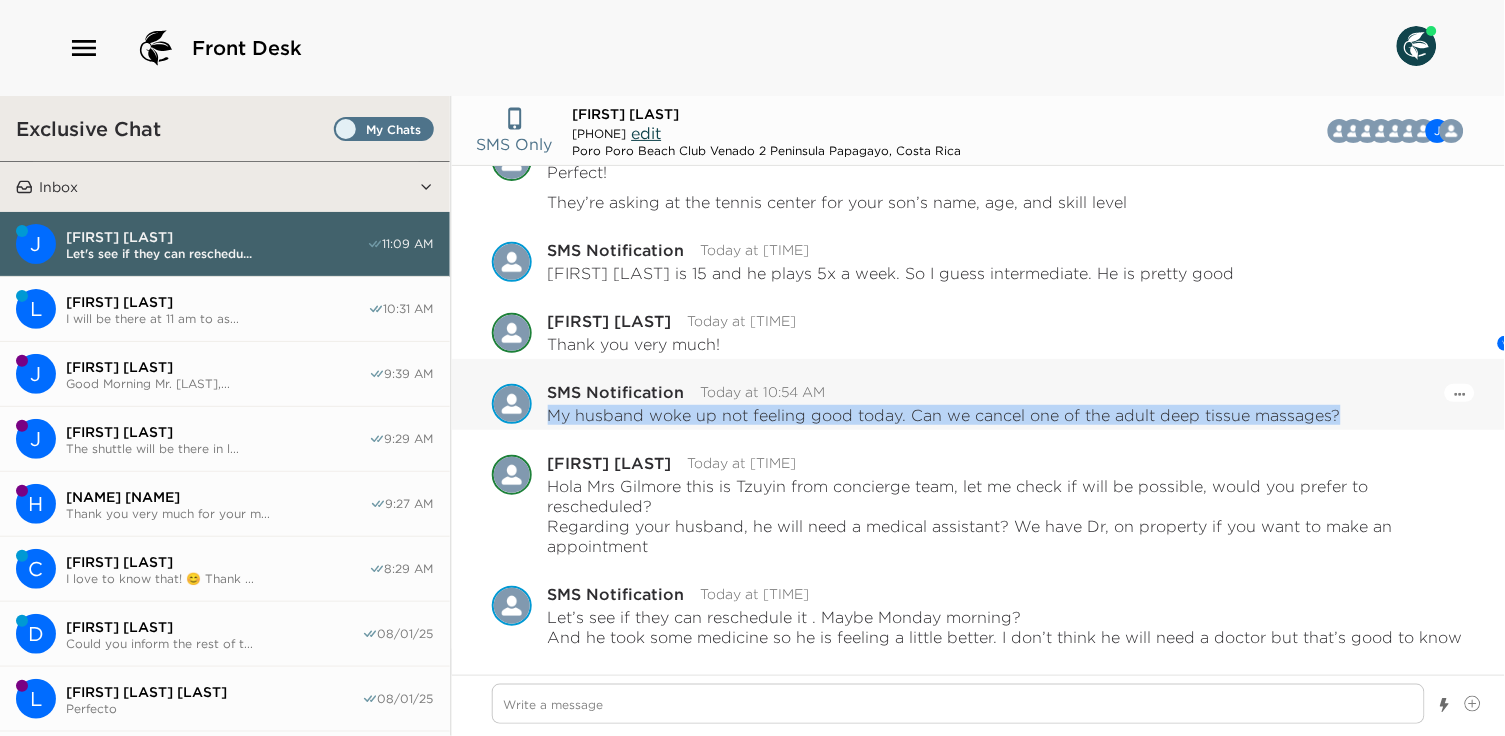 scroll, scrollTop: 2984, scrollLeft: 0, axis: vertical 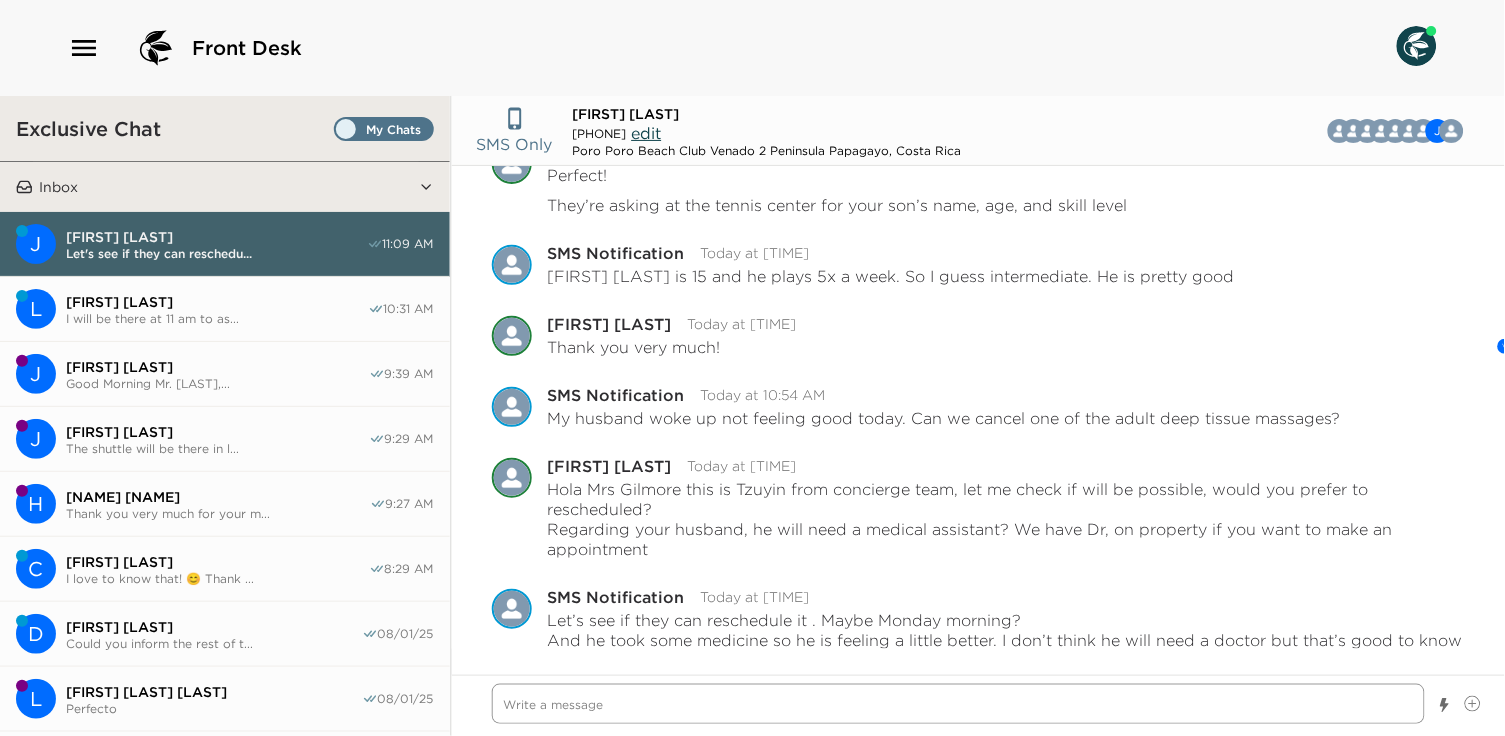 click at bounding box center [959, 704] 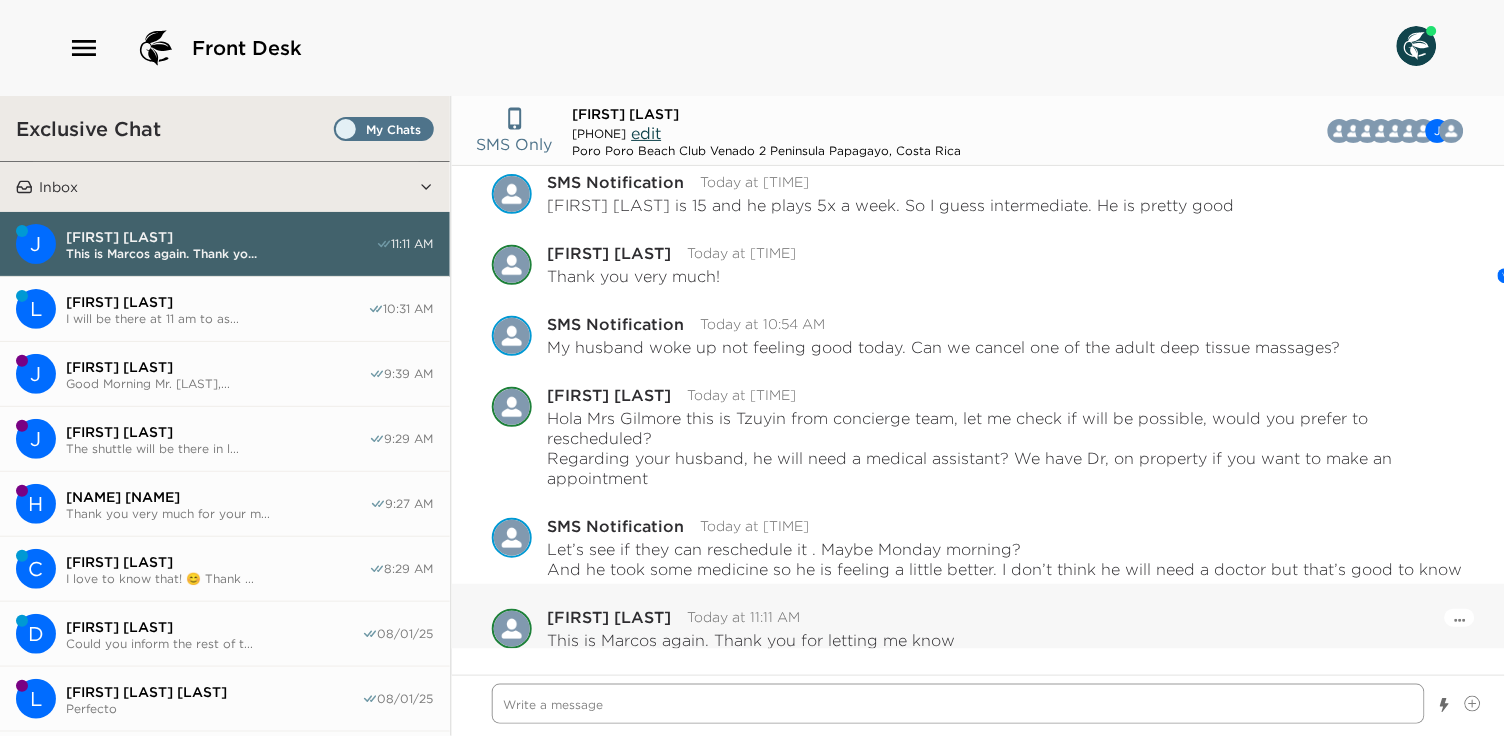 scroll, scrollTop: 3084, scrollLeft: 0, axis: vertical 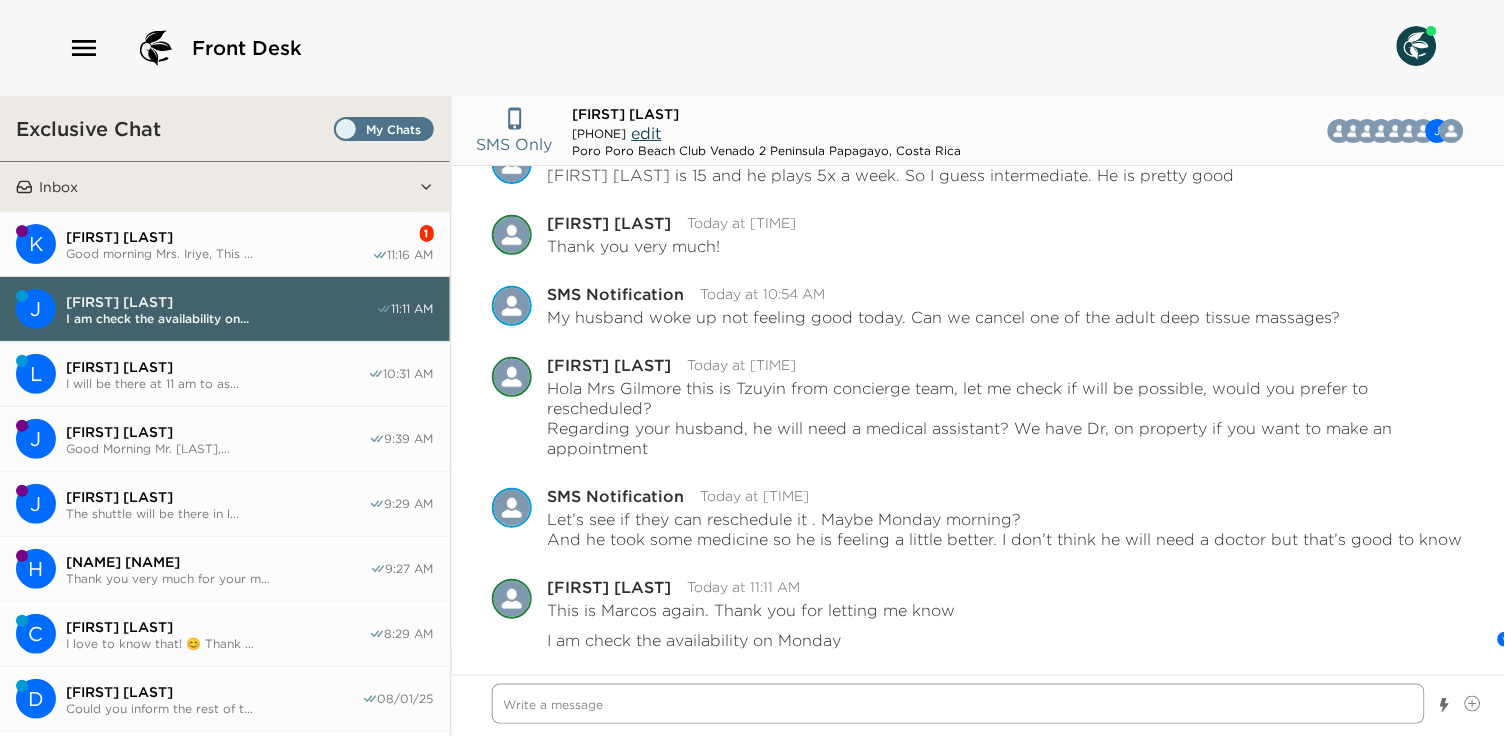 click at bounding box center [959, 704] 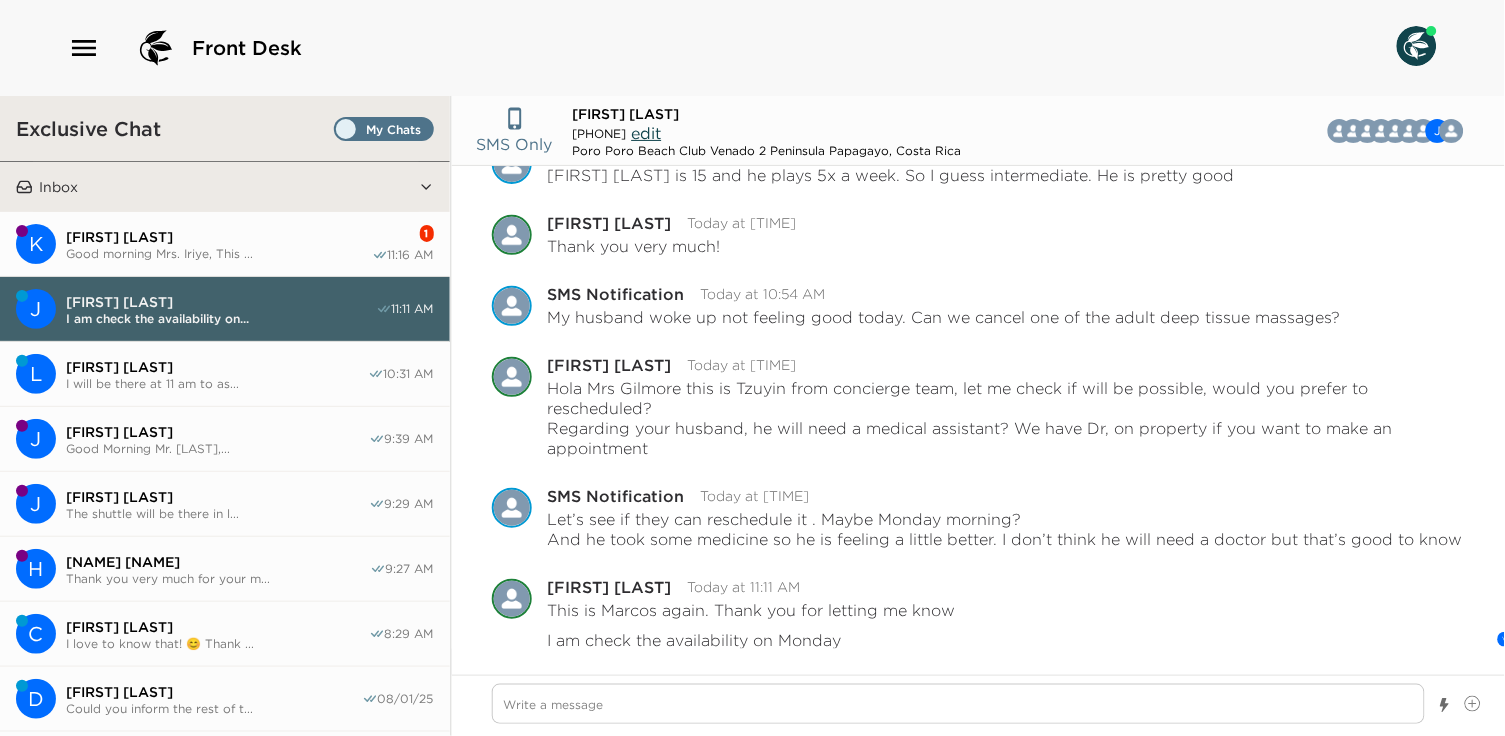 click on "Good morning Mrs. Iriye,
This ..." at bounding box center (219, 253) 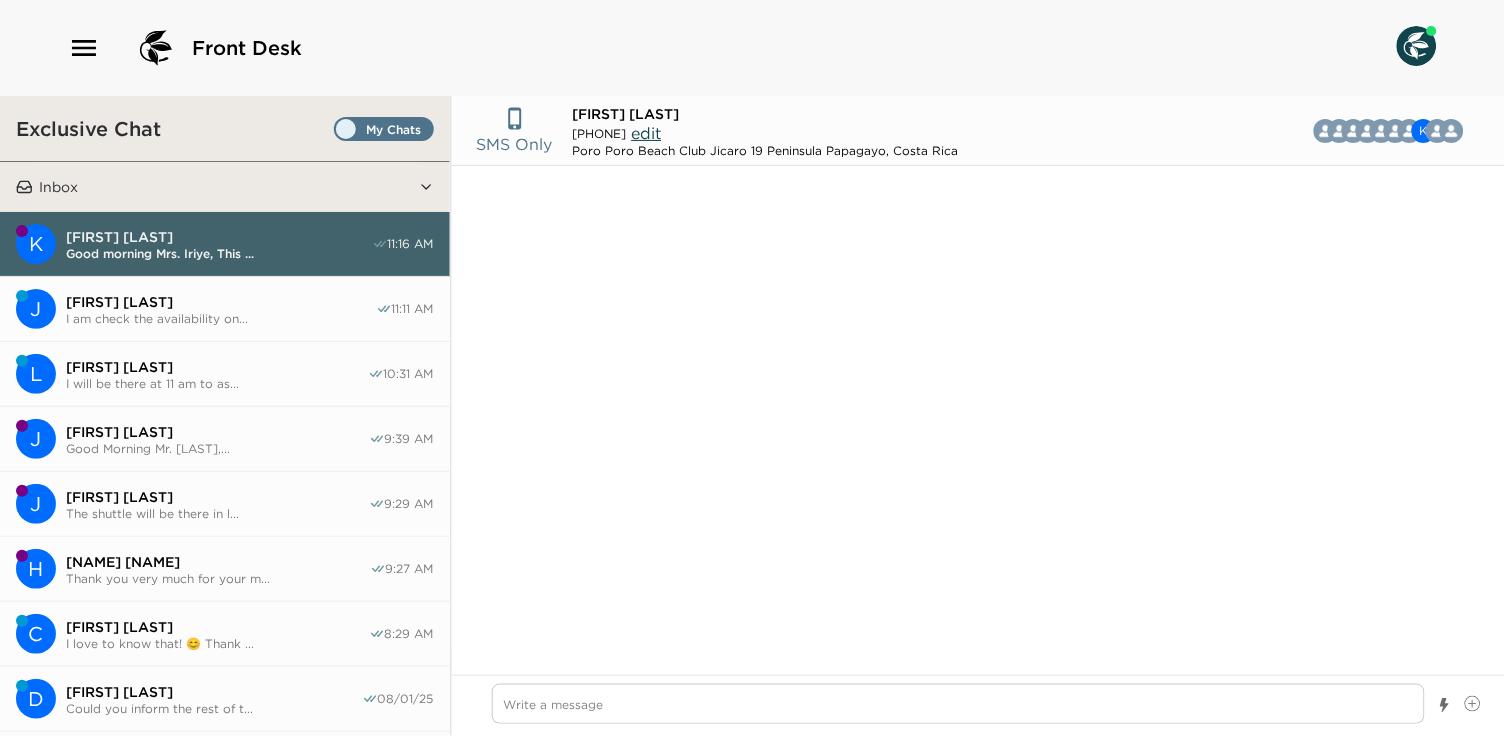 scroll, scrollTop: 13643, scrollLeft: 0, axis: vertical 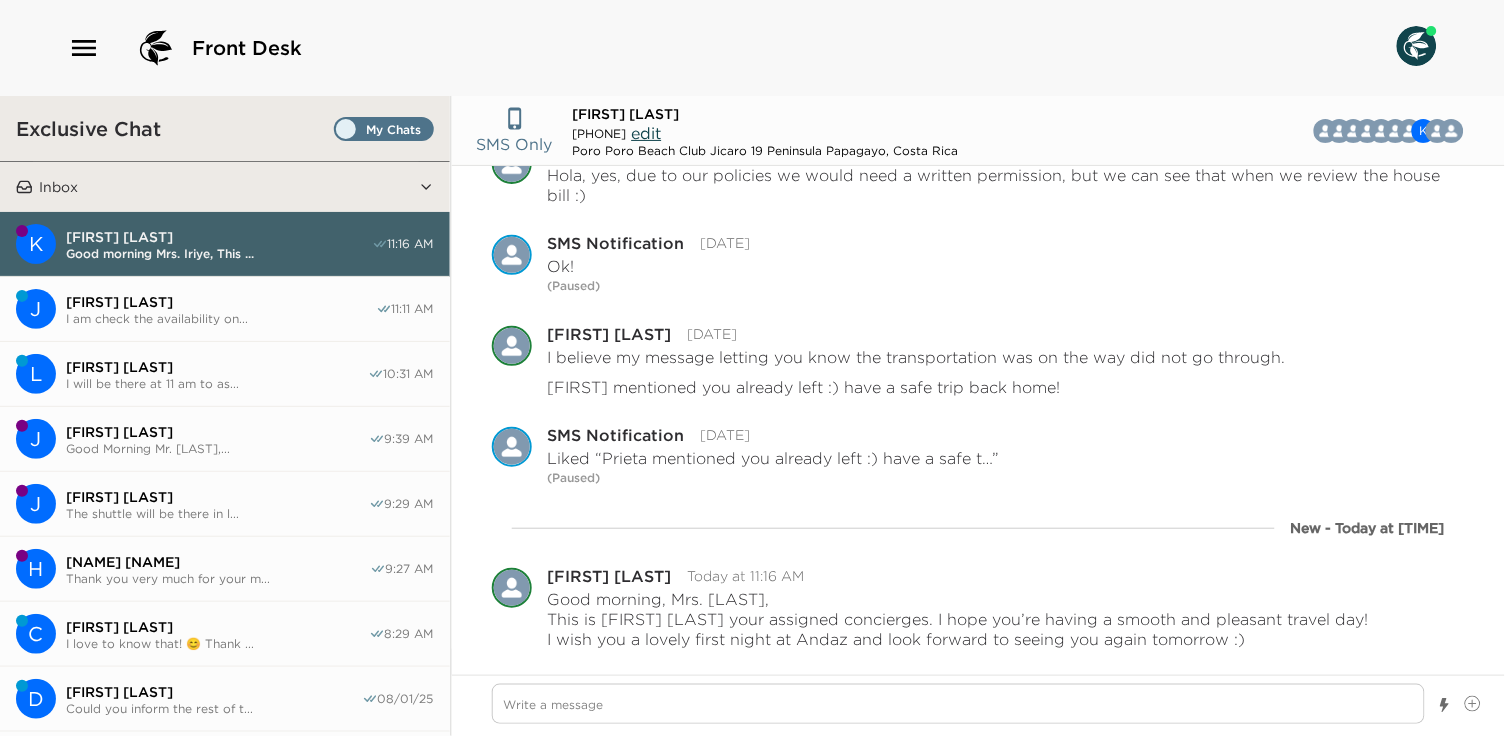 click on "I am check the availability on..." at bounding box center [221, 318] 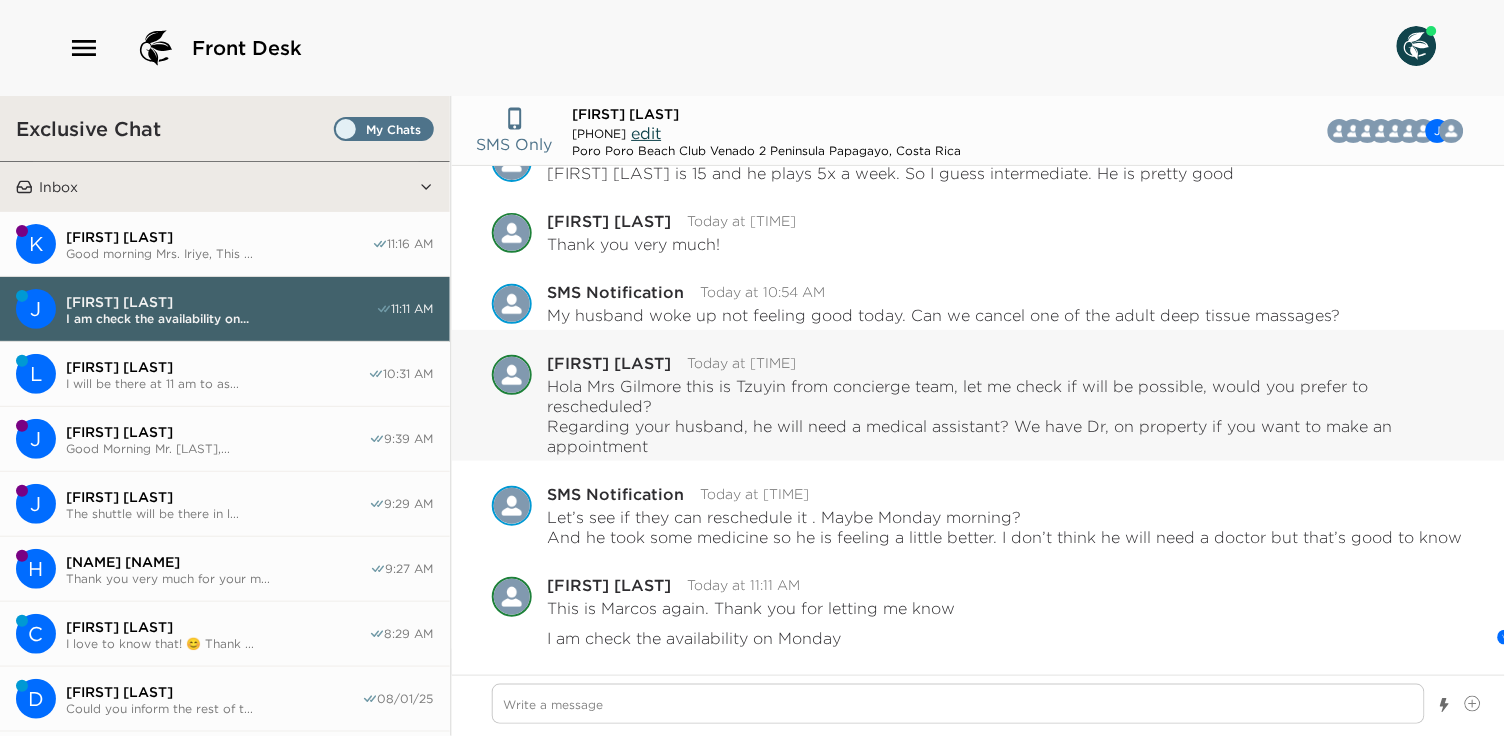 scroll, scrollTop: 1300, scrollLeft: 0, axis: vertical 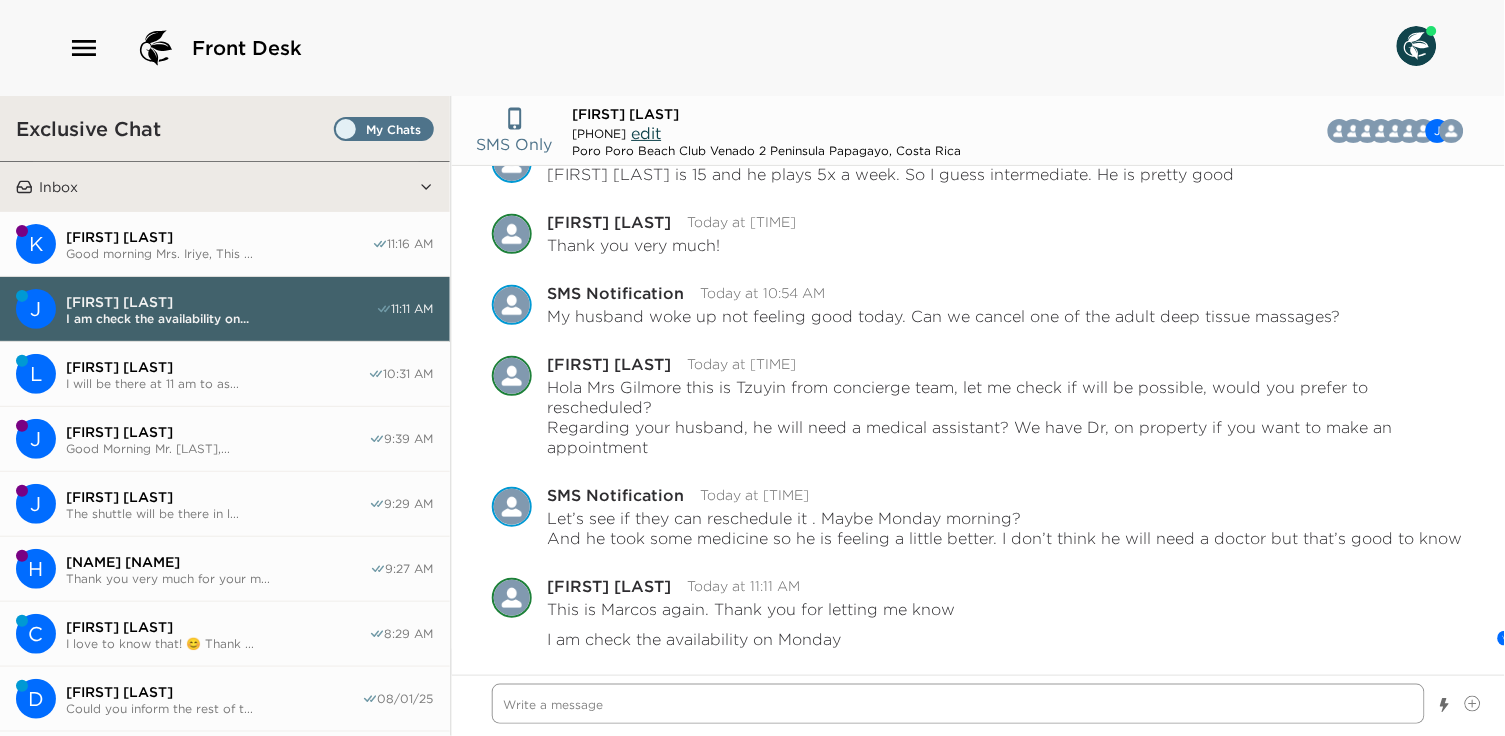 click at bounding box center (959, 704) 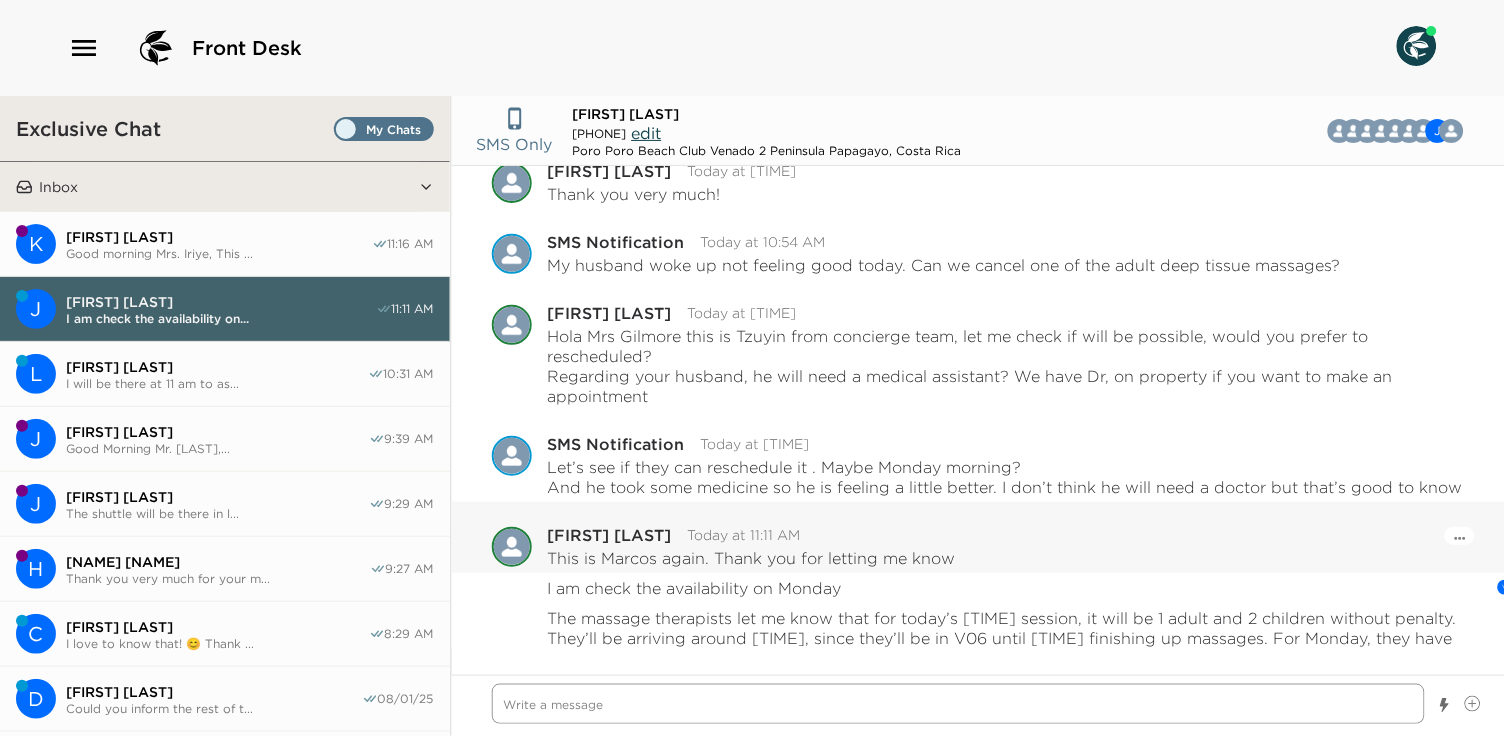 scroll, scrollTop: 1389, scrollLeft: 0, axis: vertical 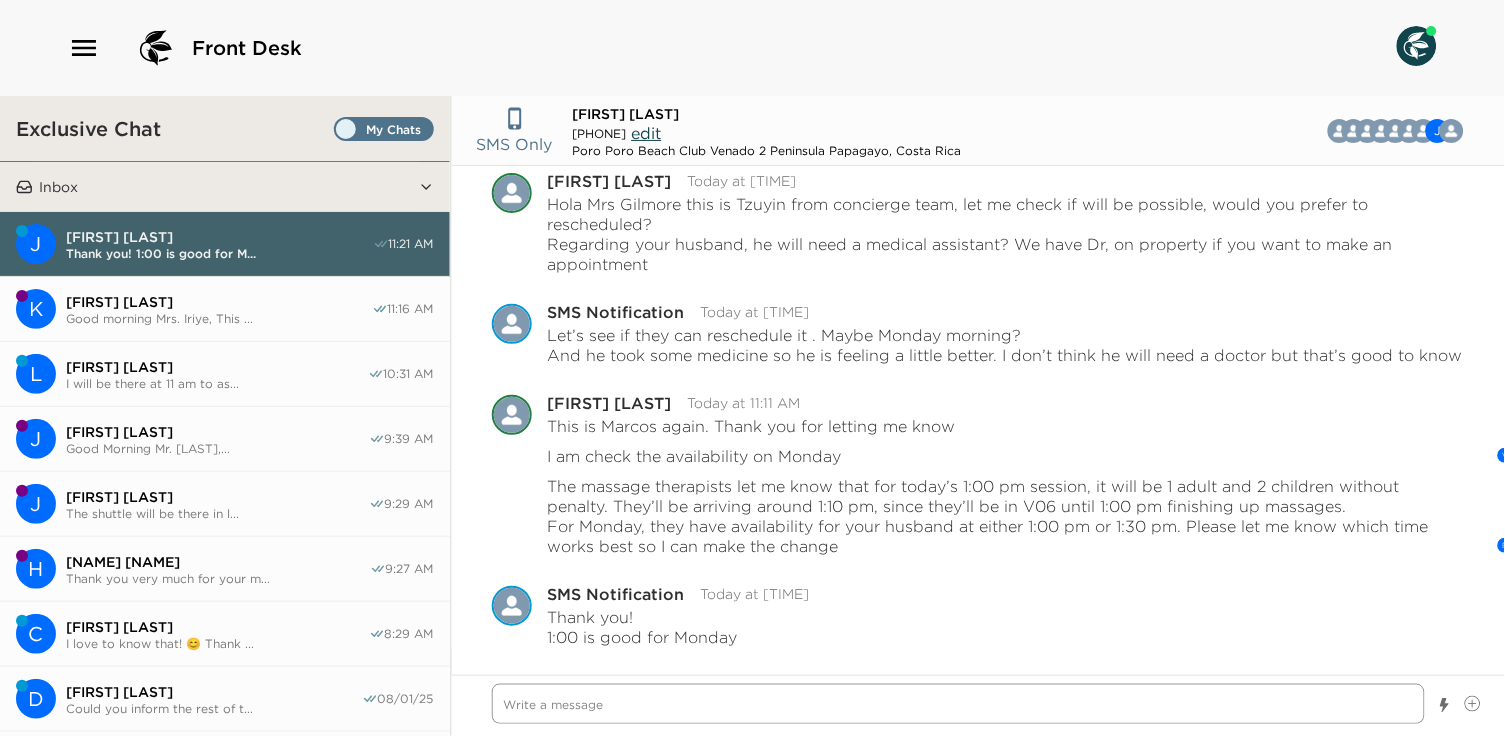 click at bounding box center [959, 704] 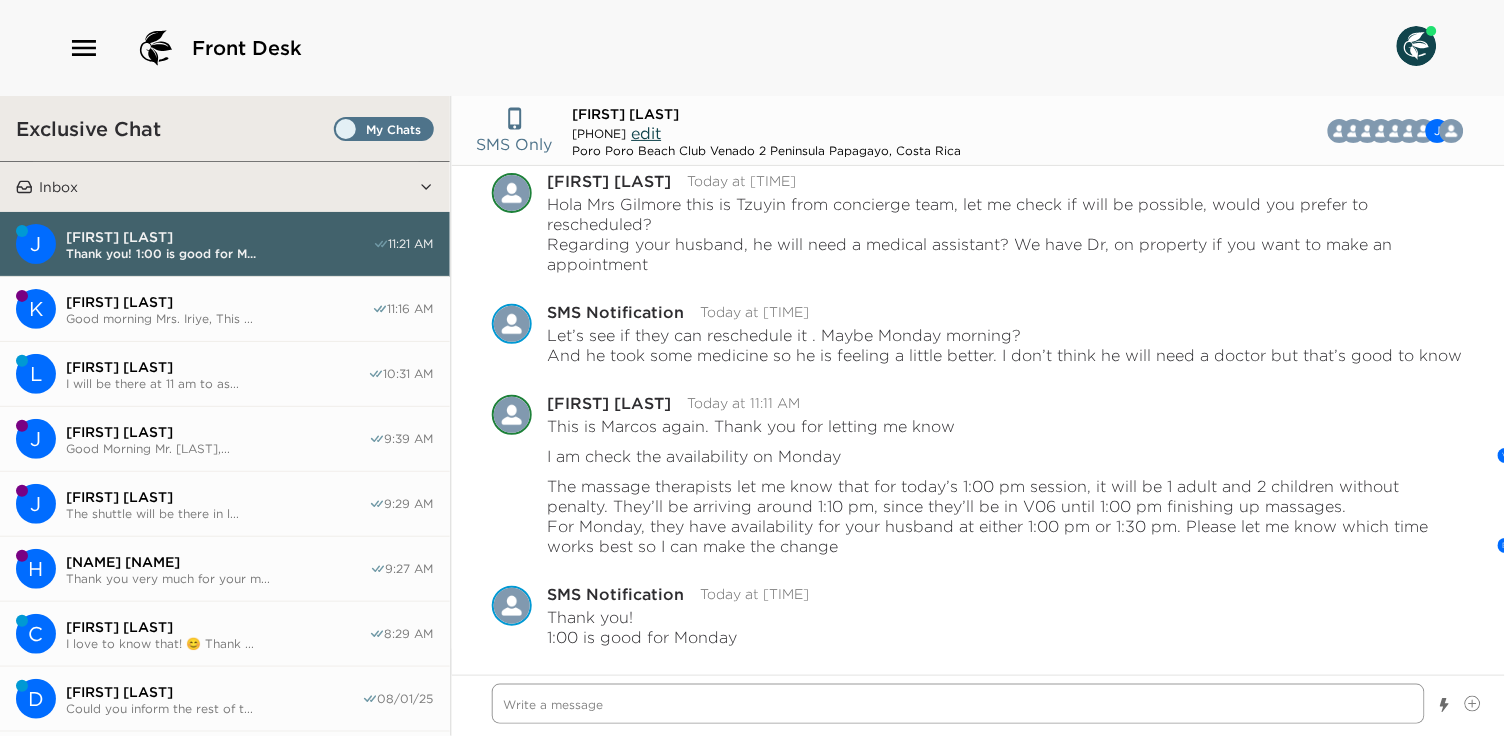 scroll, scrollTop: 1550, scrollLeft: 0, axis: vertical 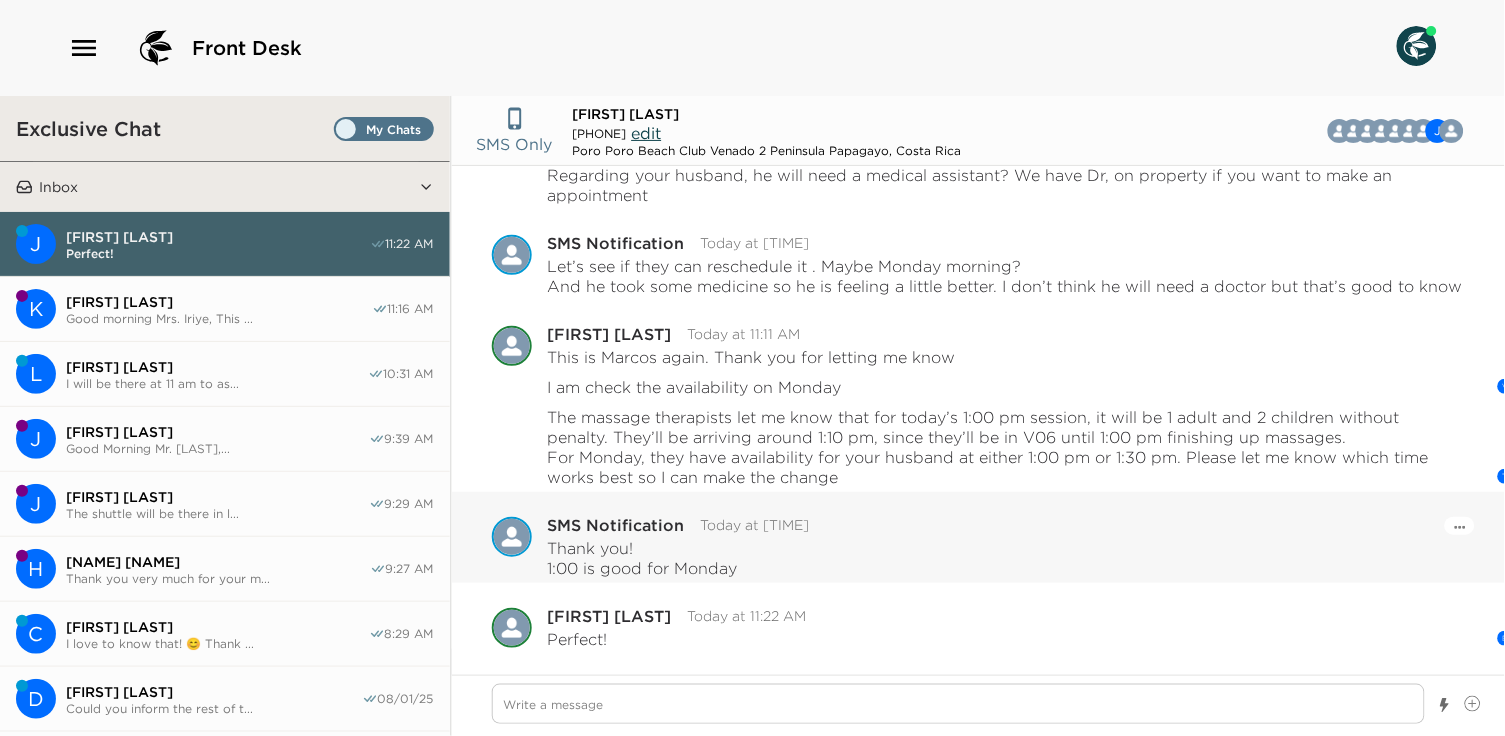 drag, startPoint x: 755, startPoint y: 570, endPoint x: 548, endPoint y: 547, distance: 208.27386 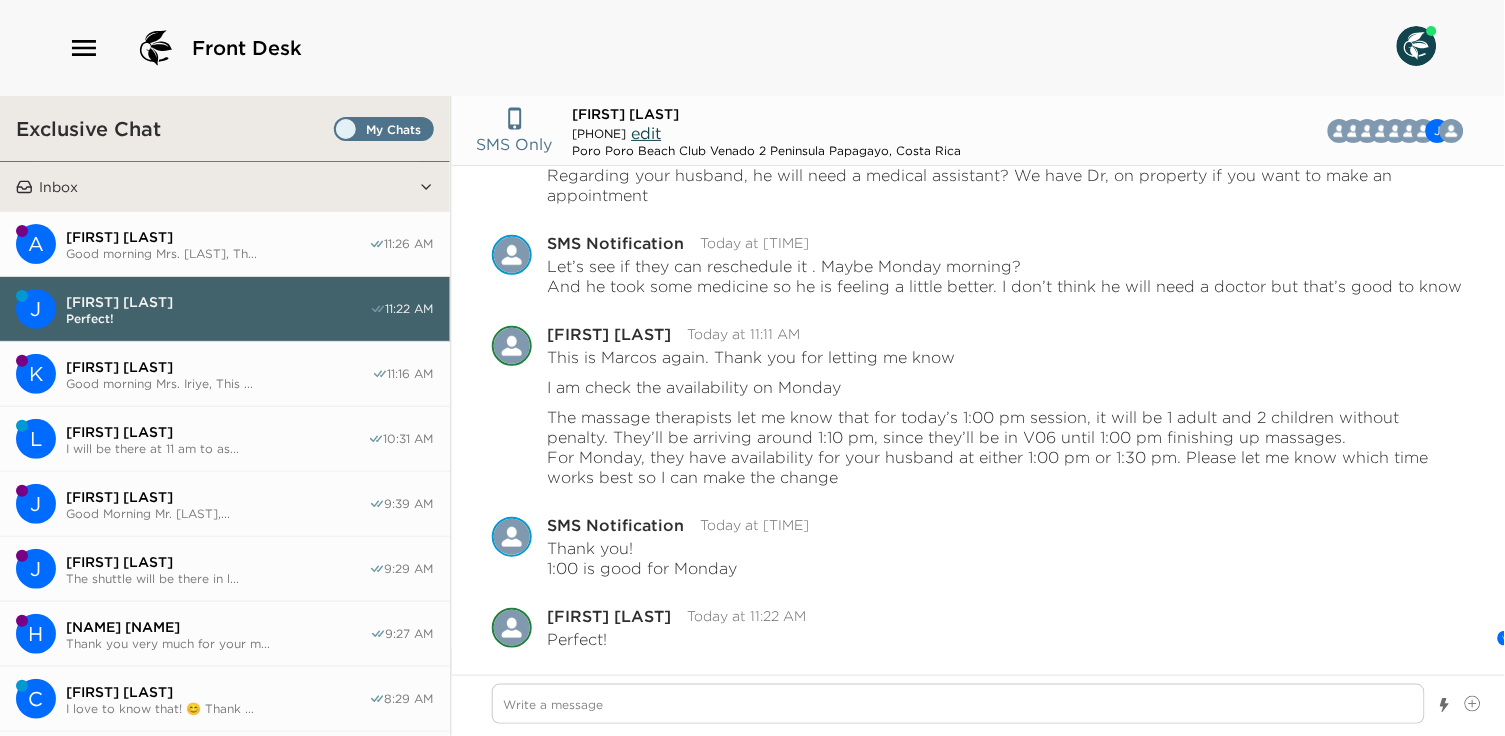 click on "Good morning Mrs. [LAST],
Th..." at bounding box center [217, 253] 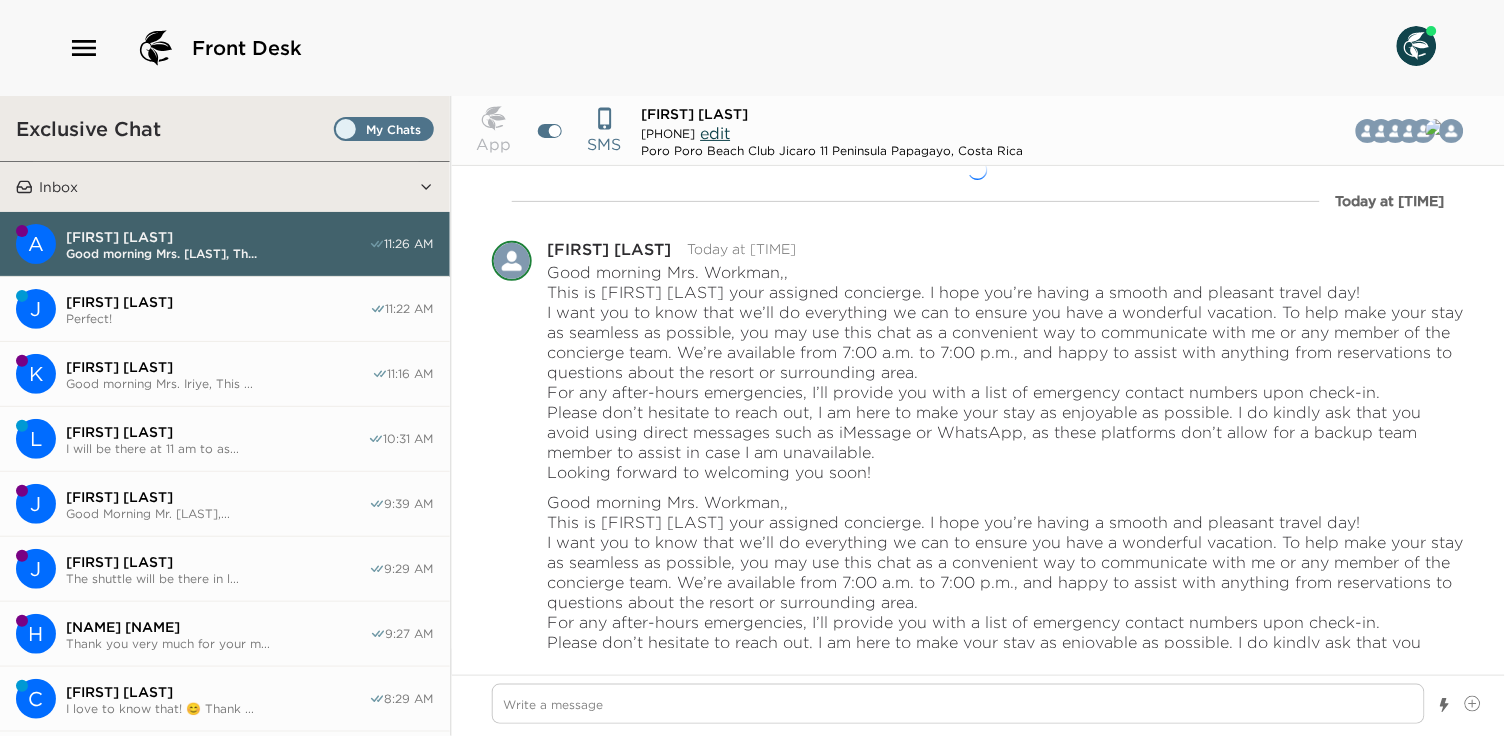 scroll, scrollTop: 65, scrollLeft: 0, axis: vertical 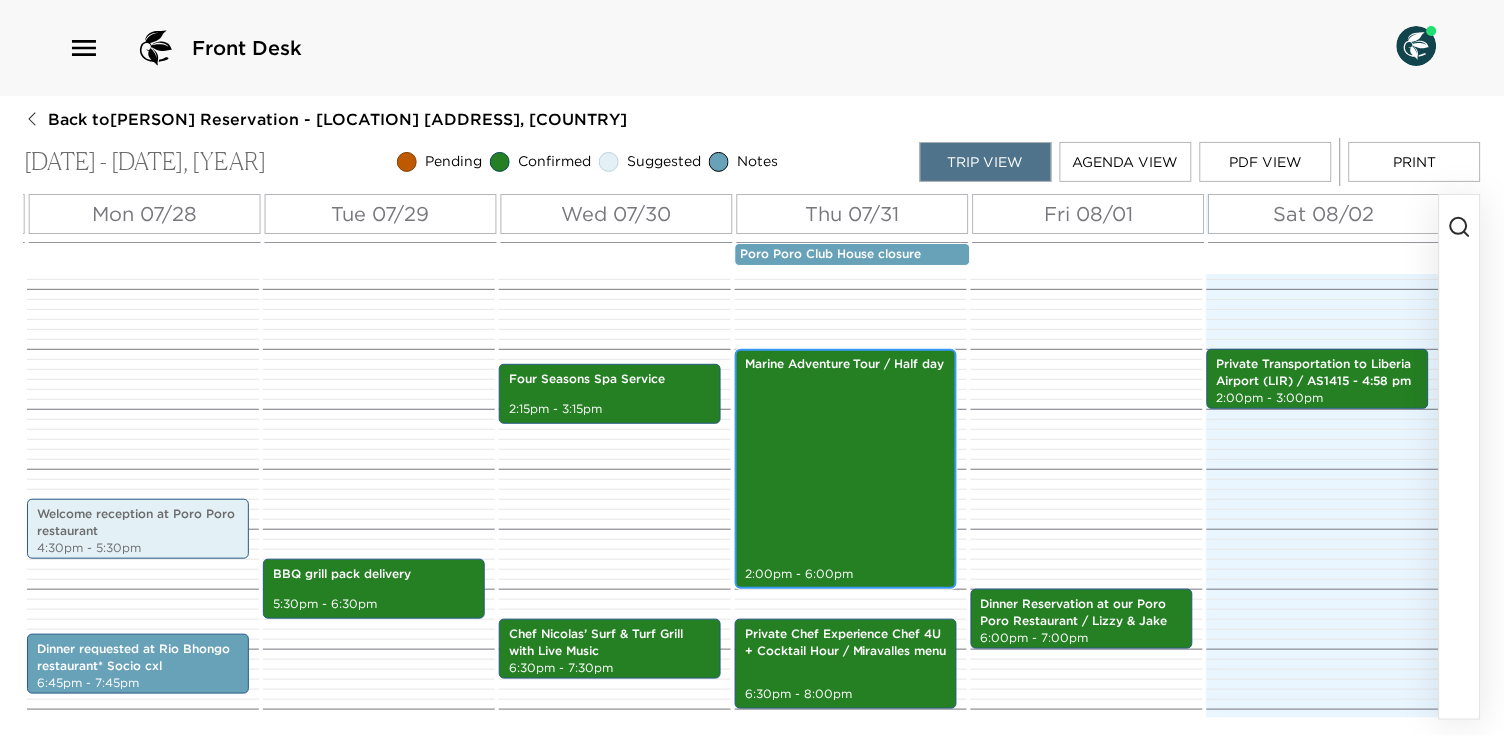click on "Marine Adventure Tour / Half day 2:00pm - 6:00pm" at bounding box center [846, 469] 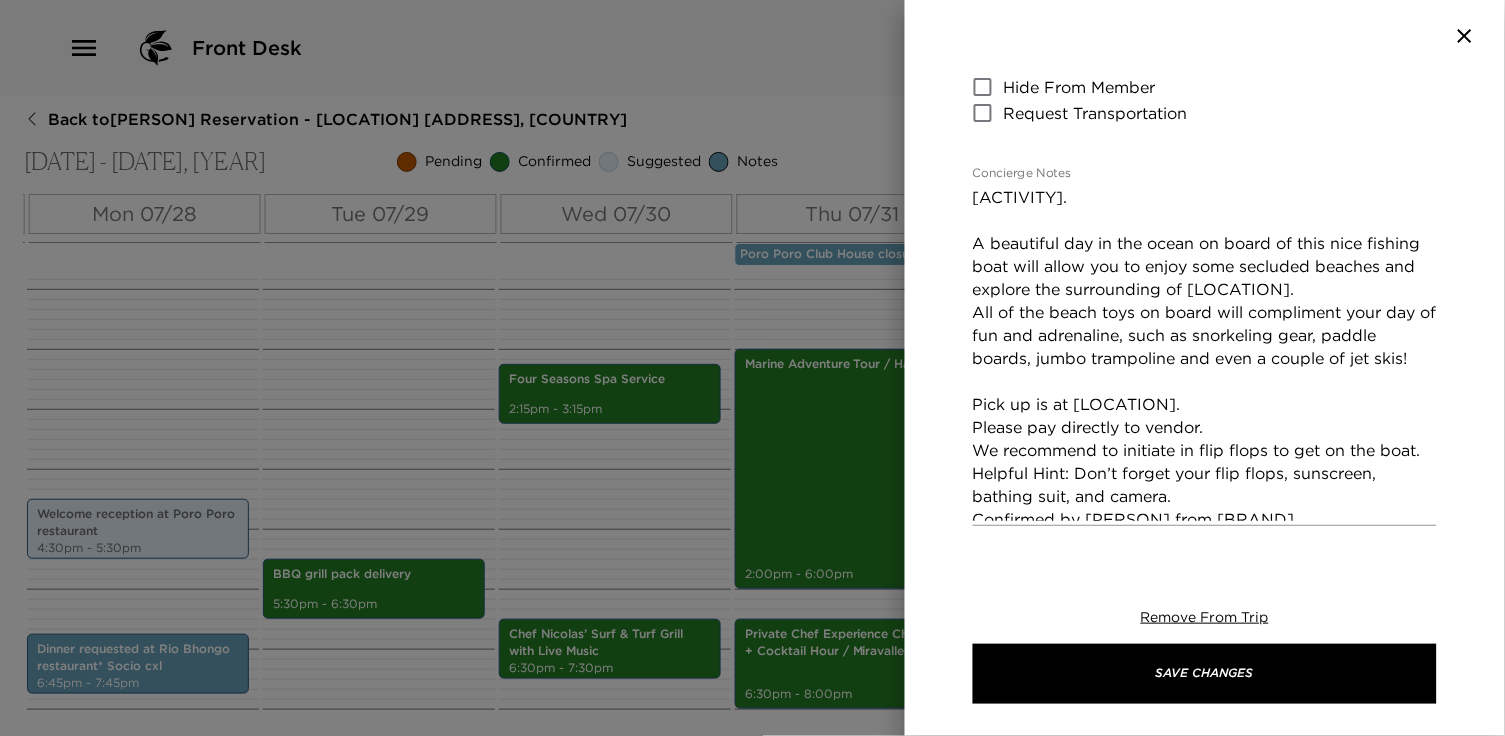 scroll, scrollTop: 482, scrollLeft: 0, axis: vertical 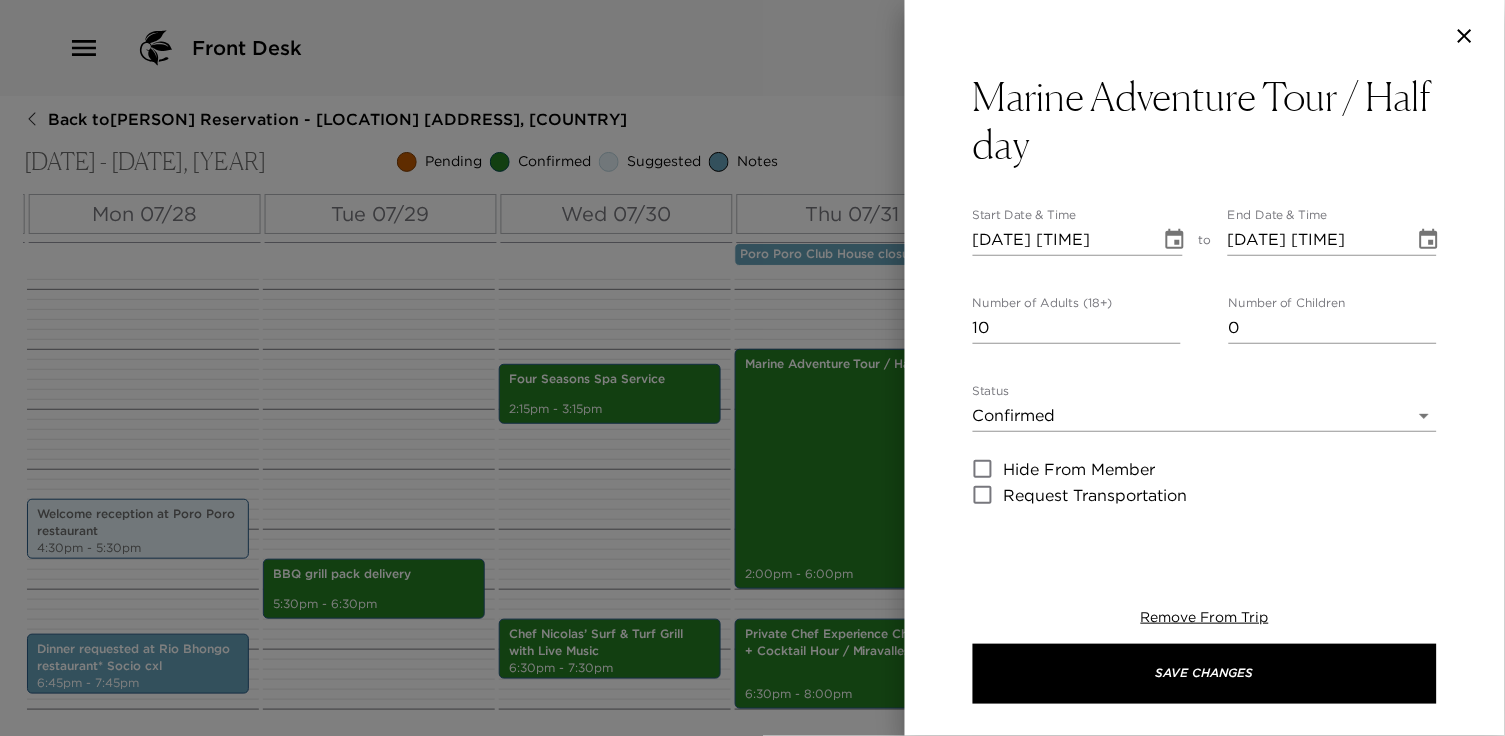click at bounding box center (752, 368) 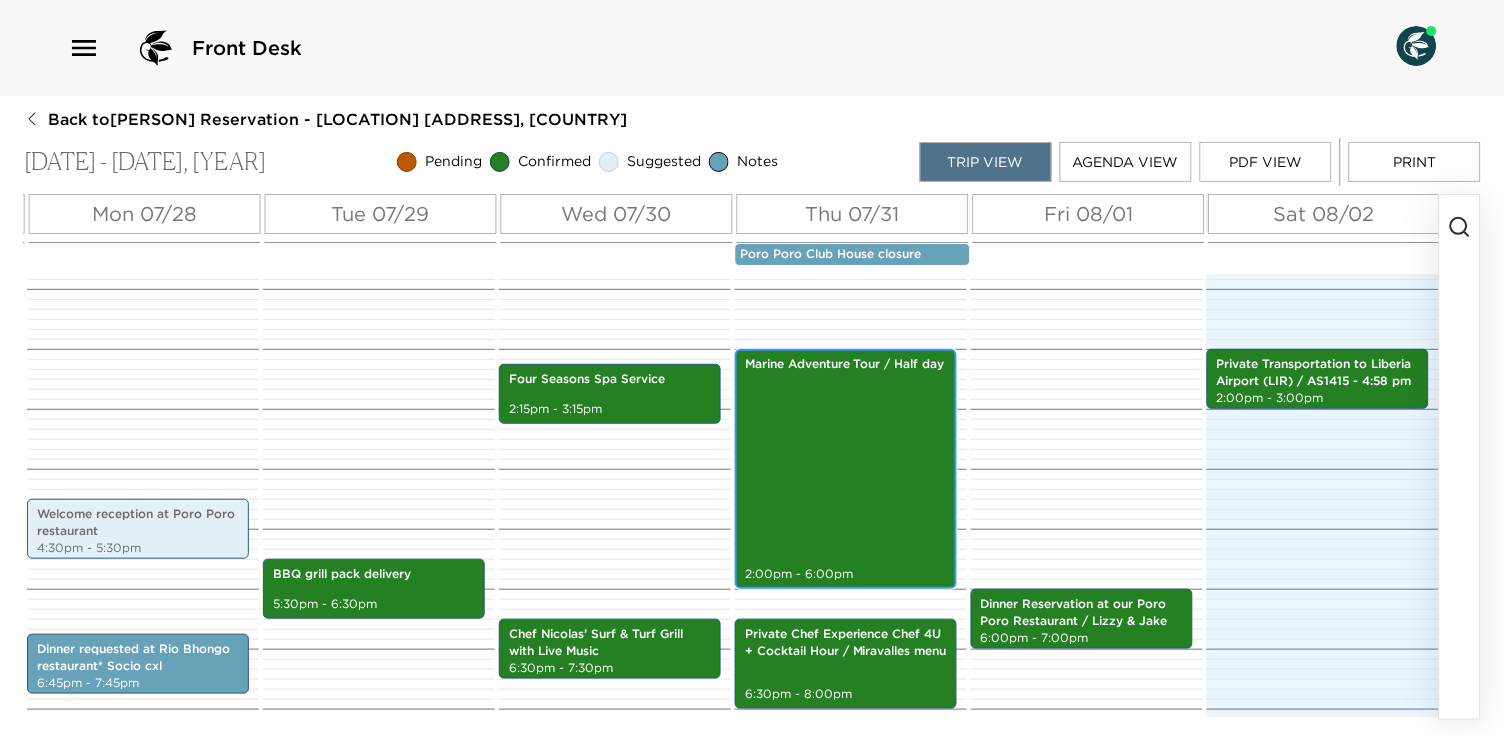 click on "Marine Adventure Tour / Half day 2:00pm - 6:00pm" at bounding box center (846, 469) 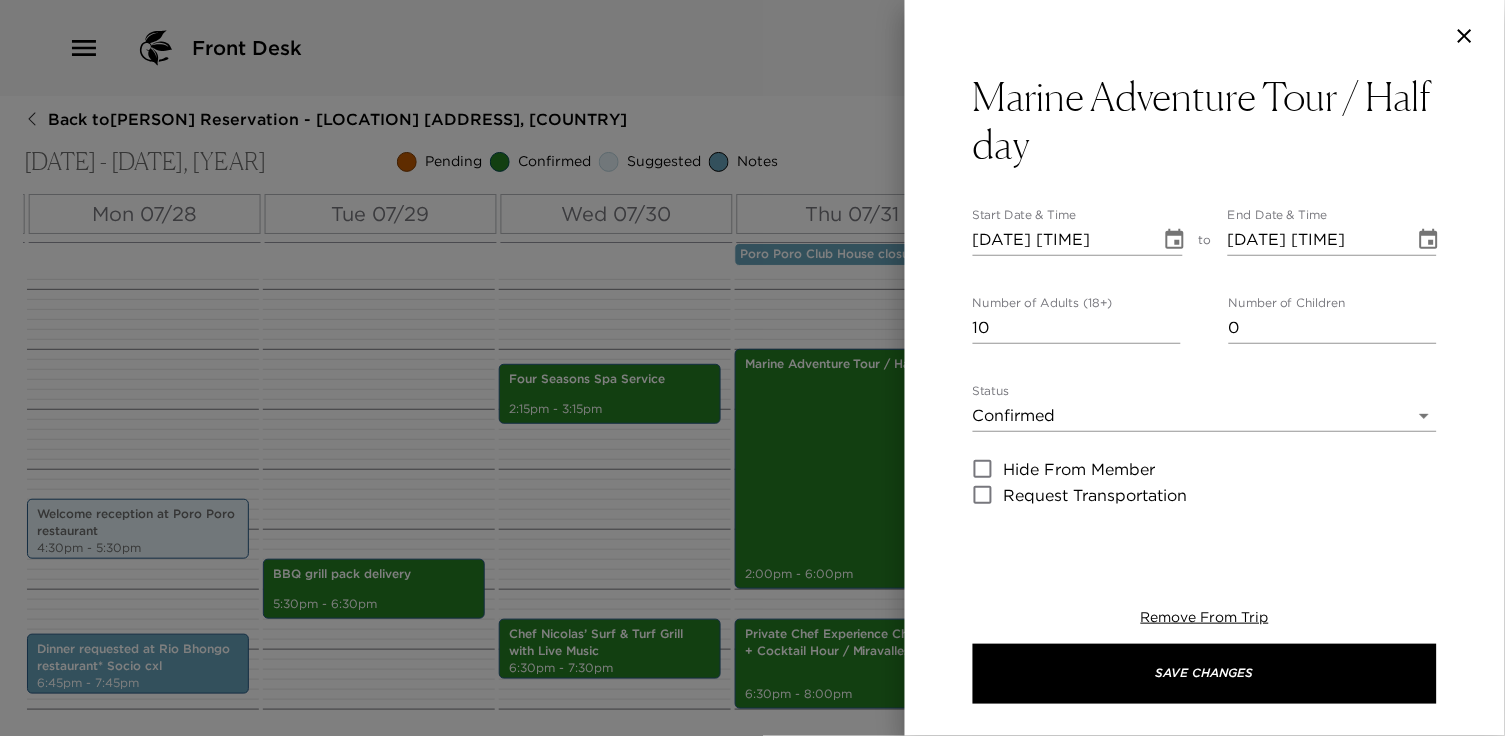 click at bounding box center [752, 368] 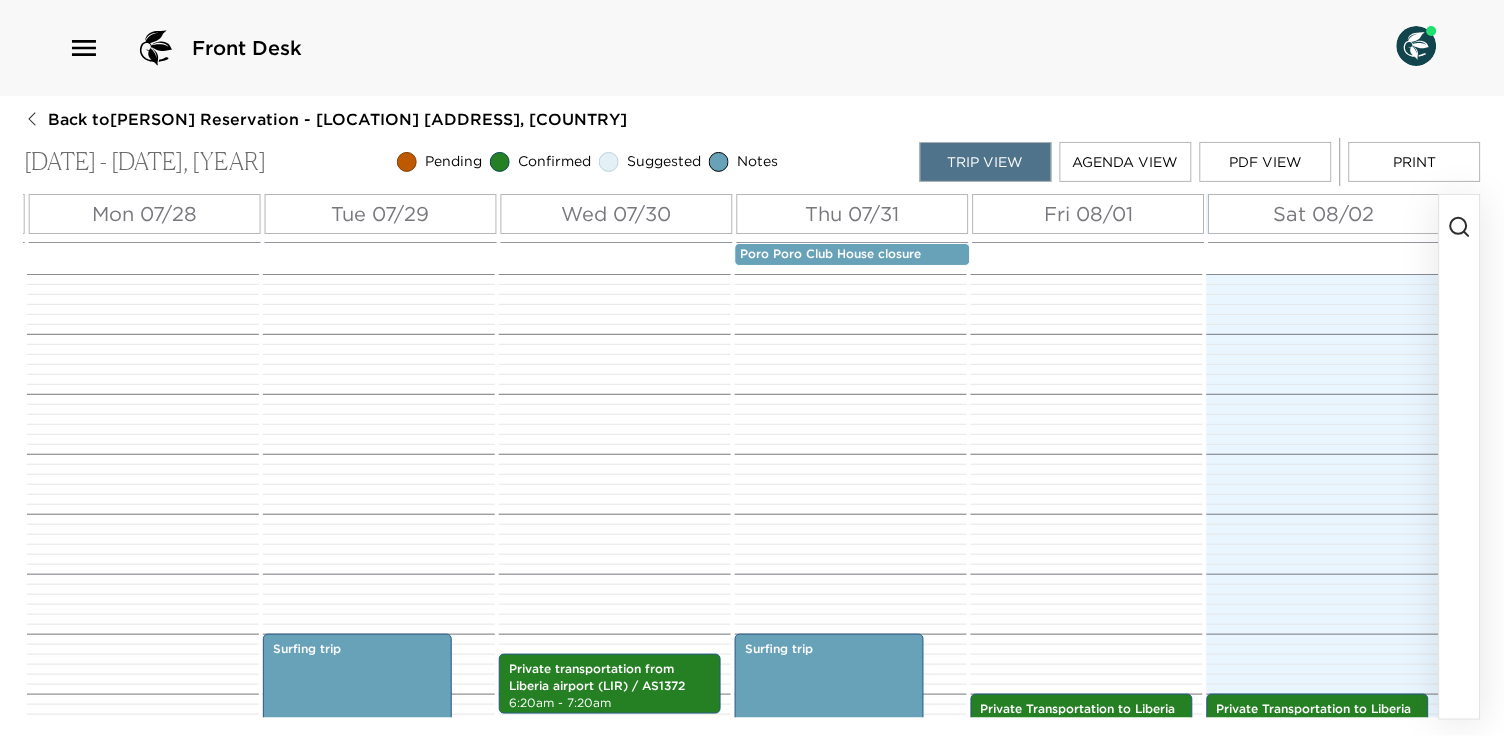 scroll, scrollTop: 0, scrollLeft: 0, axis: both 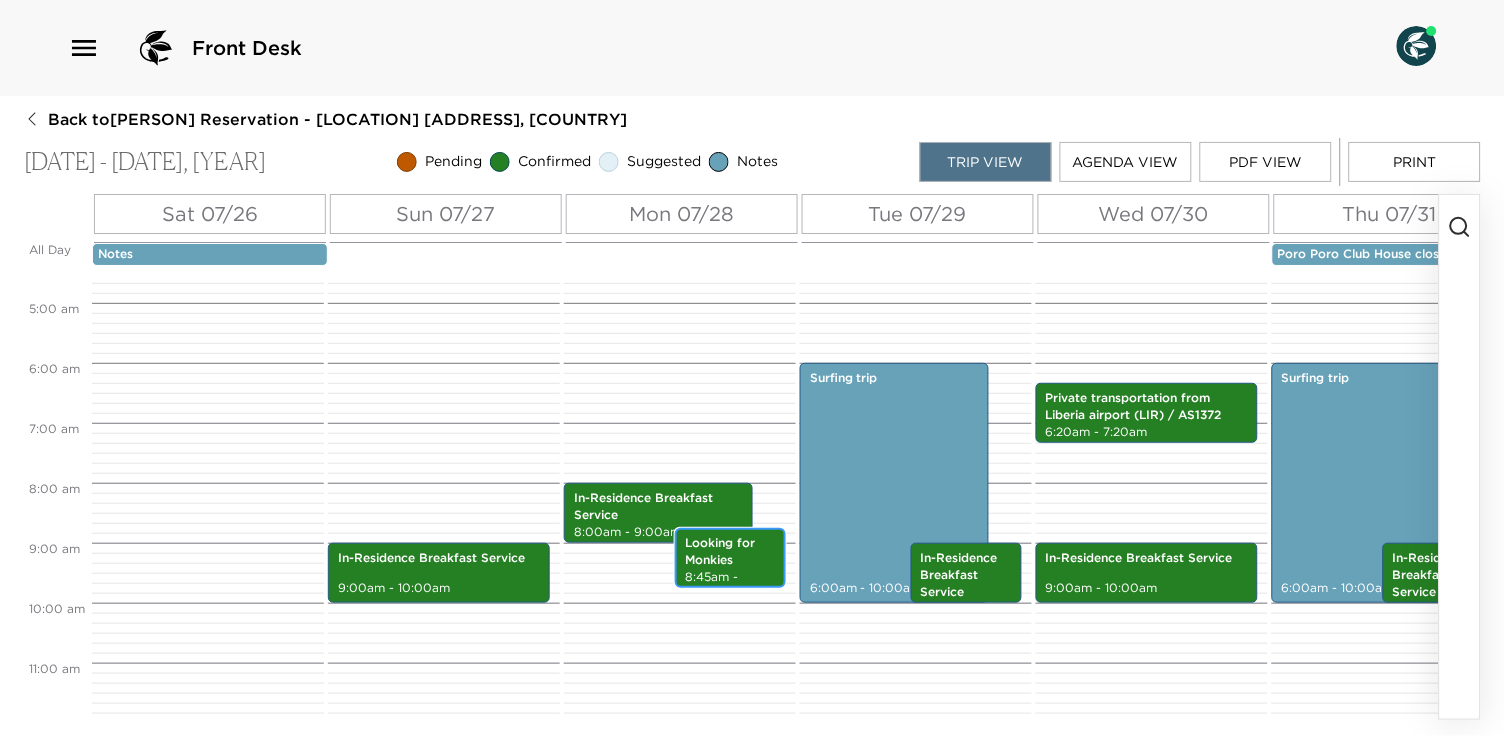 click on "Looking for Monkies" at bounding box center [730, 552] 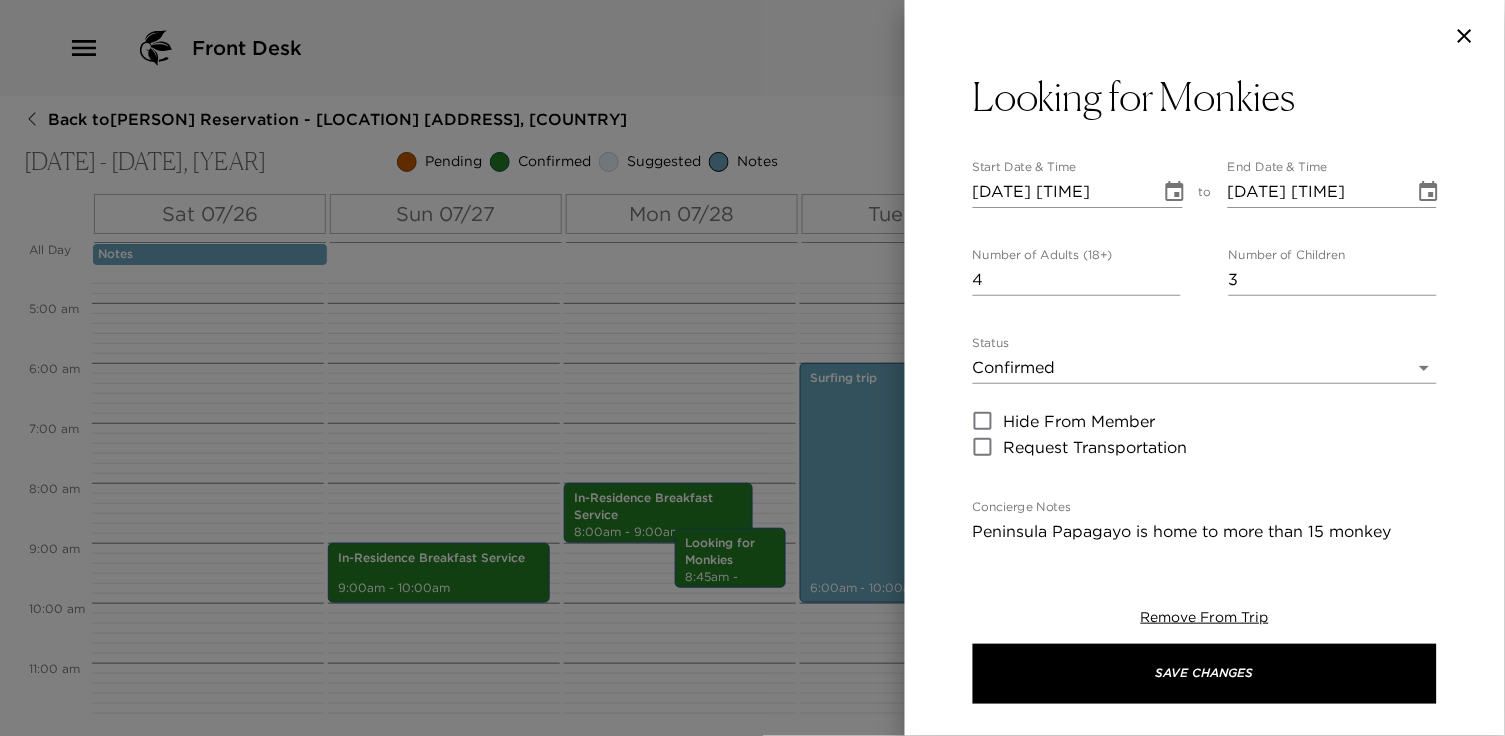 click at bounding box center (752, 368) 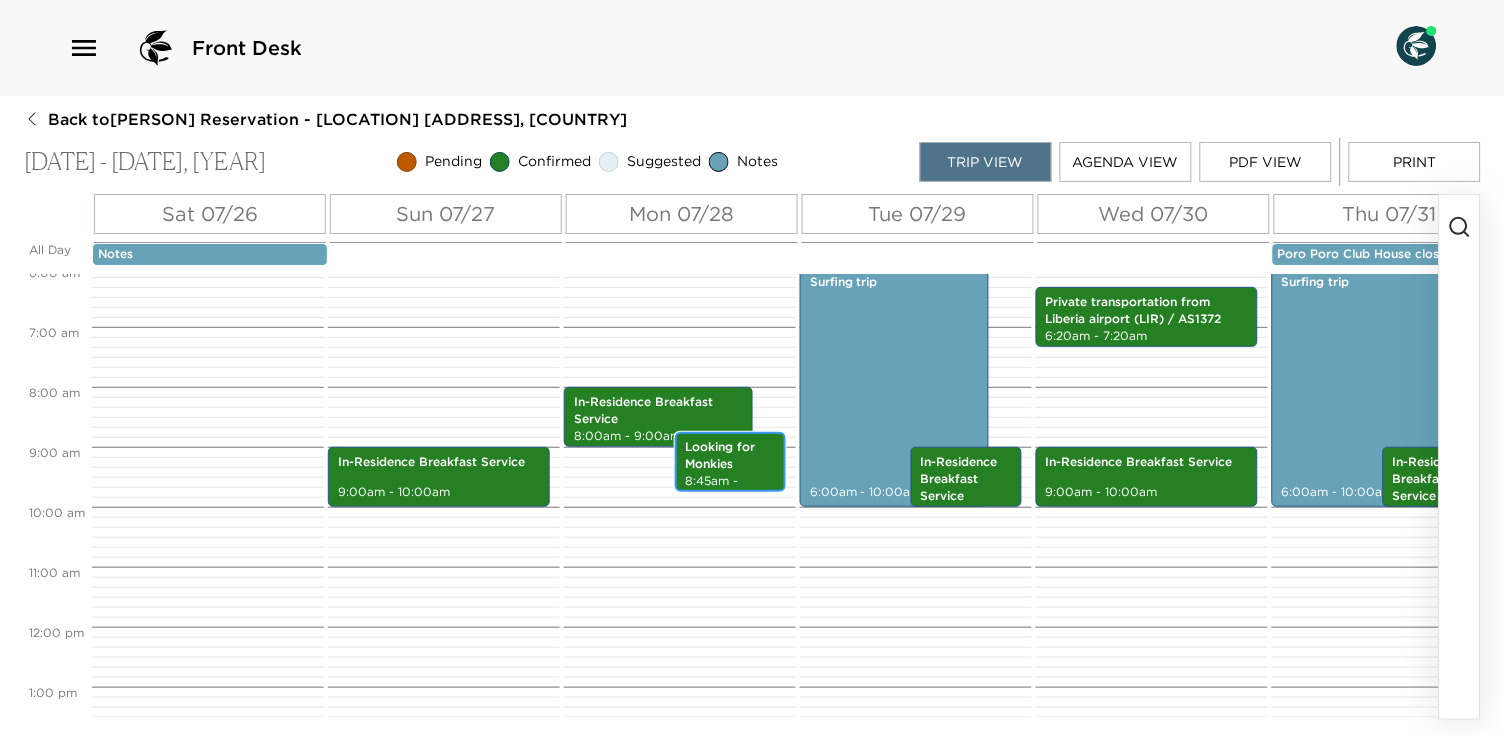 scroll, scrollTop: 244, scrollLeft: 0, axis: vertical 